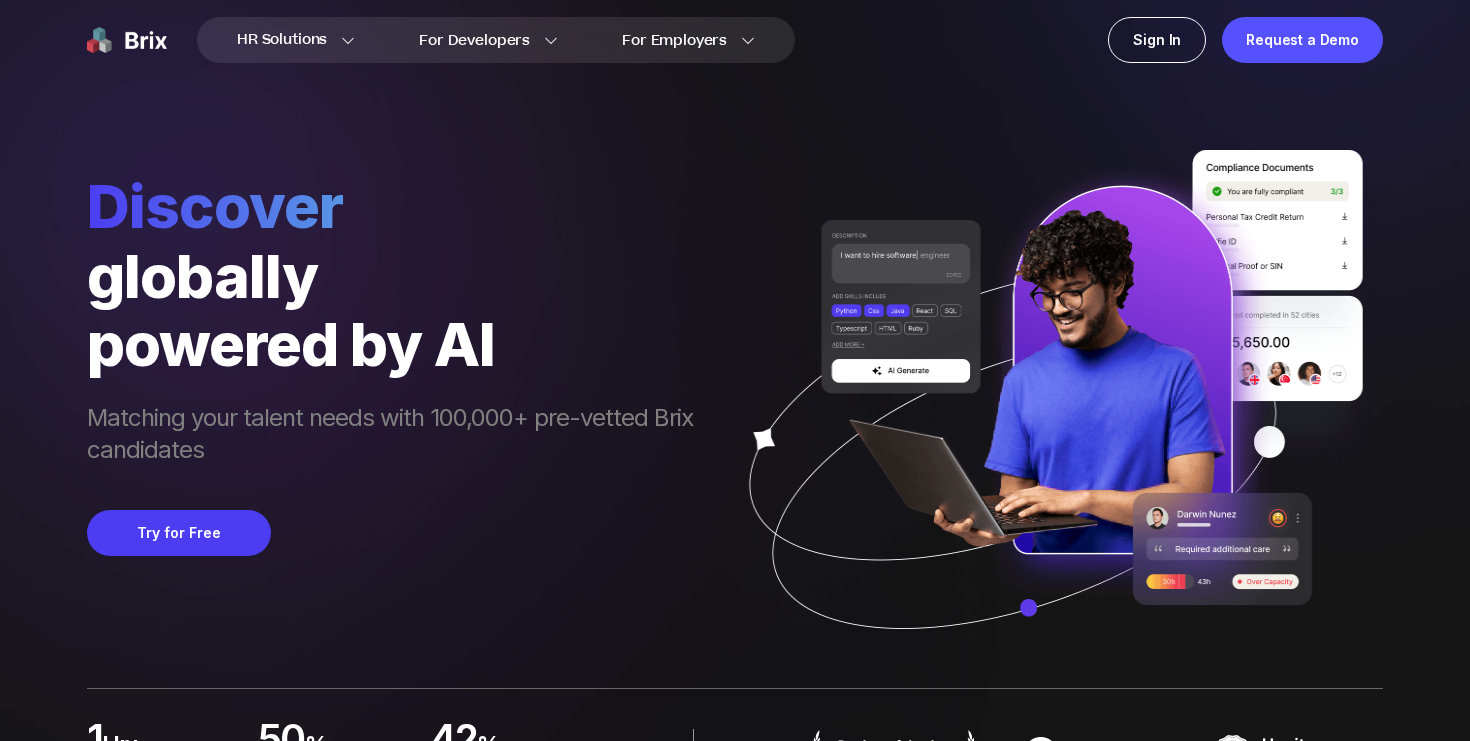 scroll, scrollTop: 0, scrollLeft: 0, axis: both 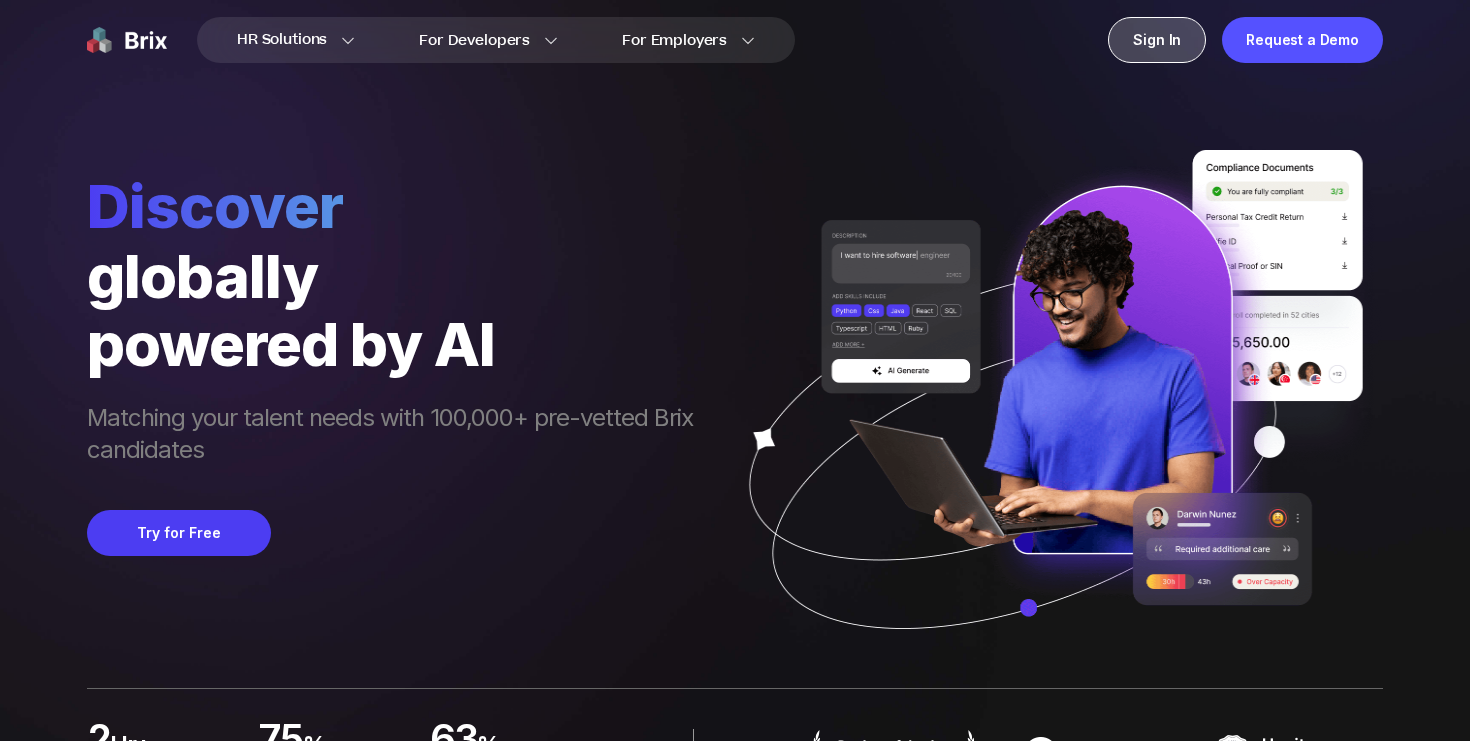 click on "Sign In" at bounding box center (1157, 40) 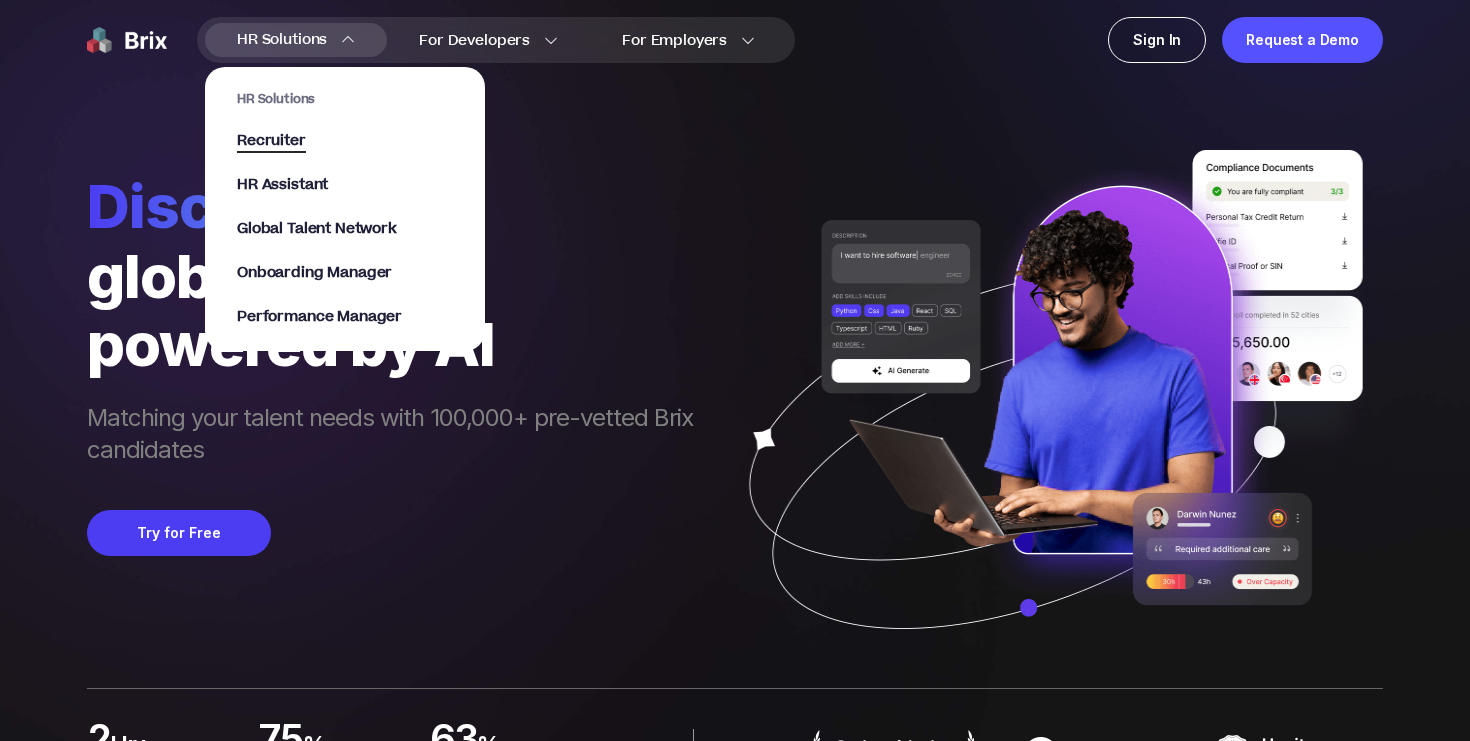 click on "Recruiter" at bounding box center (271, 141) 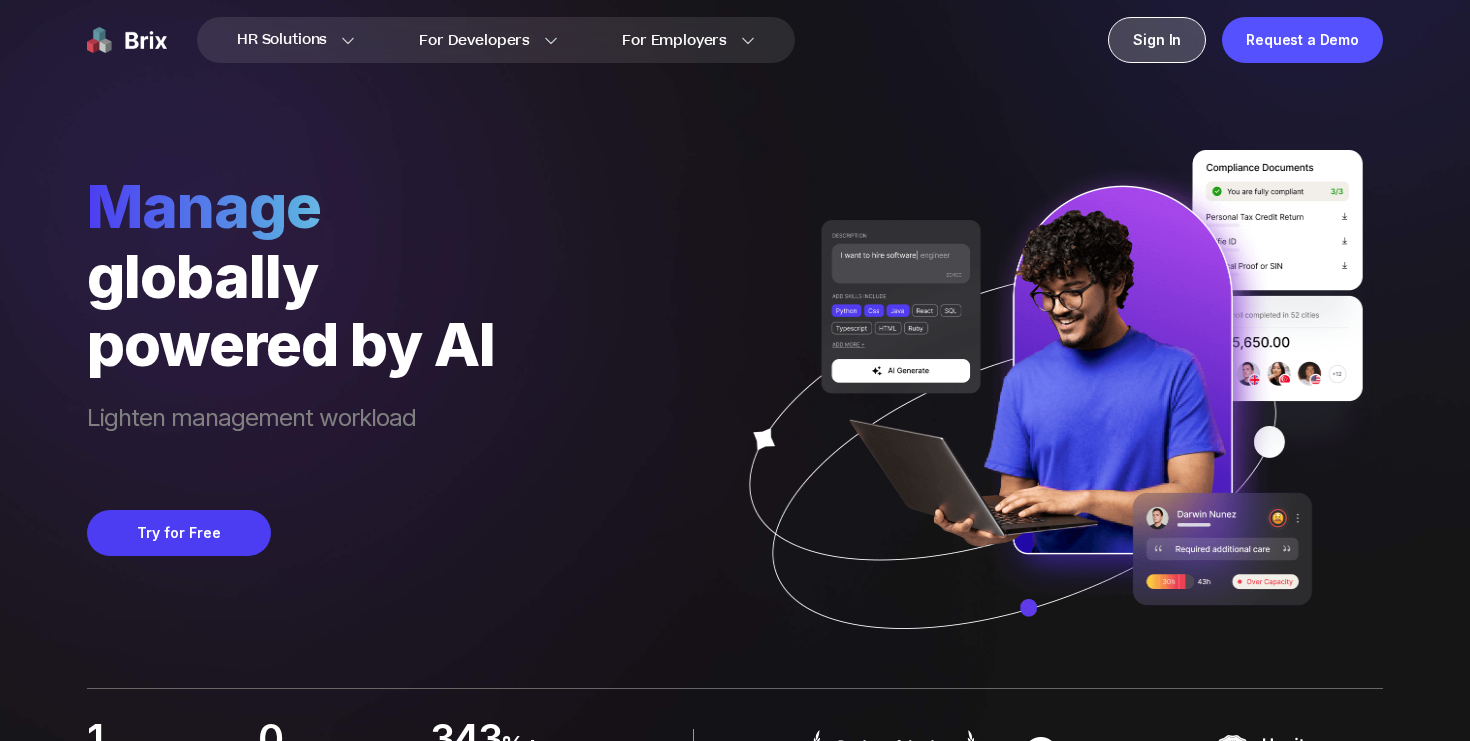 click on "Sign In" at bounding box center [1157, 40] 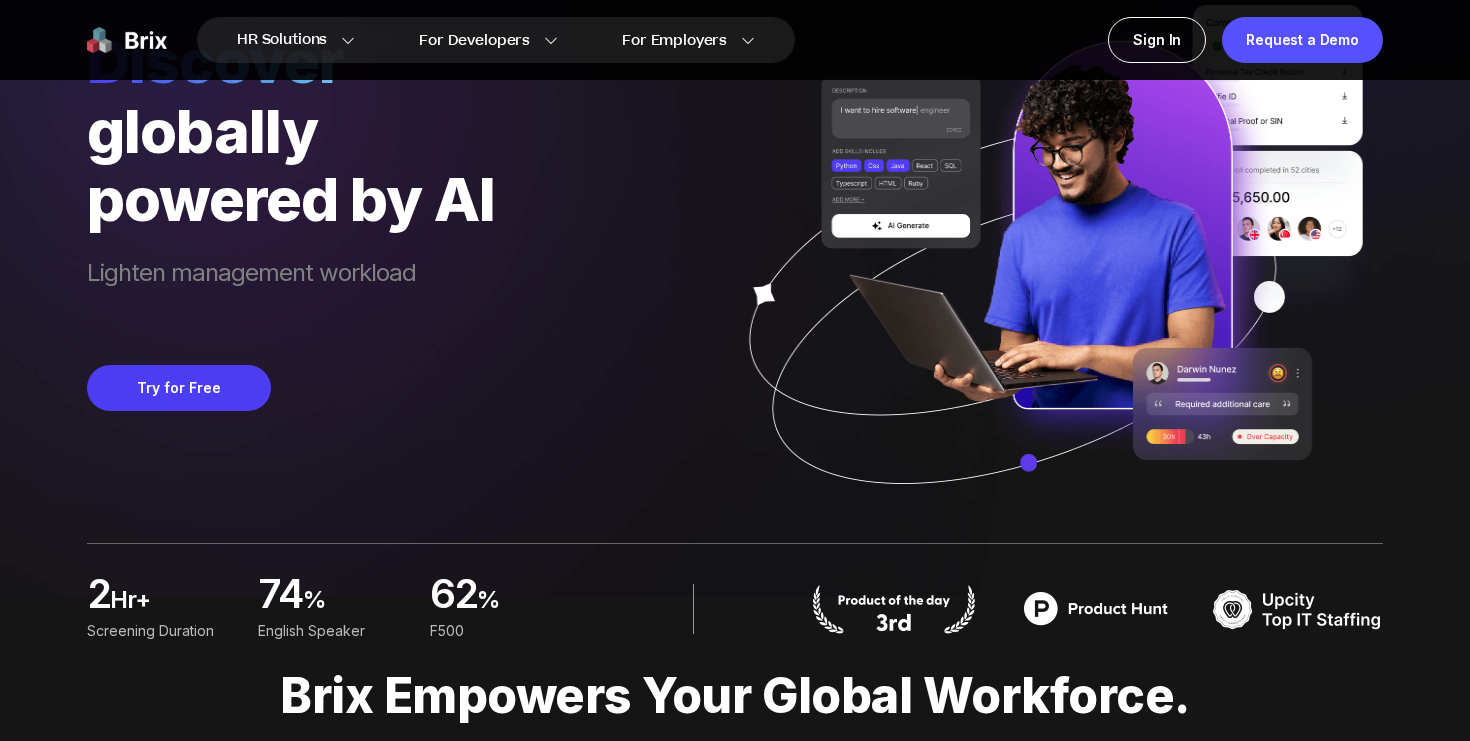 scroll, scrollTop: 0, scrollLeft: 0, axis: both 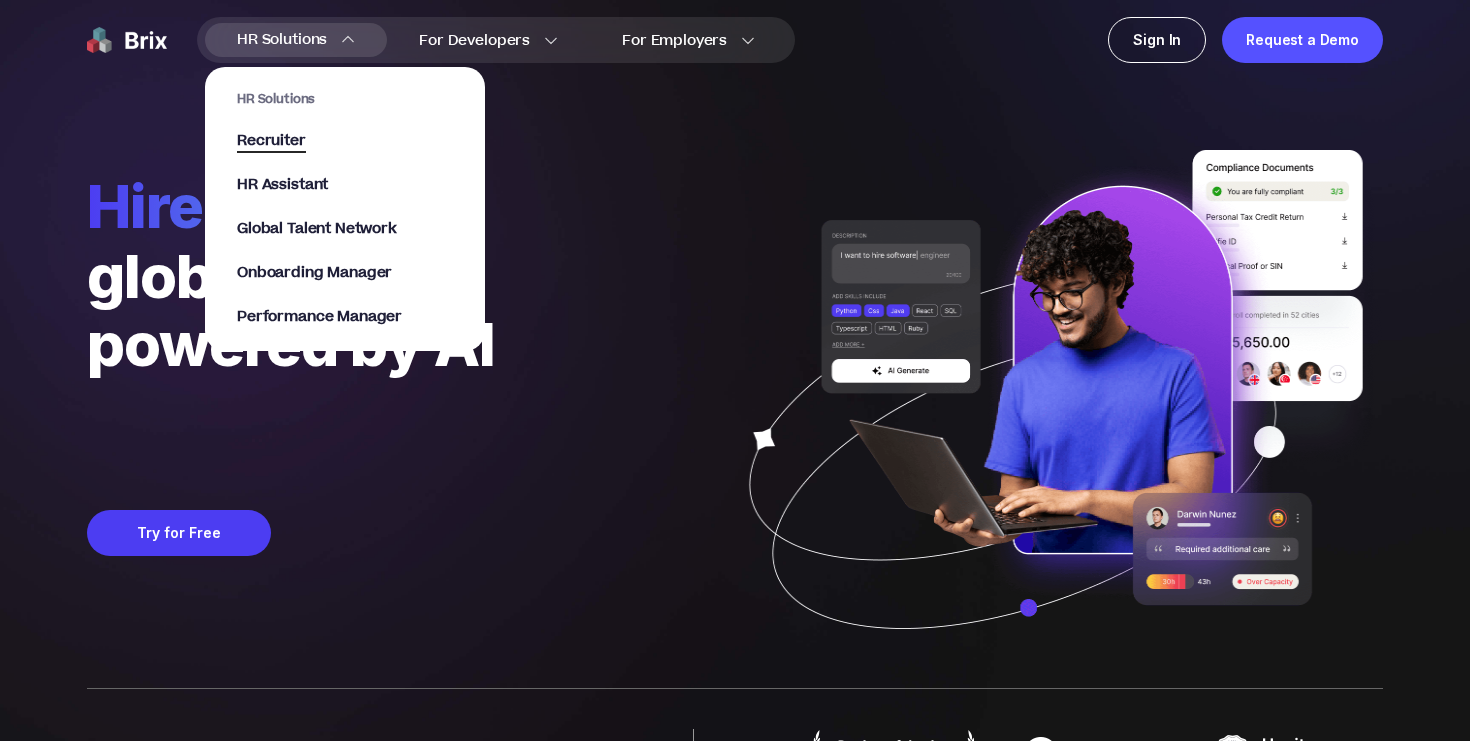 click on "Recruiter" at bounding box center (271, 141) 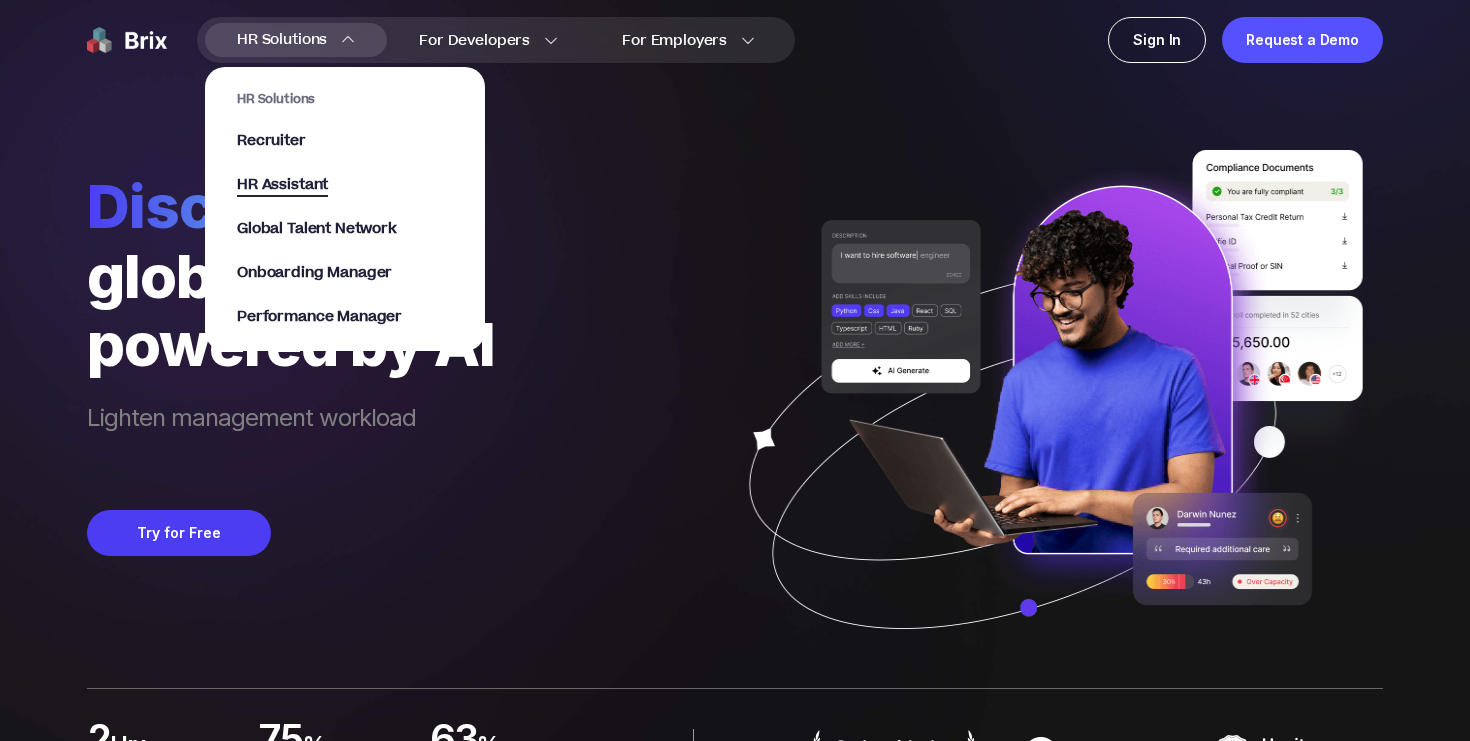 click on "HR Assistant" at bounding box center [282, 185] 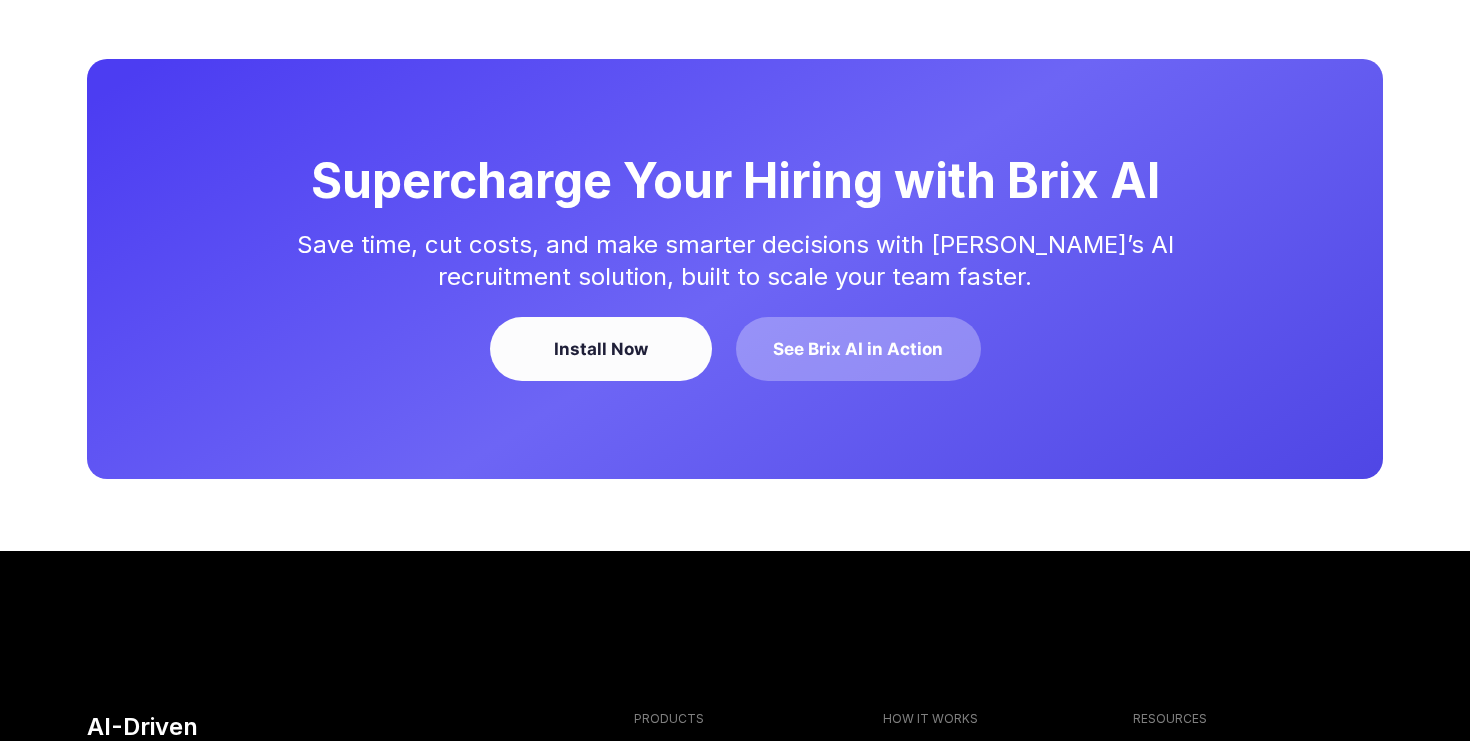 scroll, scrollTop: 4911, scrollLeft: 0, axis: vertical 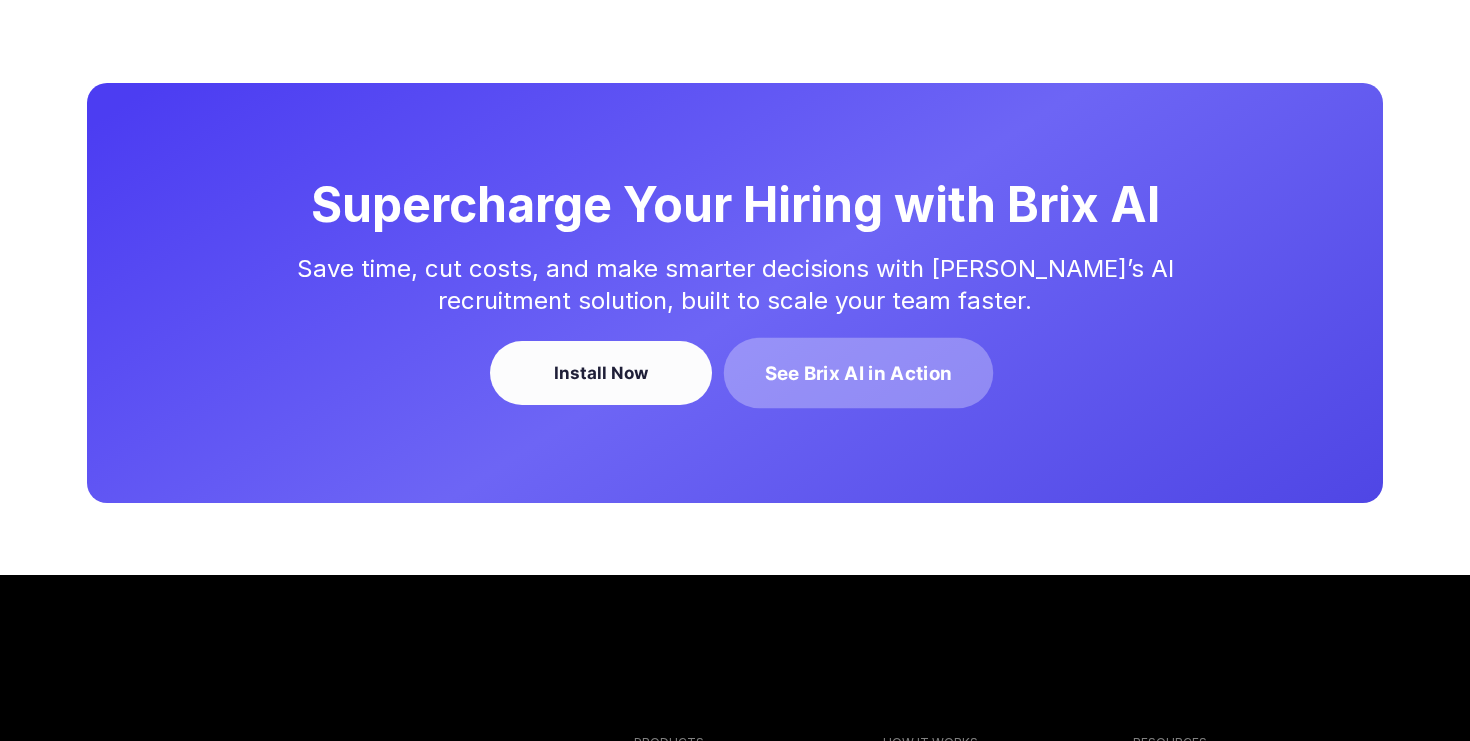 click on "See Brix AI in Action" at bounding box center (858, 373) 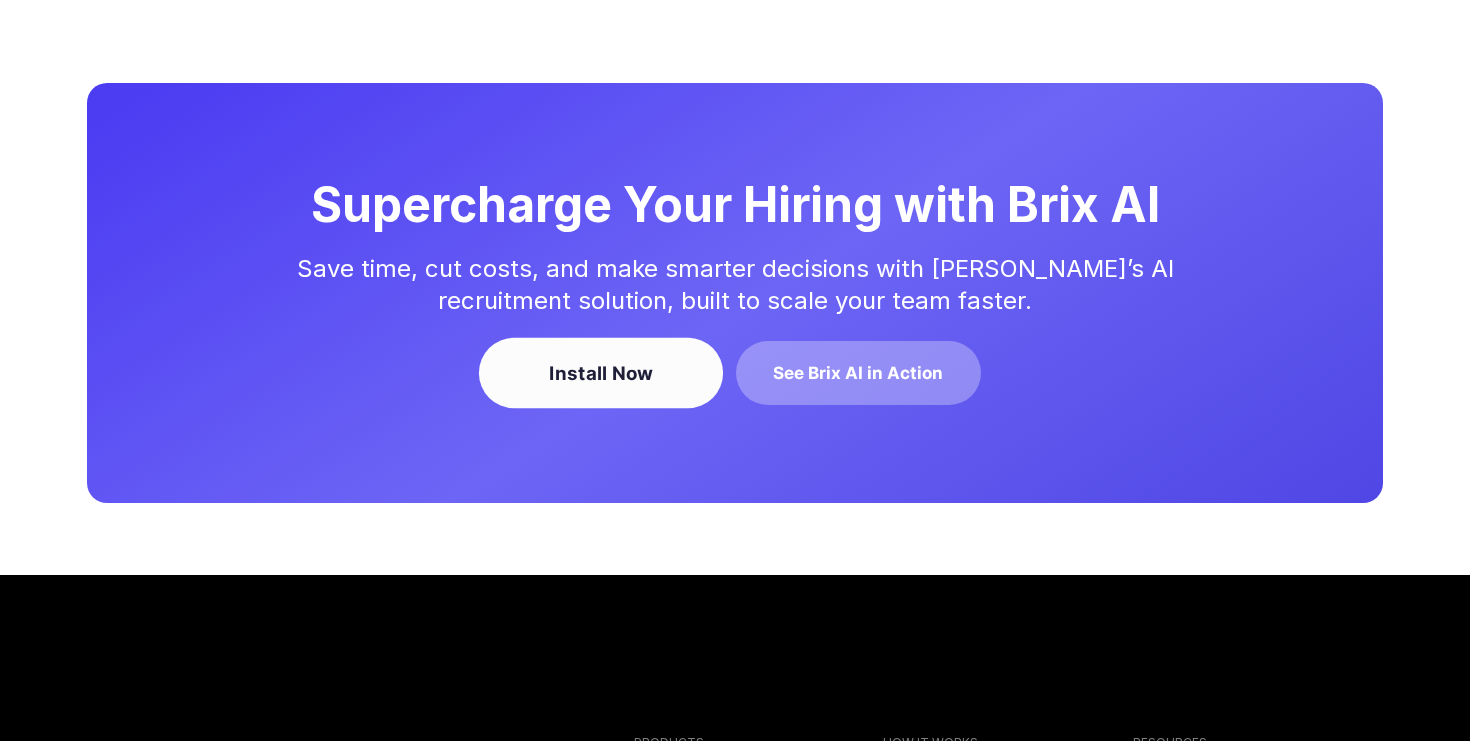 click on "Install Now" at bounding box center (600, 373) 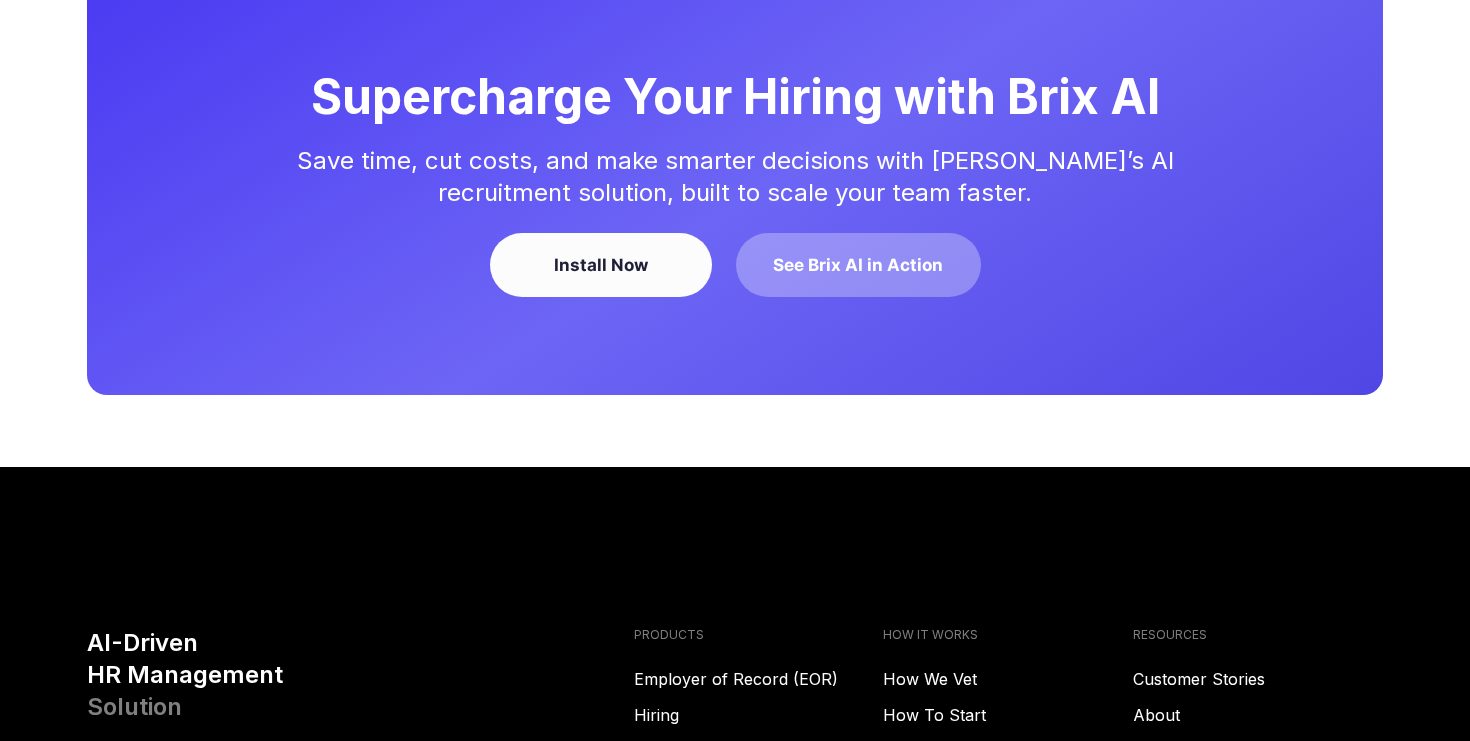 scroll, scrollTop: 5567, scrollLeft: 0, axis: vertical 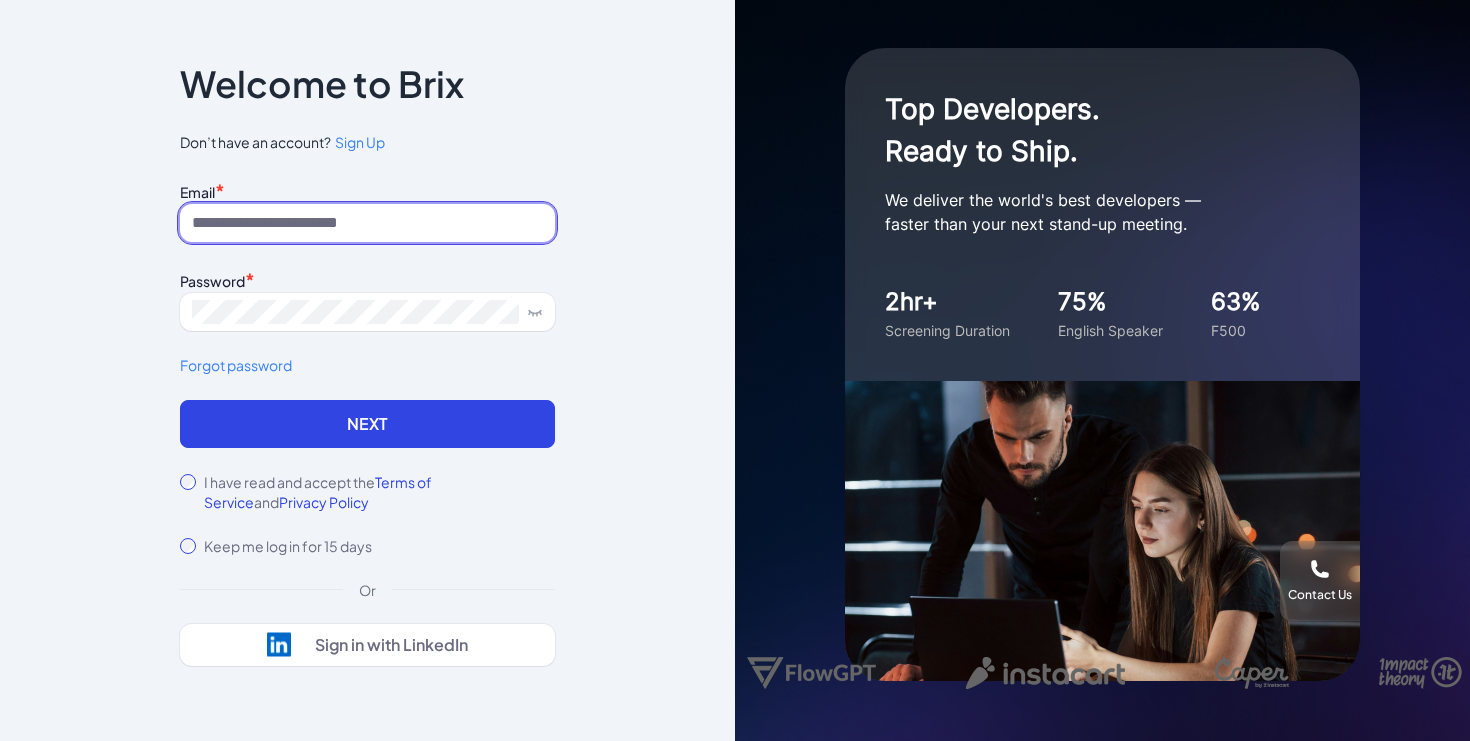 click at bounding box center [367, 223] 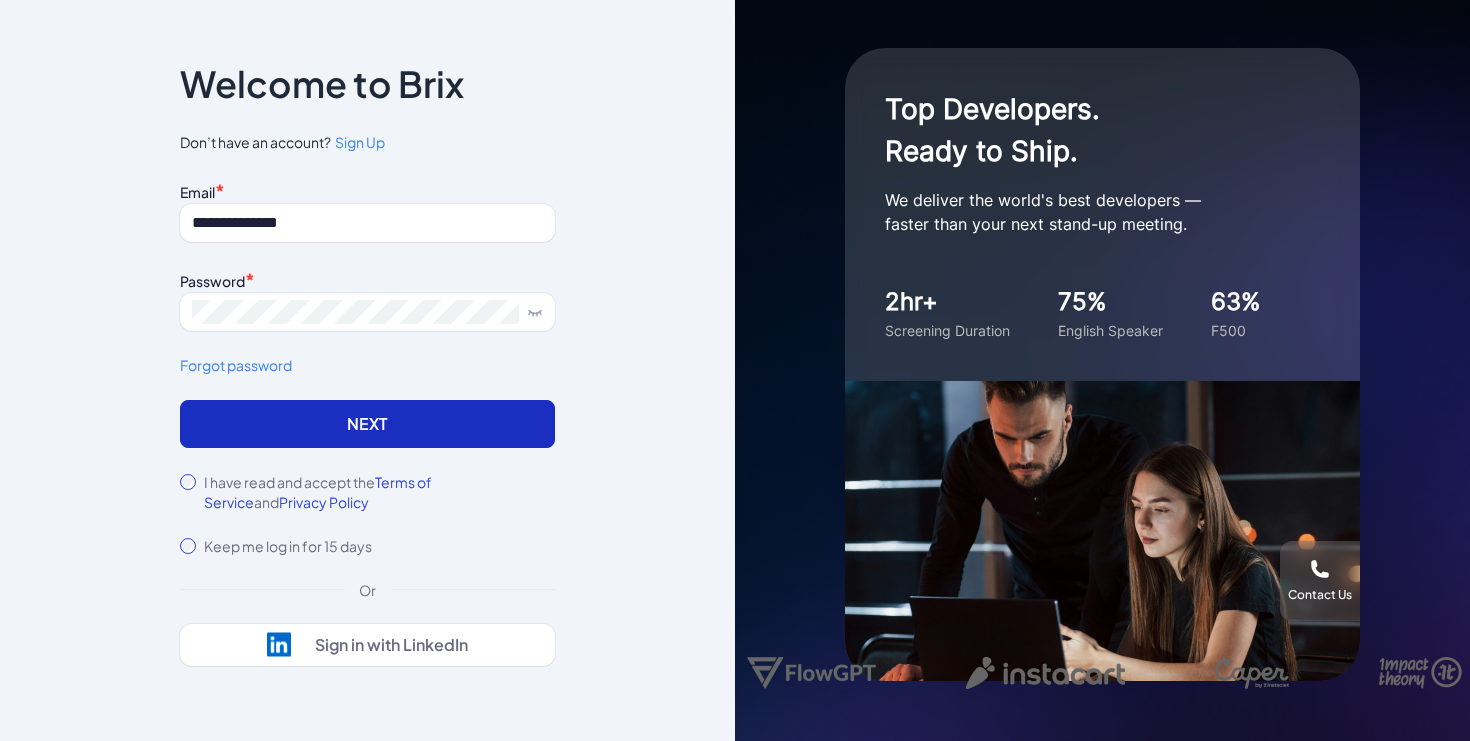 click on "Next" at bounding box center [367, 424] 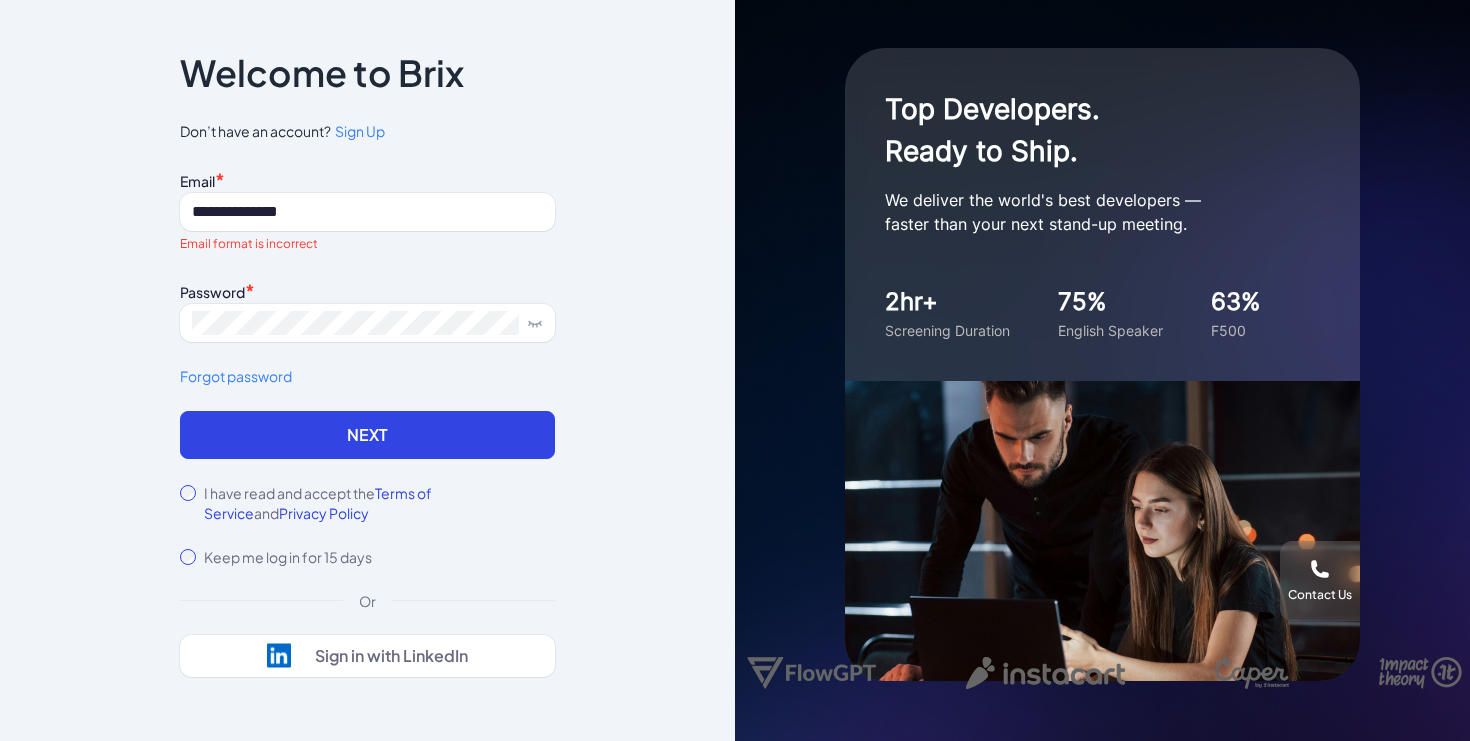 click on "I have read and accept the  Terms of Service  and  Privacy Policy" at bounding box center (379, 503) 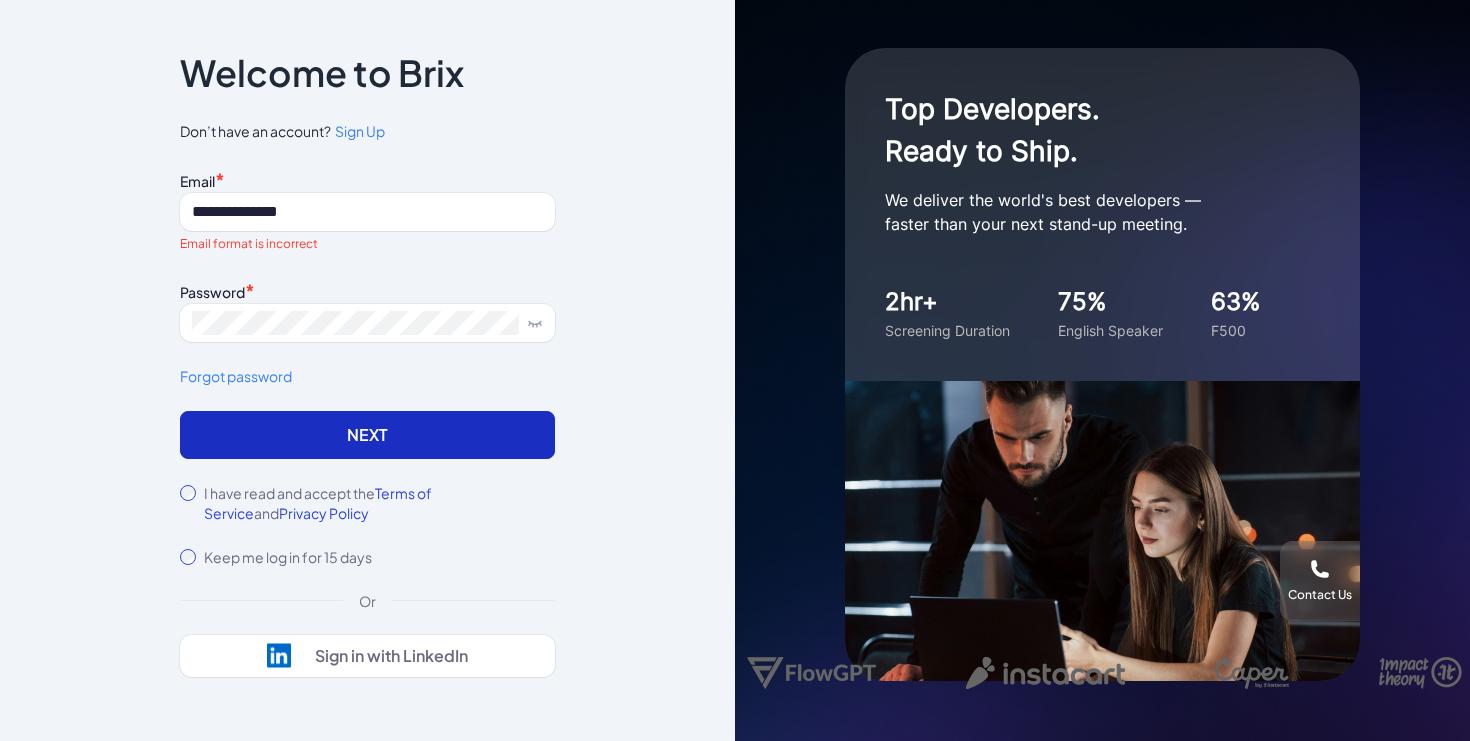 click on "Next" at bounding box center [367, 435] 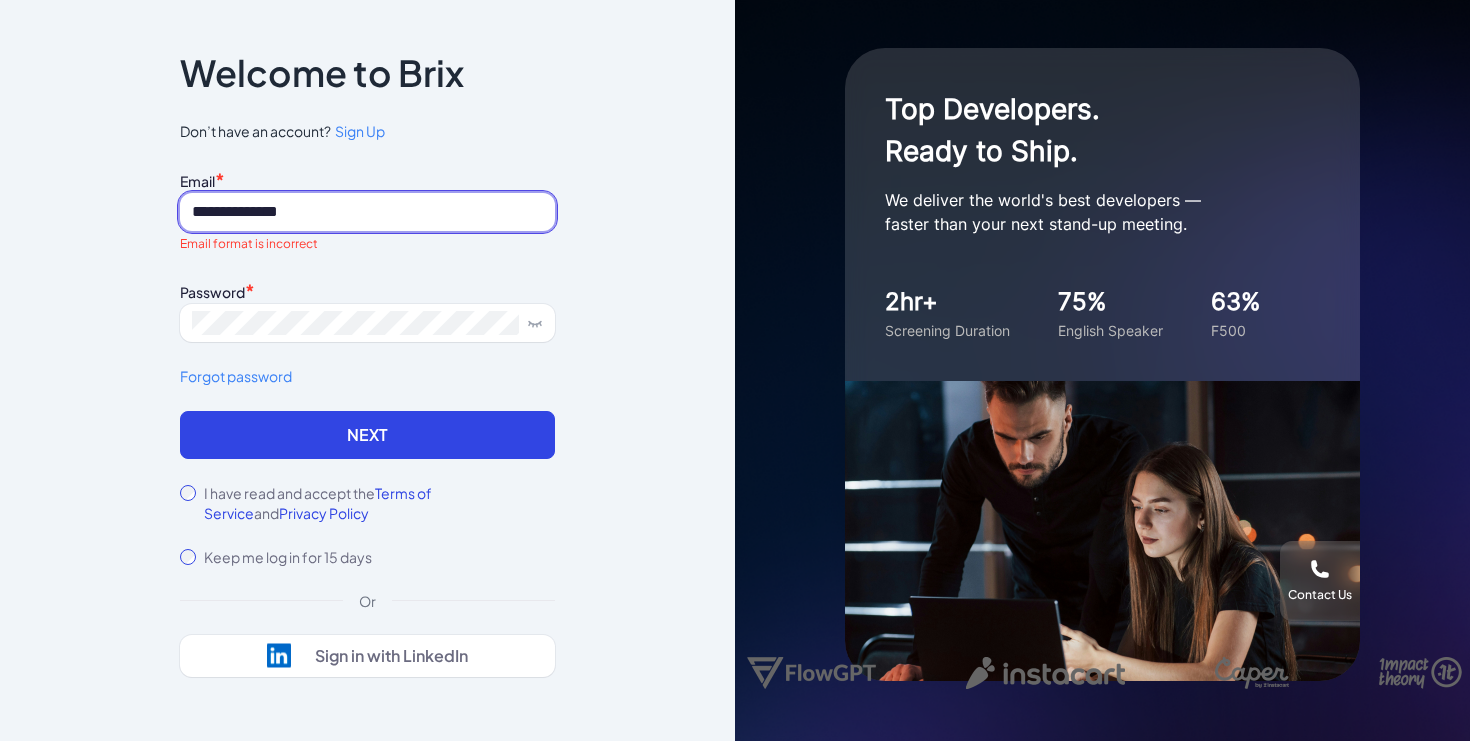 drag, startPoint x: 343, startPoint y: 209, endPoint x: 246, endPoint y: 212, distance: 97.04638 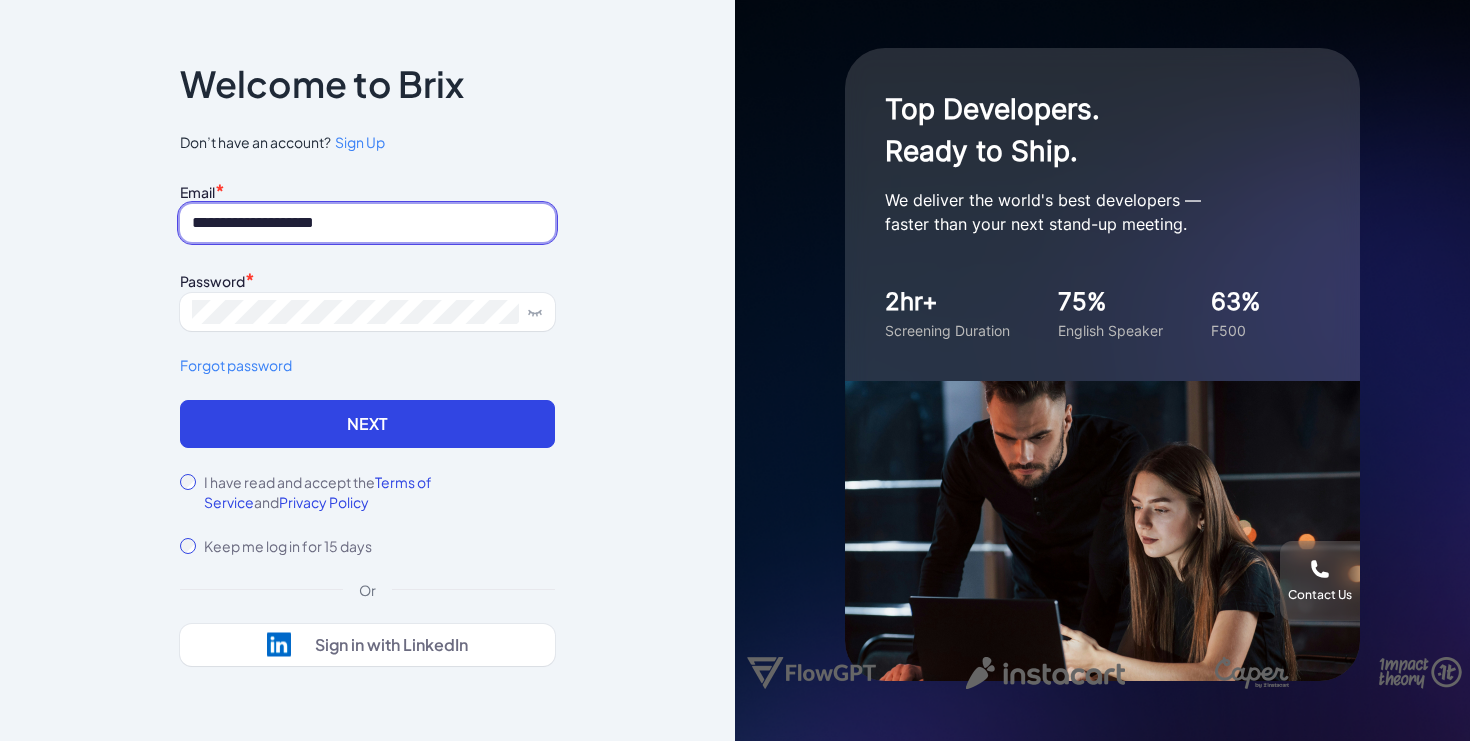 click on "Next" at bounding box center [367, 424] 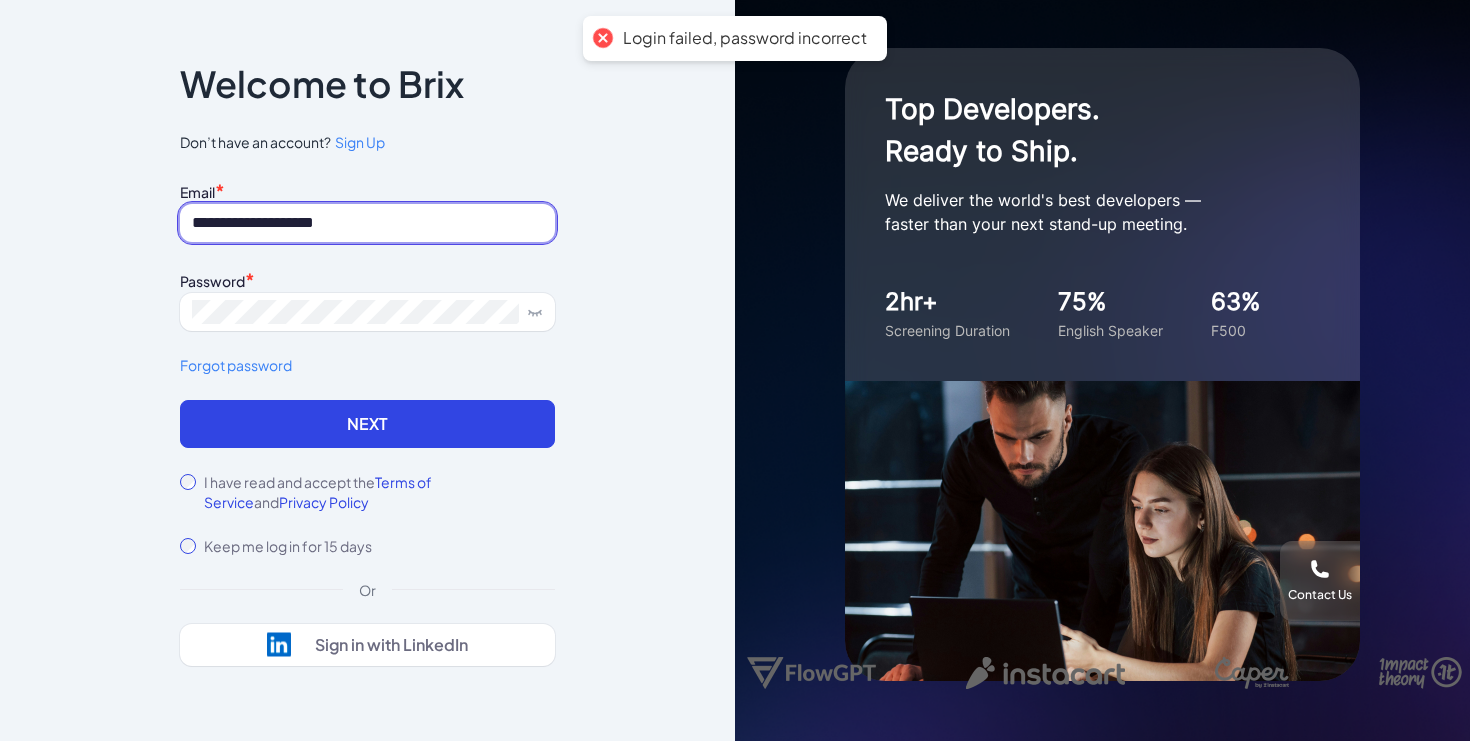 drag, startPoint x: 410, startPoint y: 224, endPoint x: 80, endPoint y: 216, distance: 330.09695 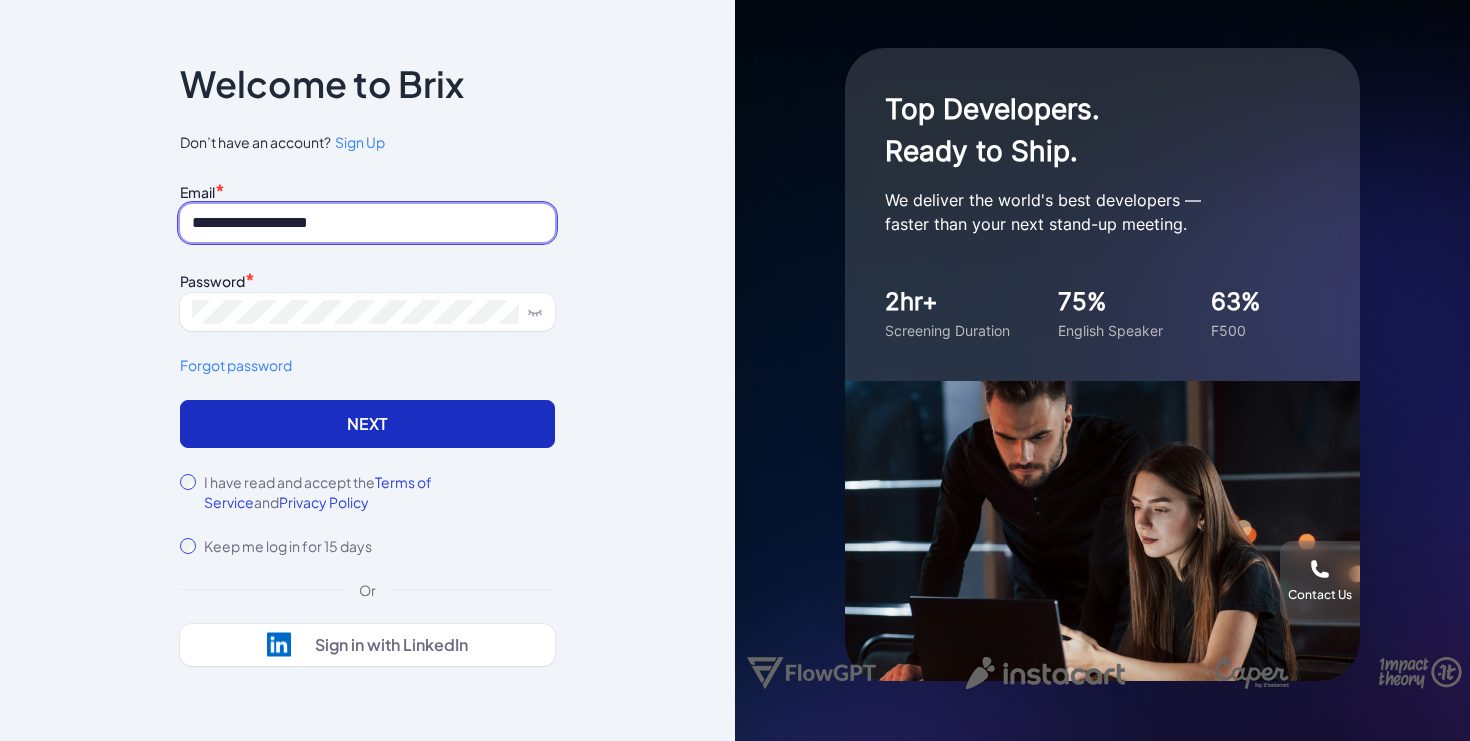 type on "**********" 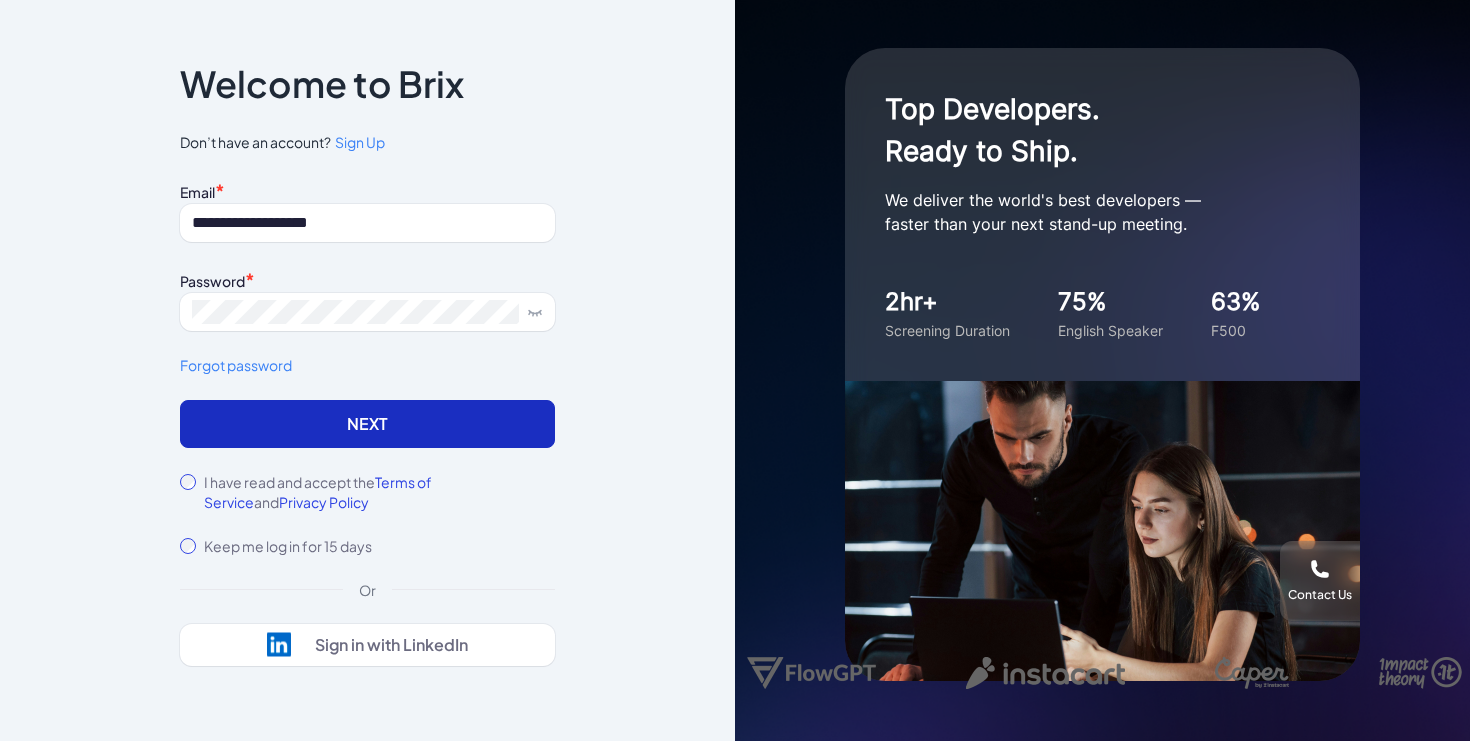click on "Next" at bounding box center [367, 424] 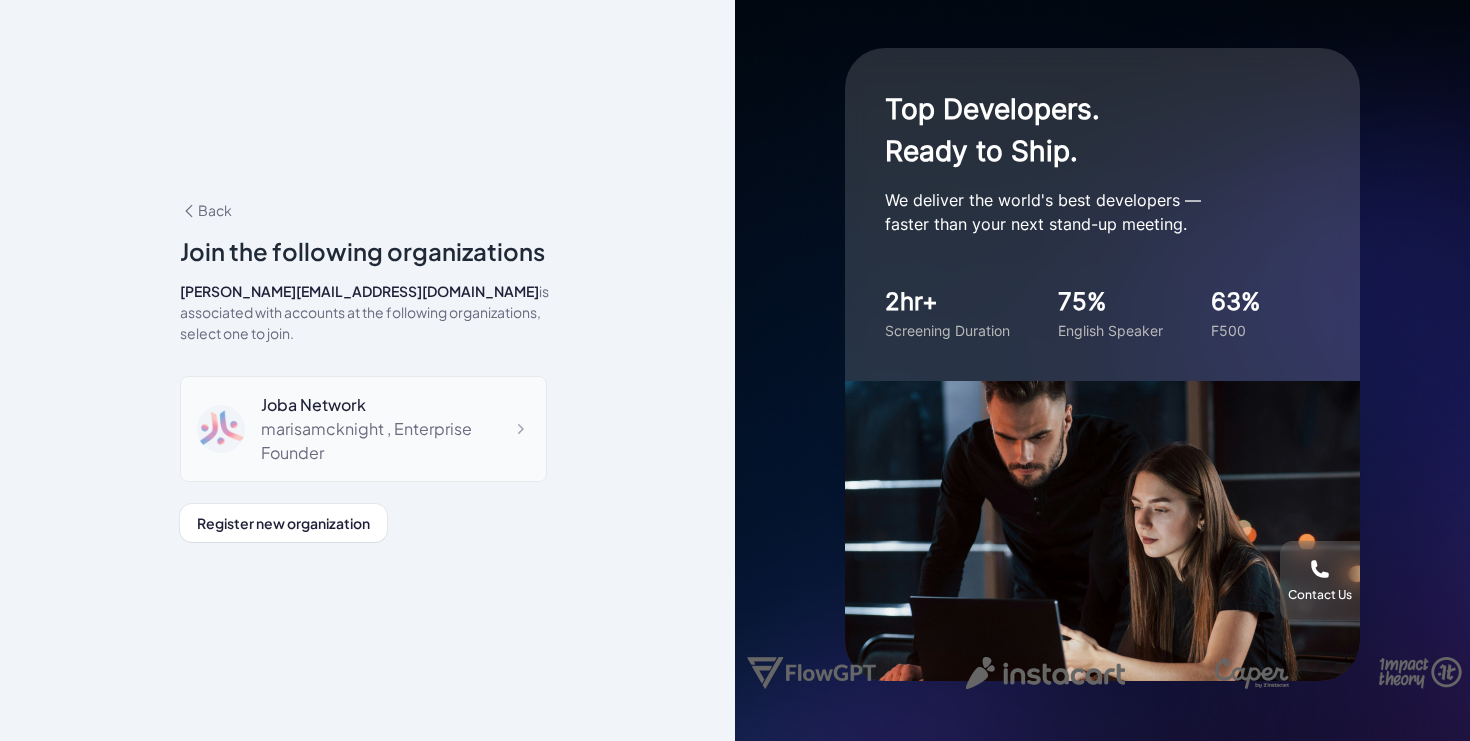 click on "marisamcknight   , Enterprise Founder" at bounding box center [395, 441] 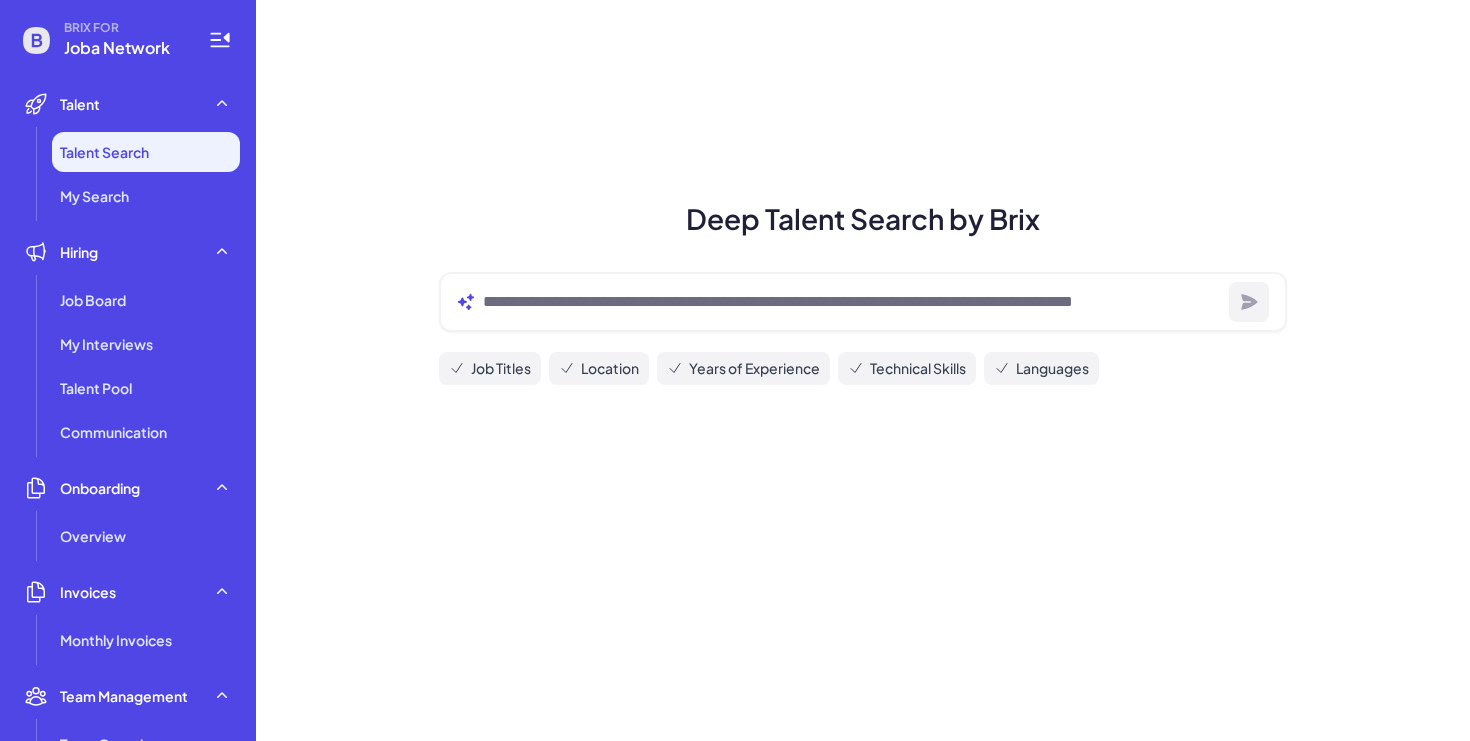scroll, scrollTop: 0, scrollLeft: 0, axis: both 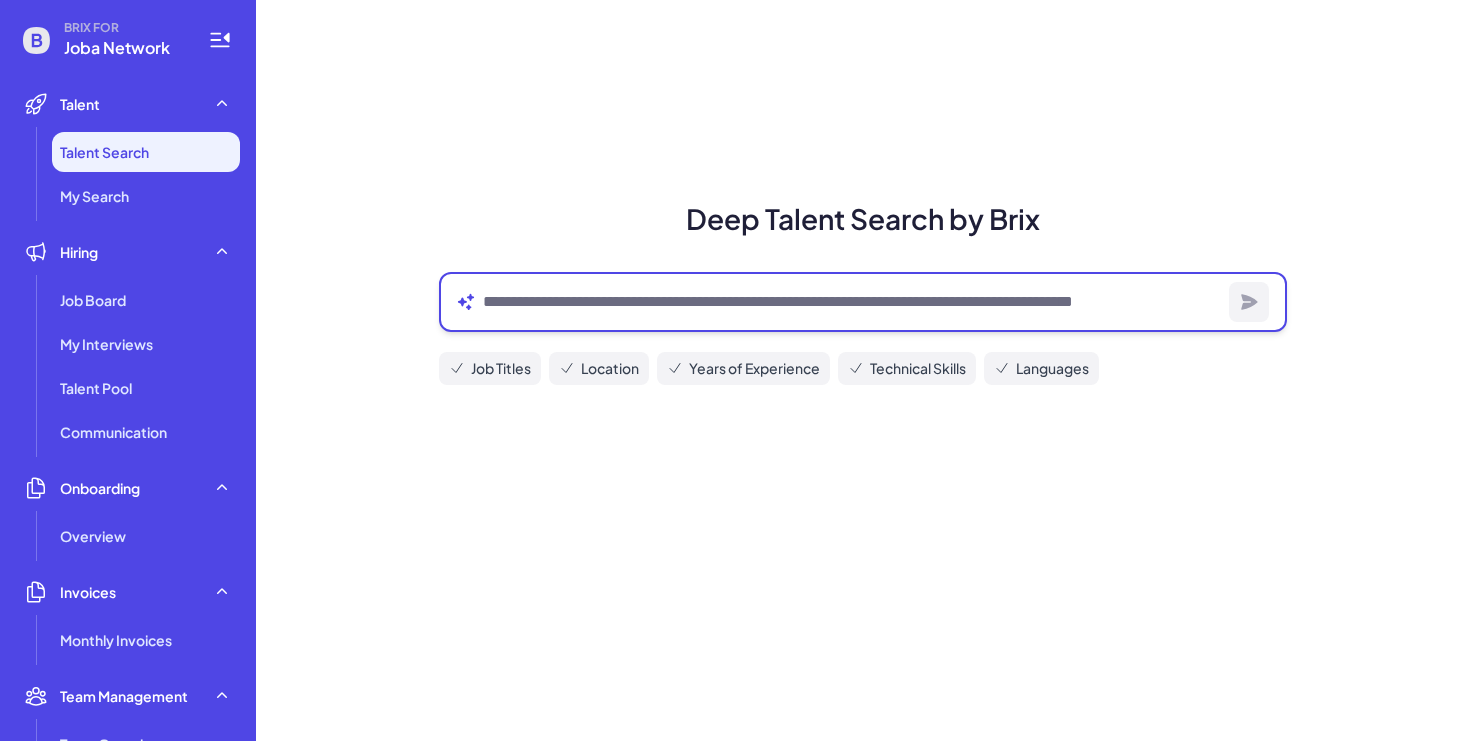 click at bounding box center (852, 302) 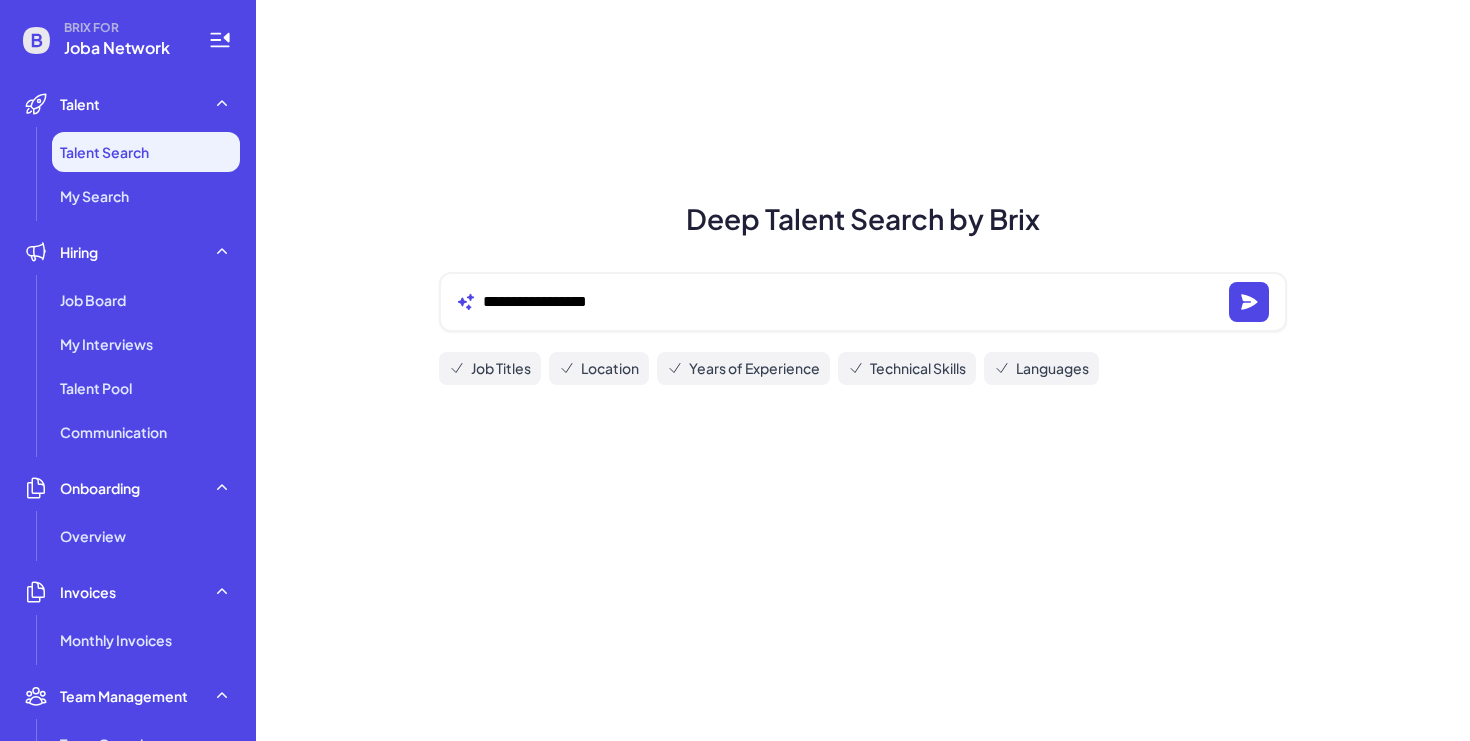 click on "Job Titles" at bounding box center (501, 368) 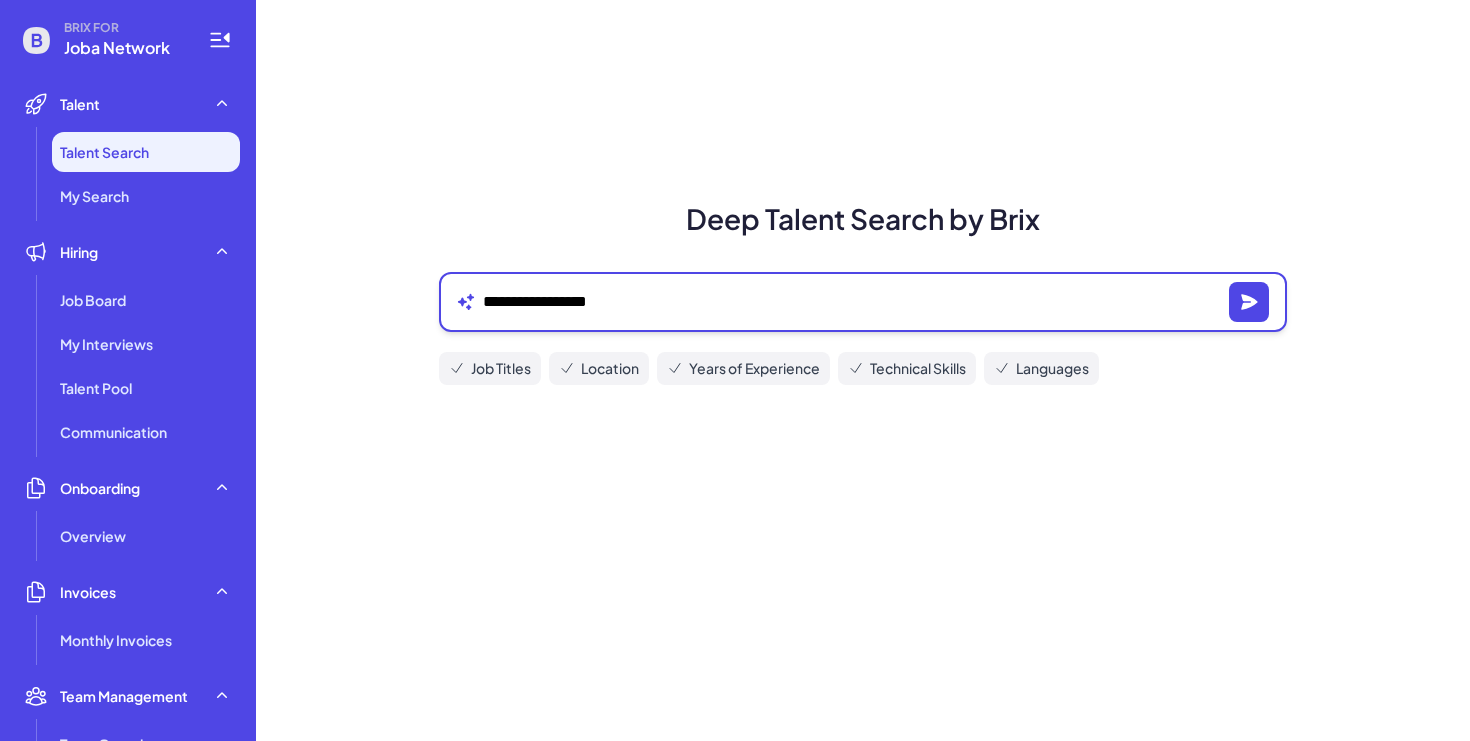 click on "**********" at bounding box center (852, 302) 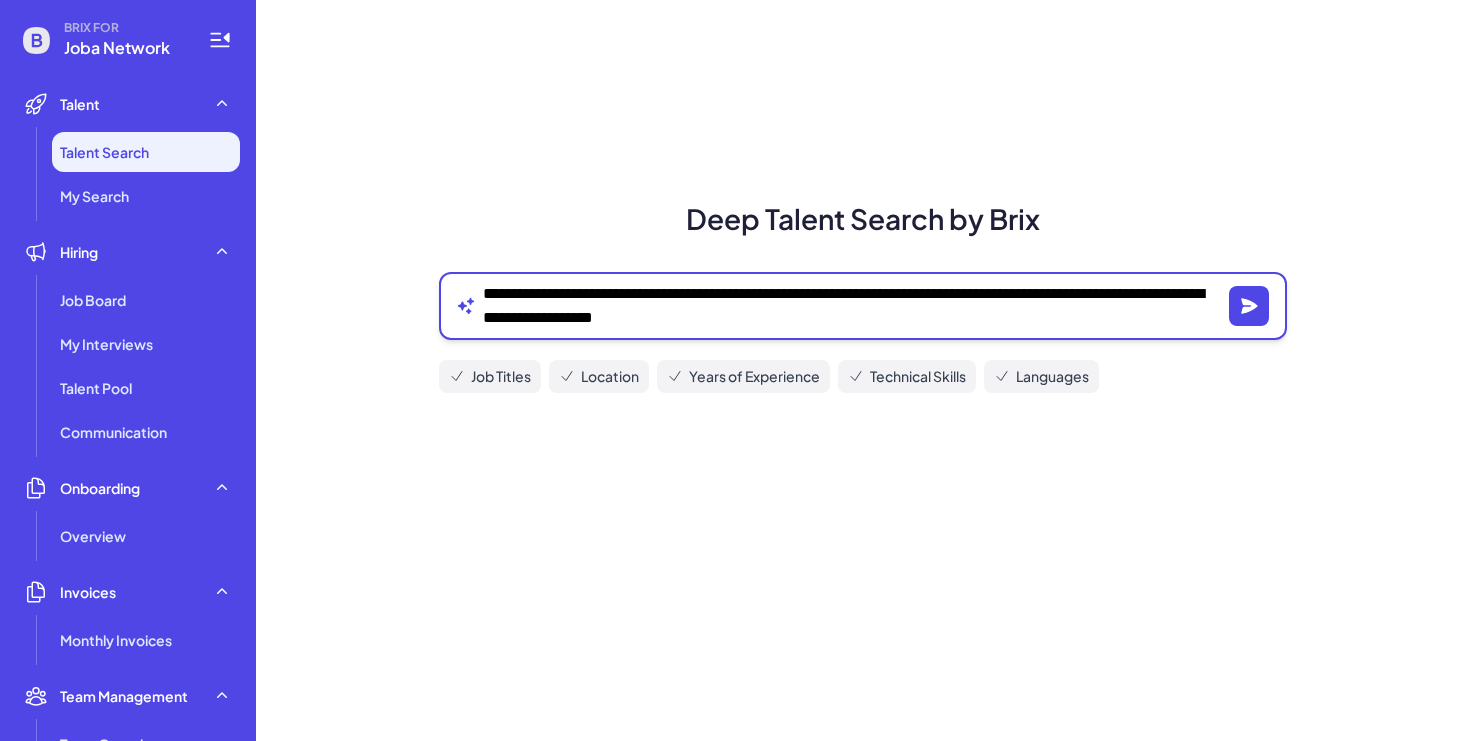 type on "**********" 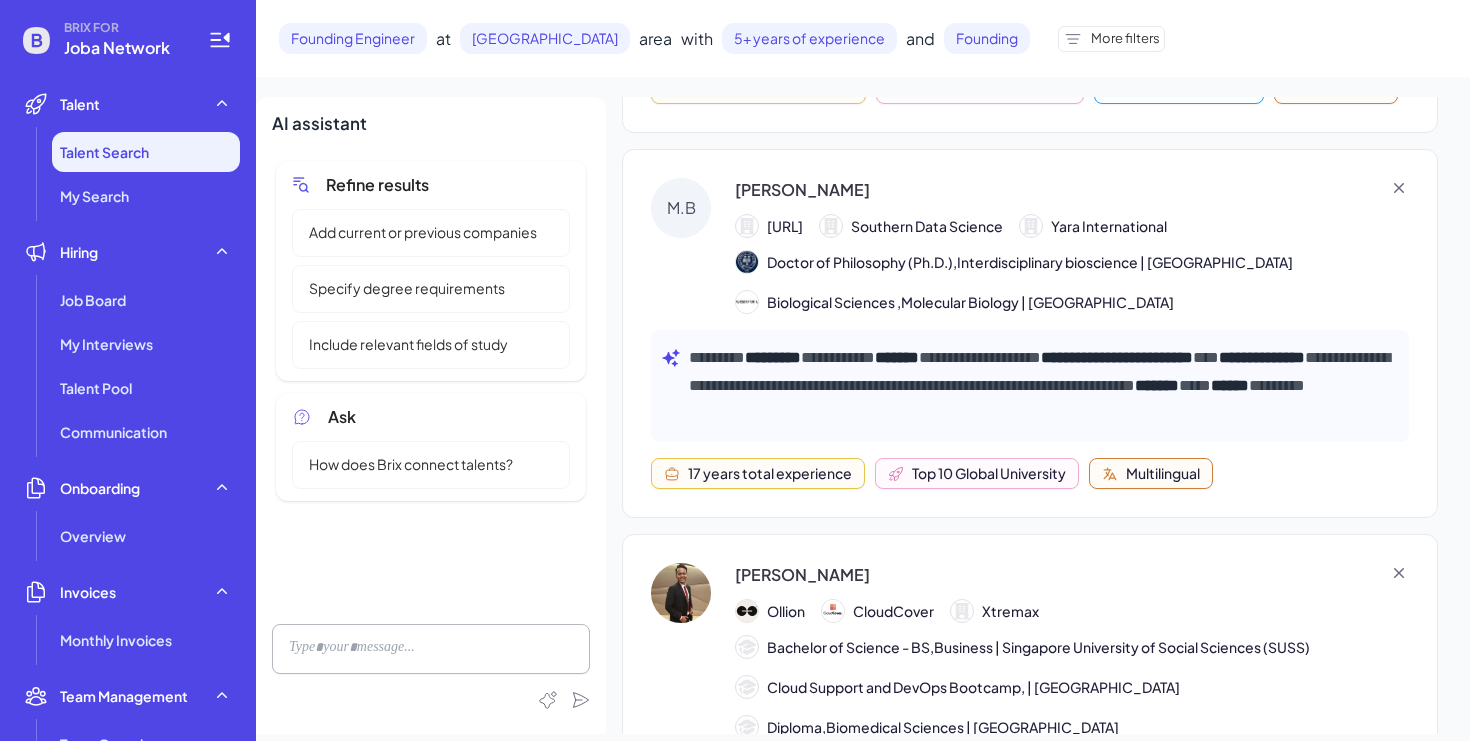 scroll, scrollTop: 352, scrollLeft: 0, axis: vertical 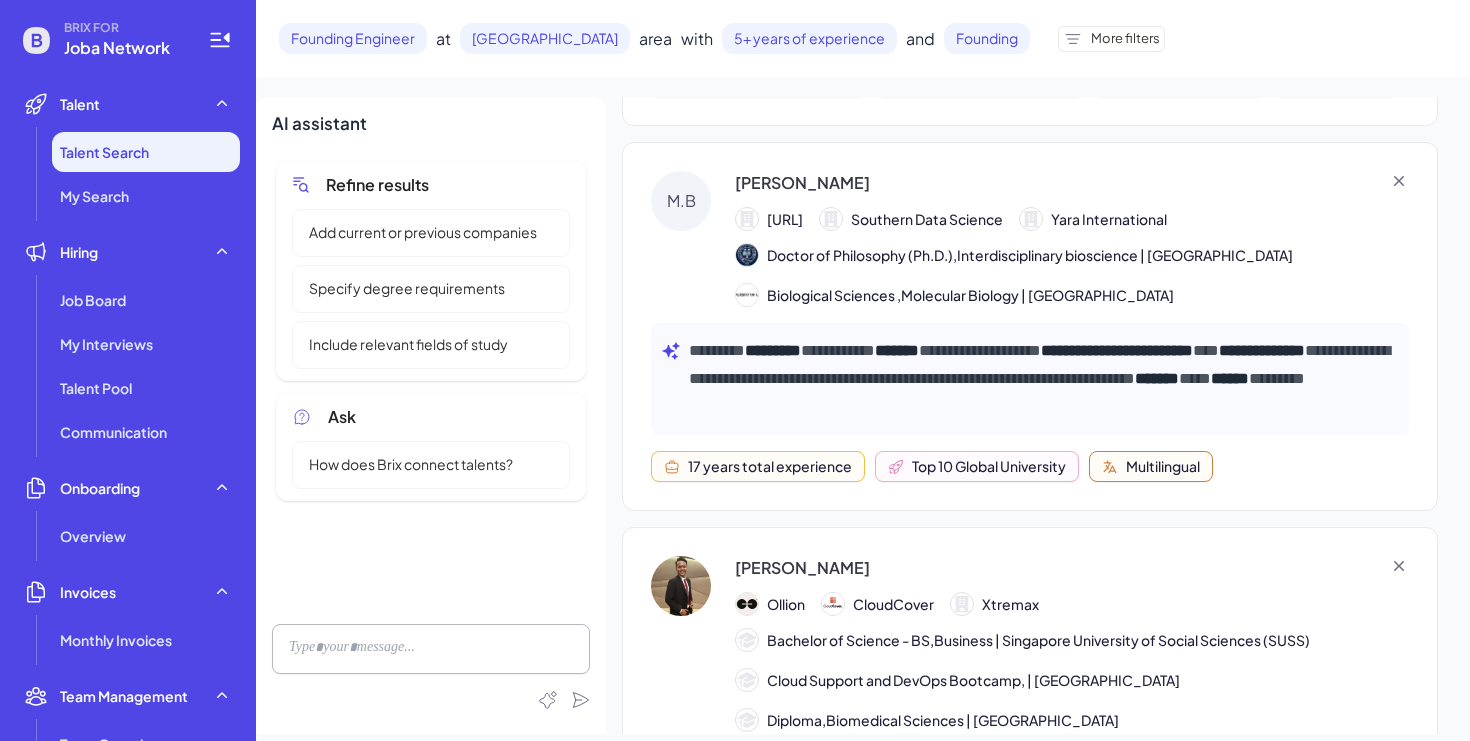 click on "Singapore" at bounding box center [545, 38] 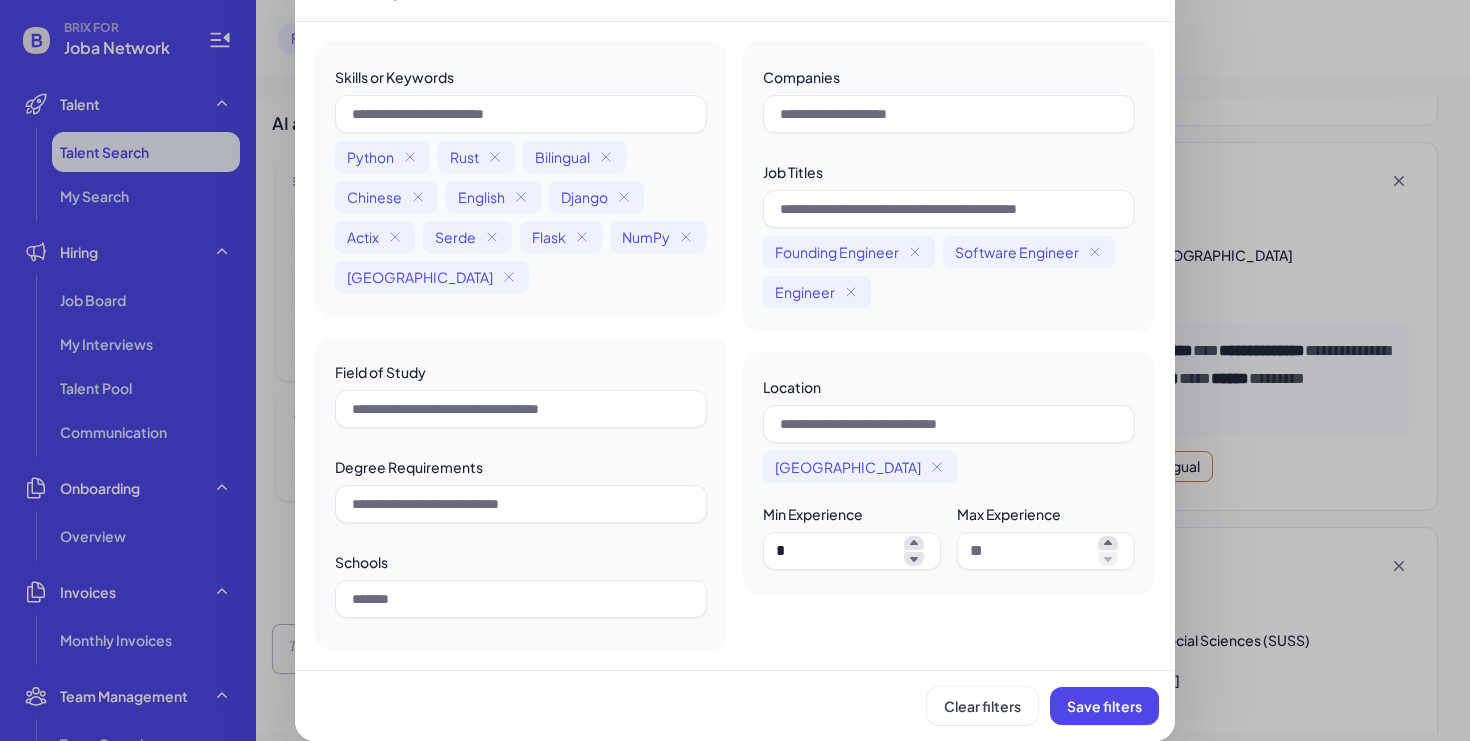 scroll, scrollTop: 0, scrollLeft: 0, axis: both 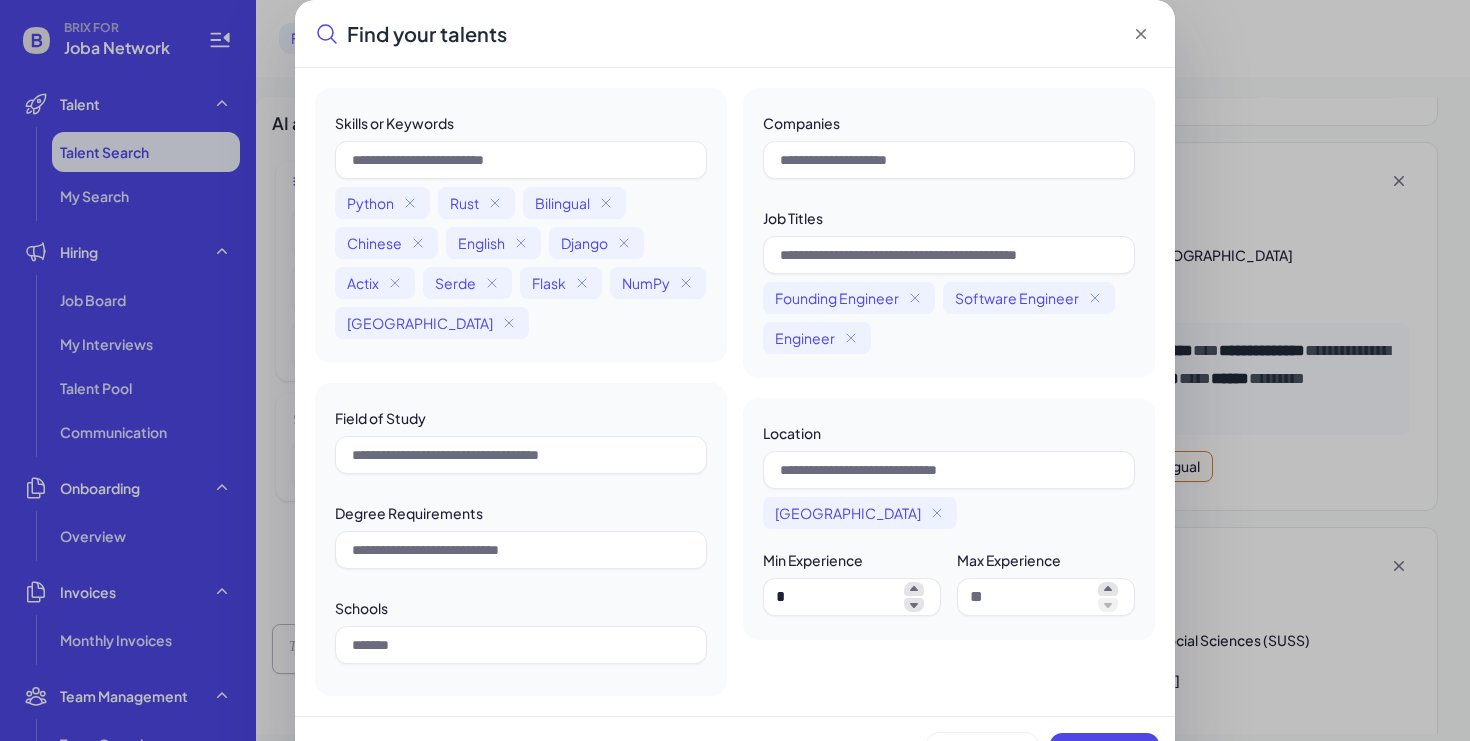 click 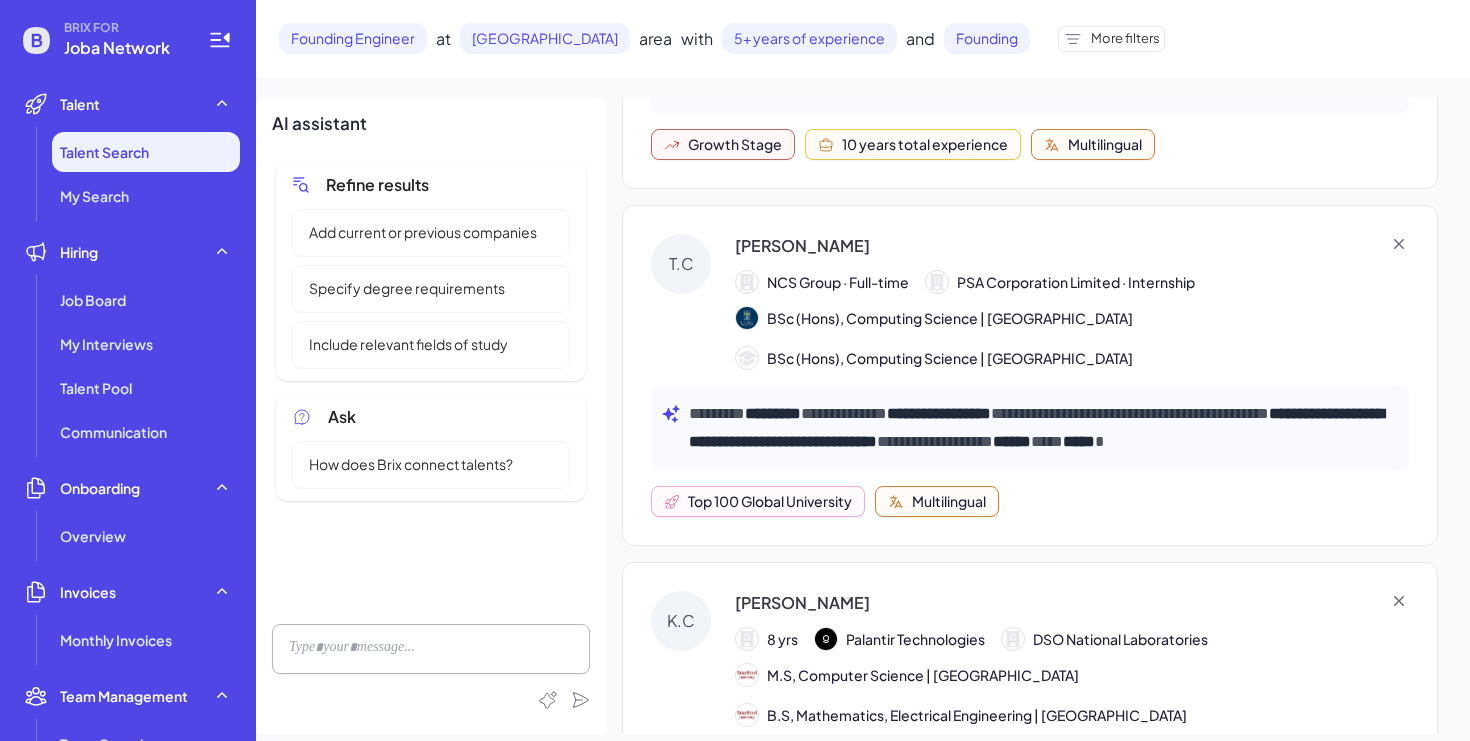 scroll, scrollTop: 1068, scrollLeft: 0, axis: vertical 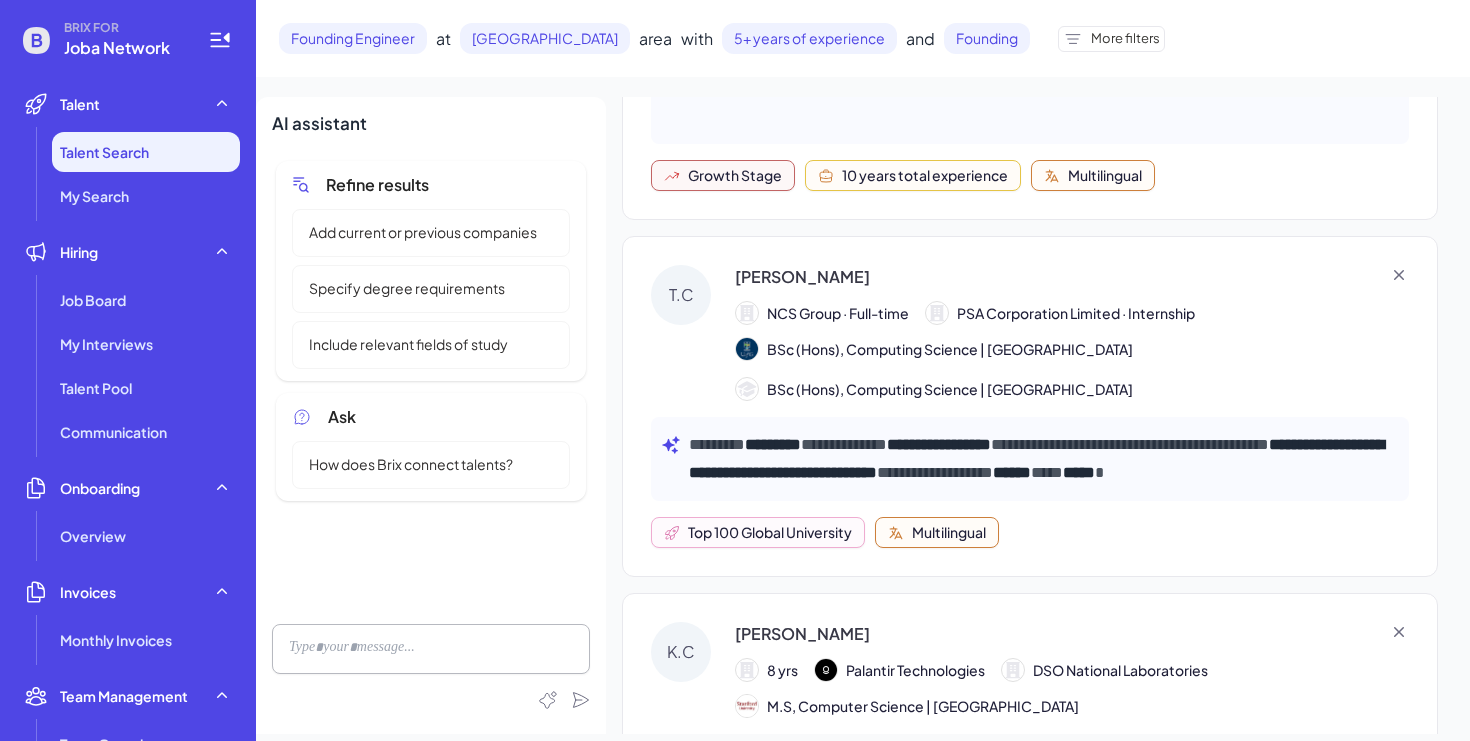 click on "Tim Chan" at bounding box center (802, 277) 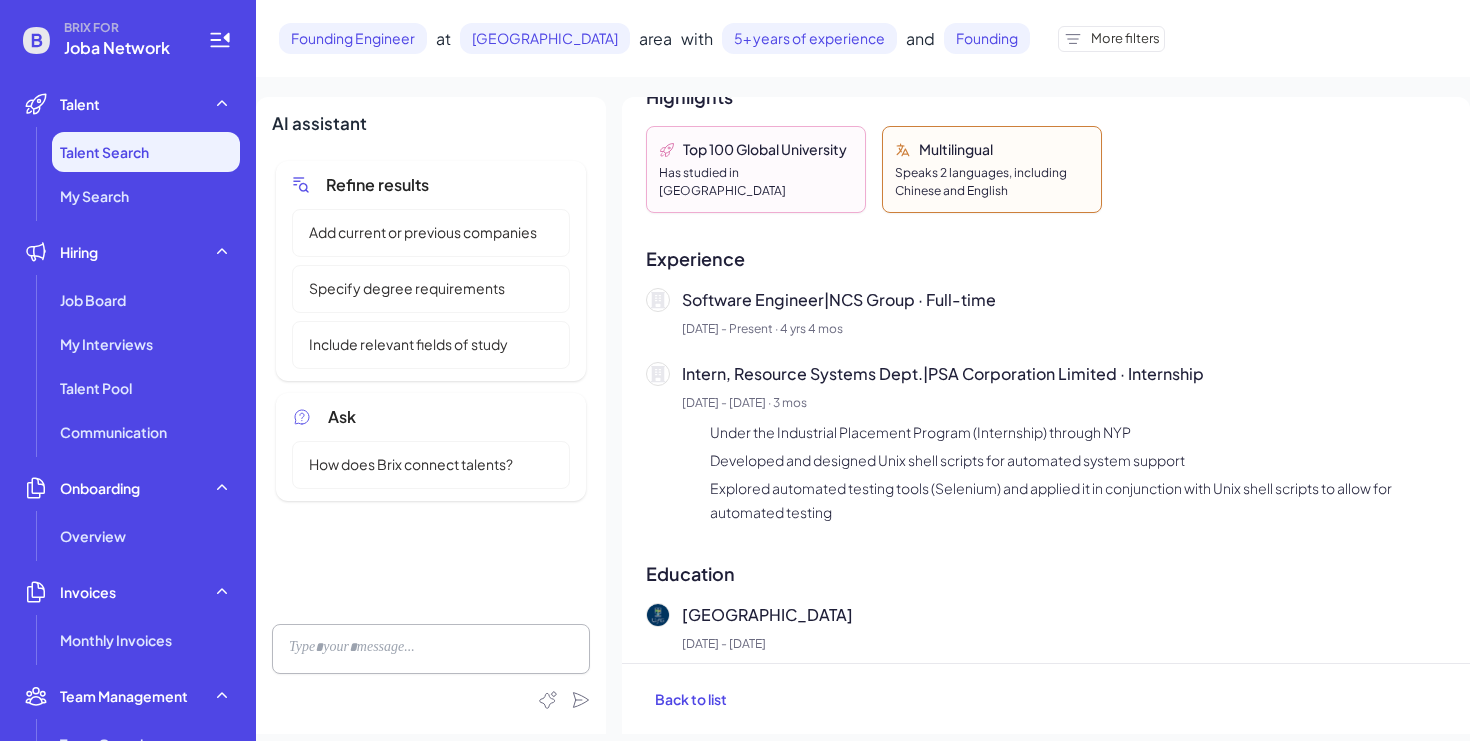 scroll, scrollTop: 497, scrollLeft: 0, axis: vertical 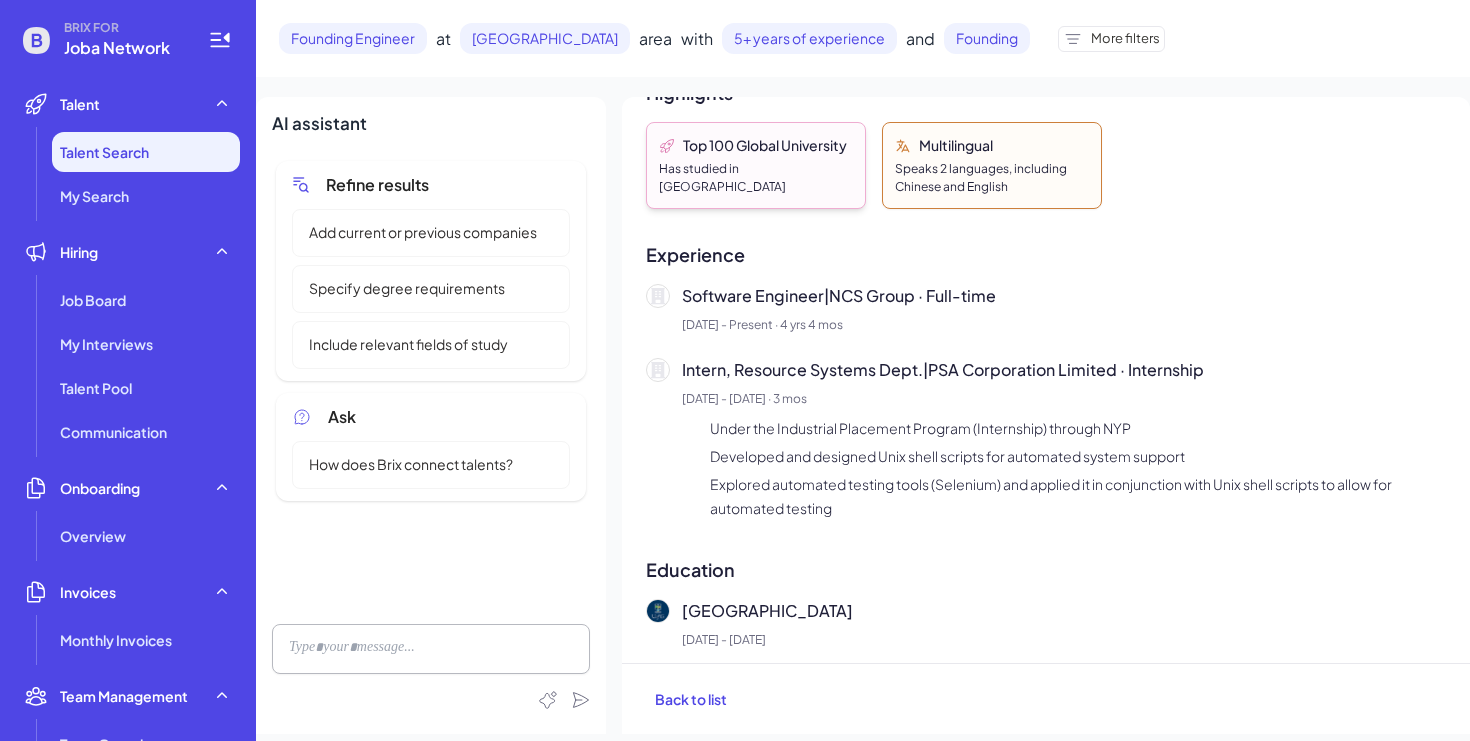 click on "Top 100 Global University" at bounding box center (765, 145) 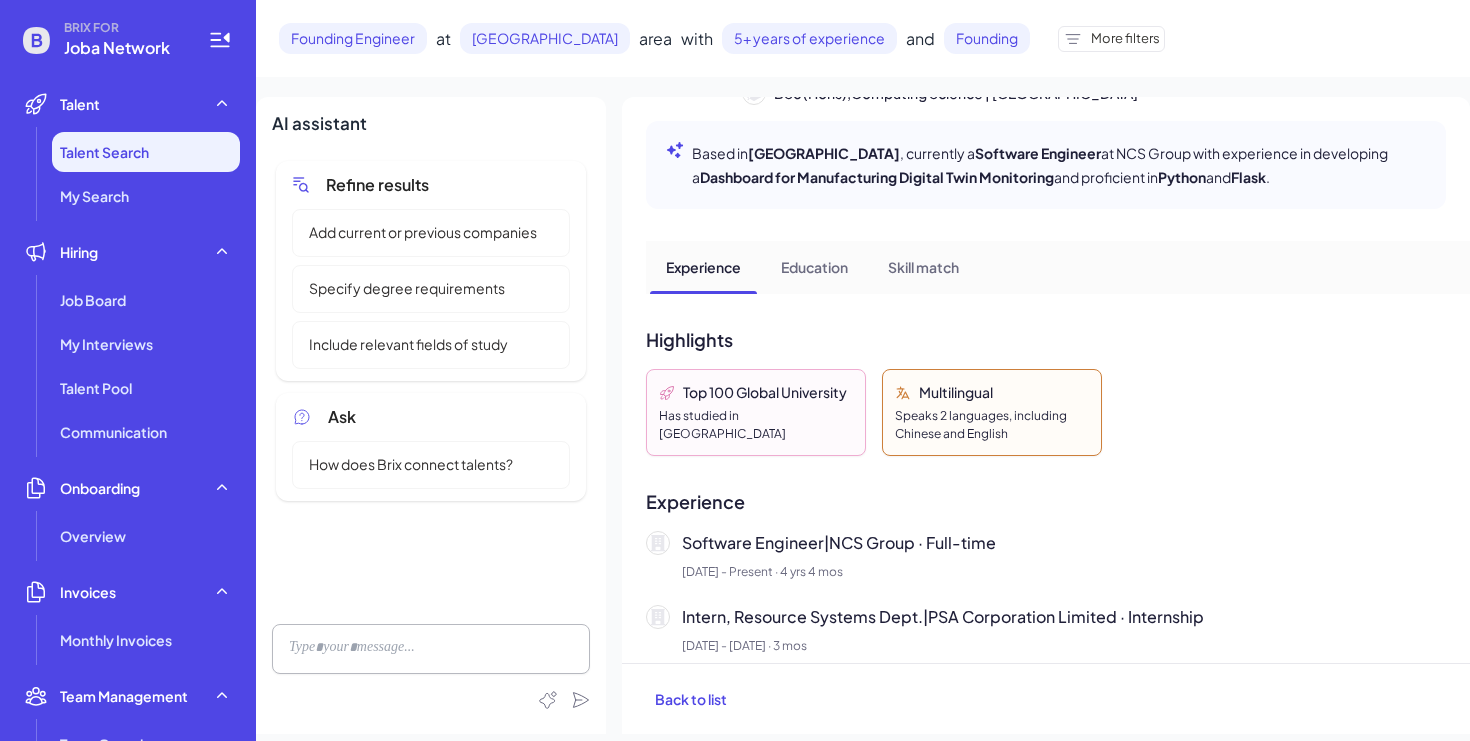 scroll, scrollTop: 0, scrollLeft: 0, axis: both 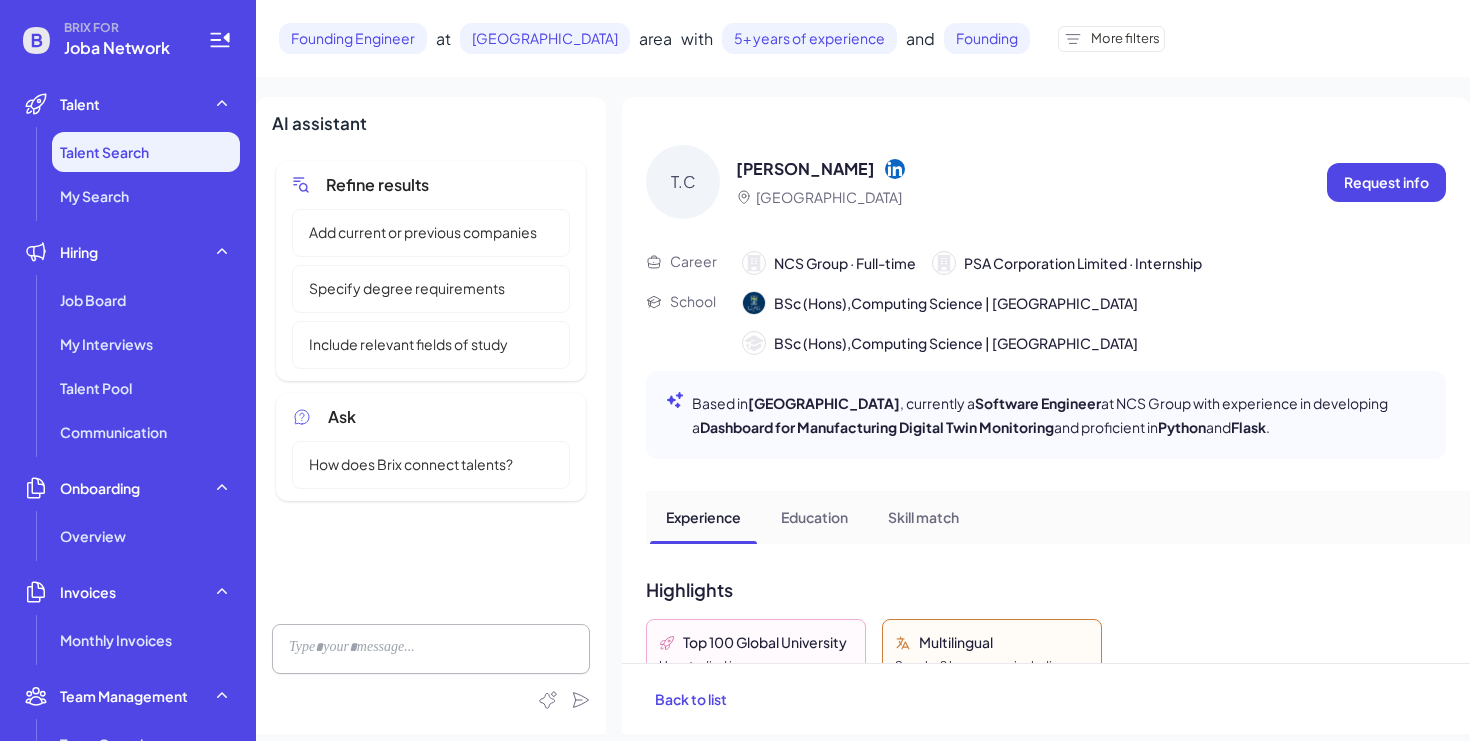 click 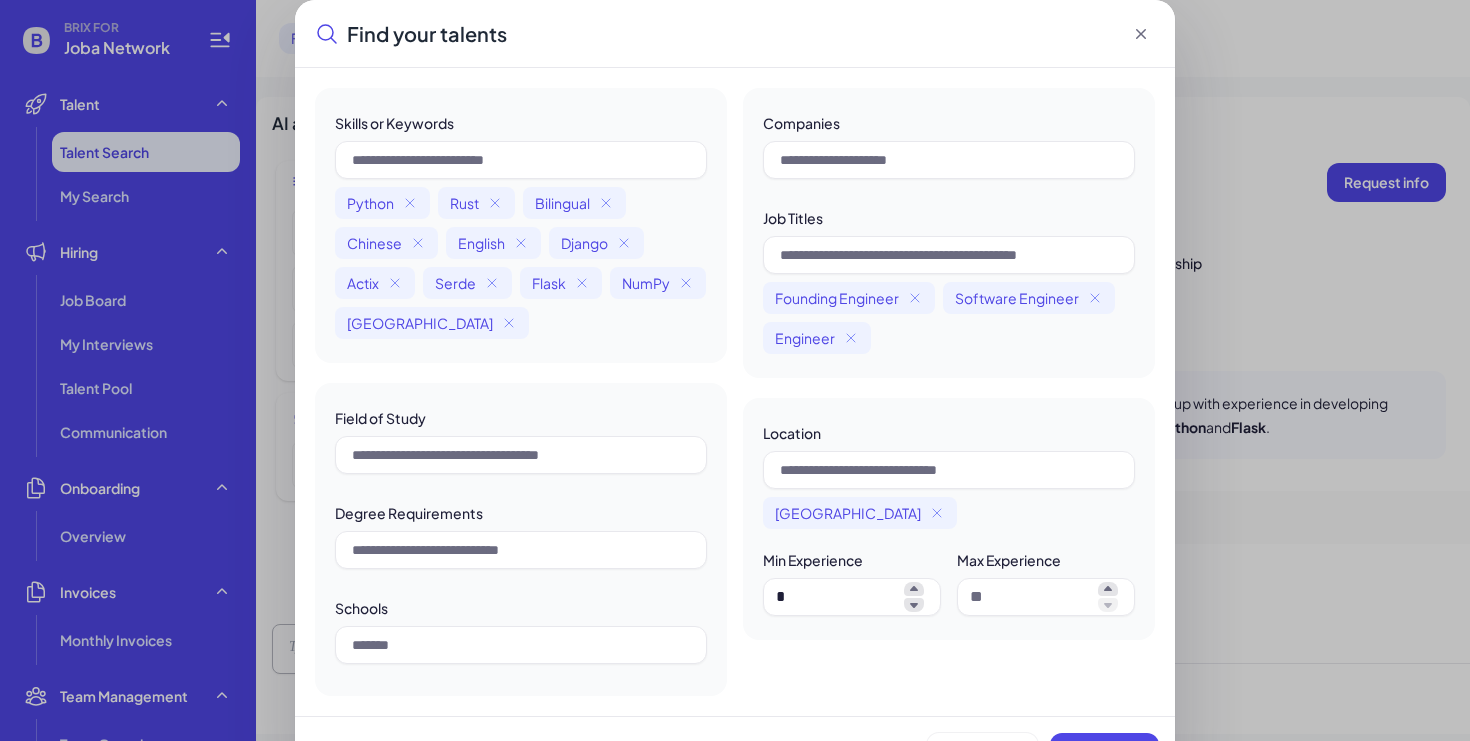 click 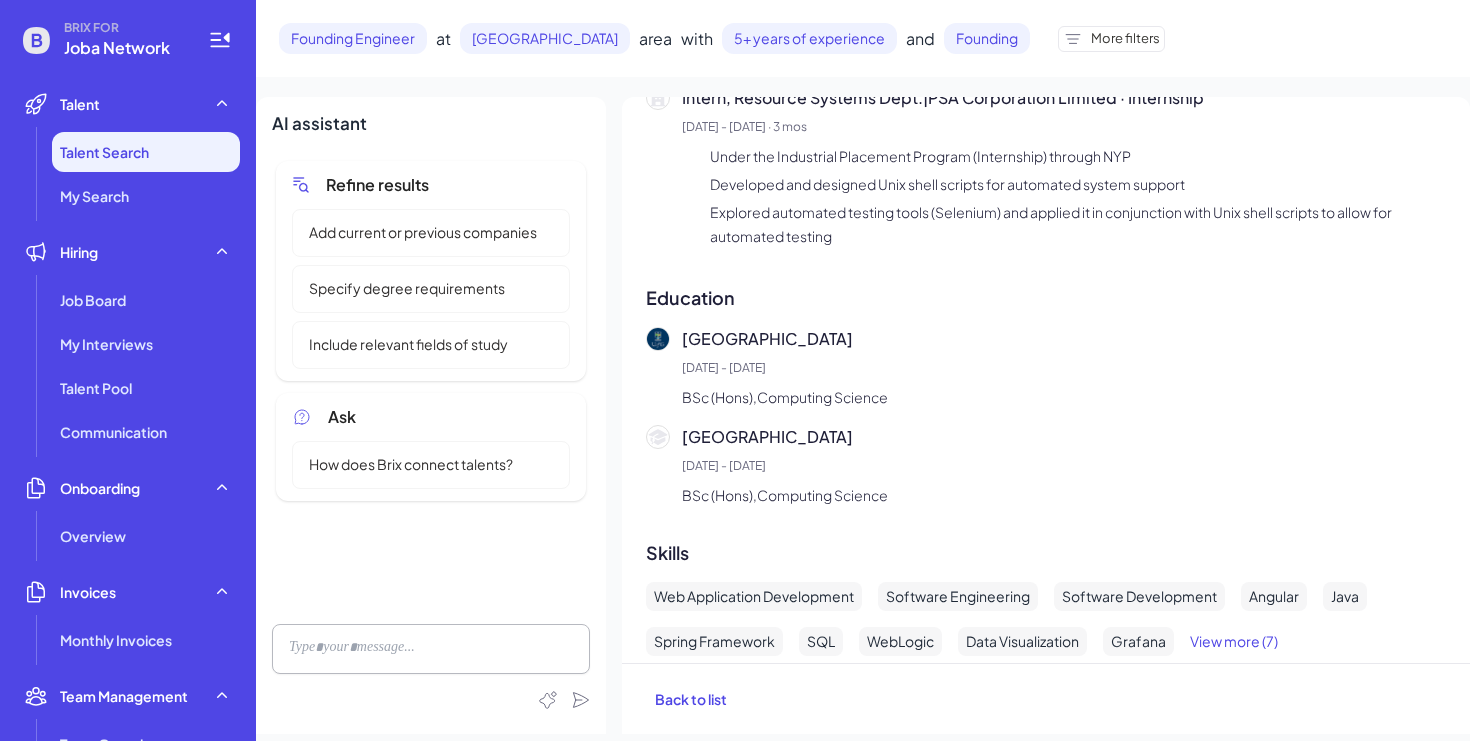 scroll, scrollTop: 810, scrollLeft: 0, axis: vertical 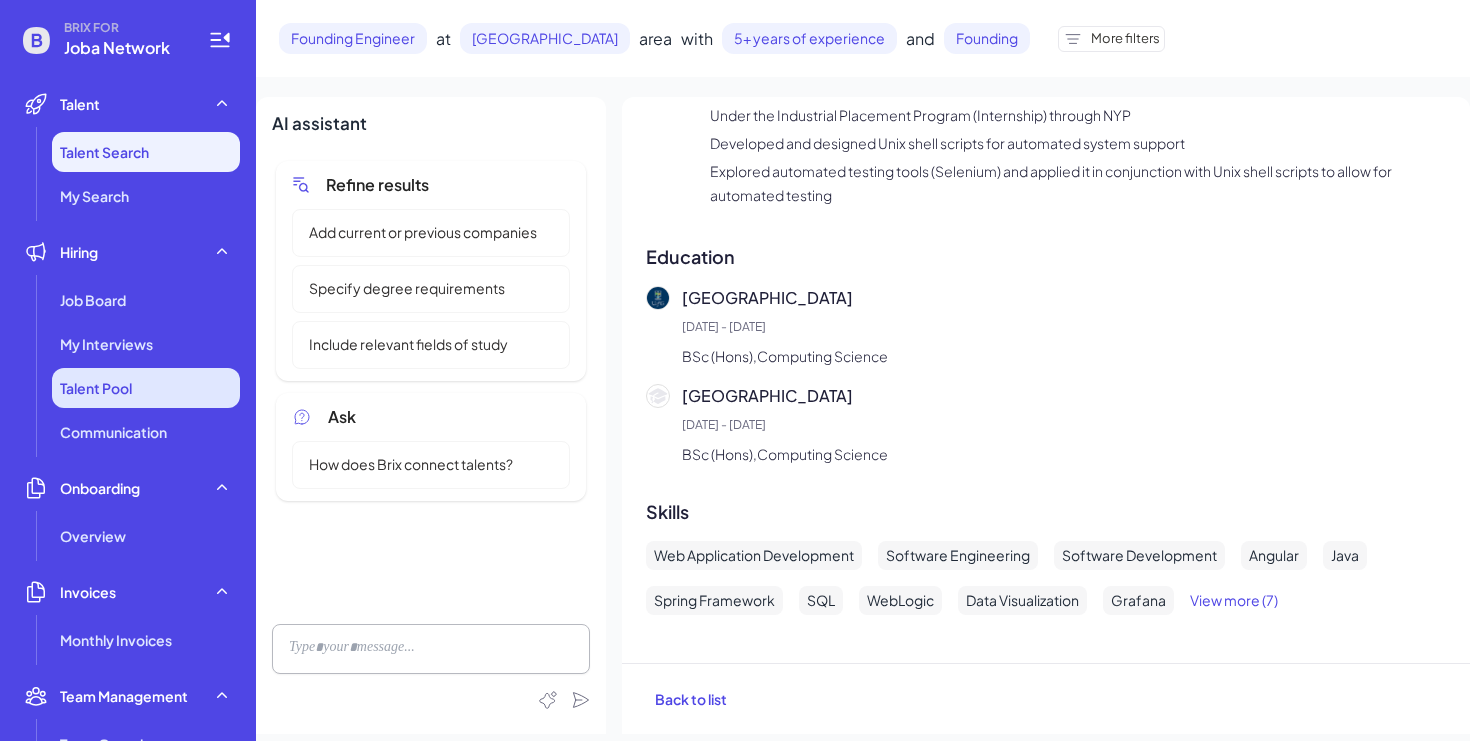 click on "Talent Pool" at bounding box center [146, 388] 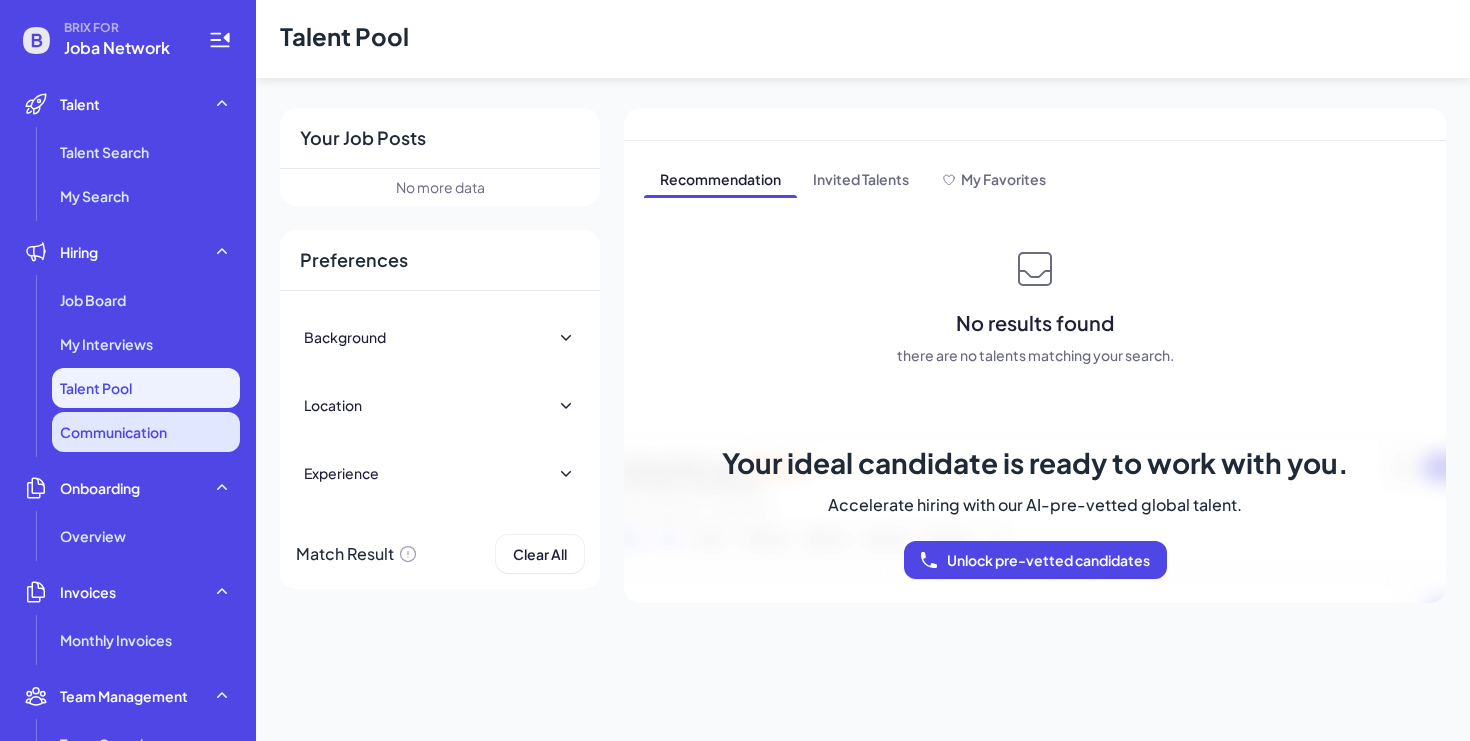 click on "Communication" at bounding box center (113, 432) 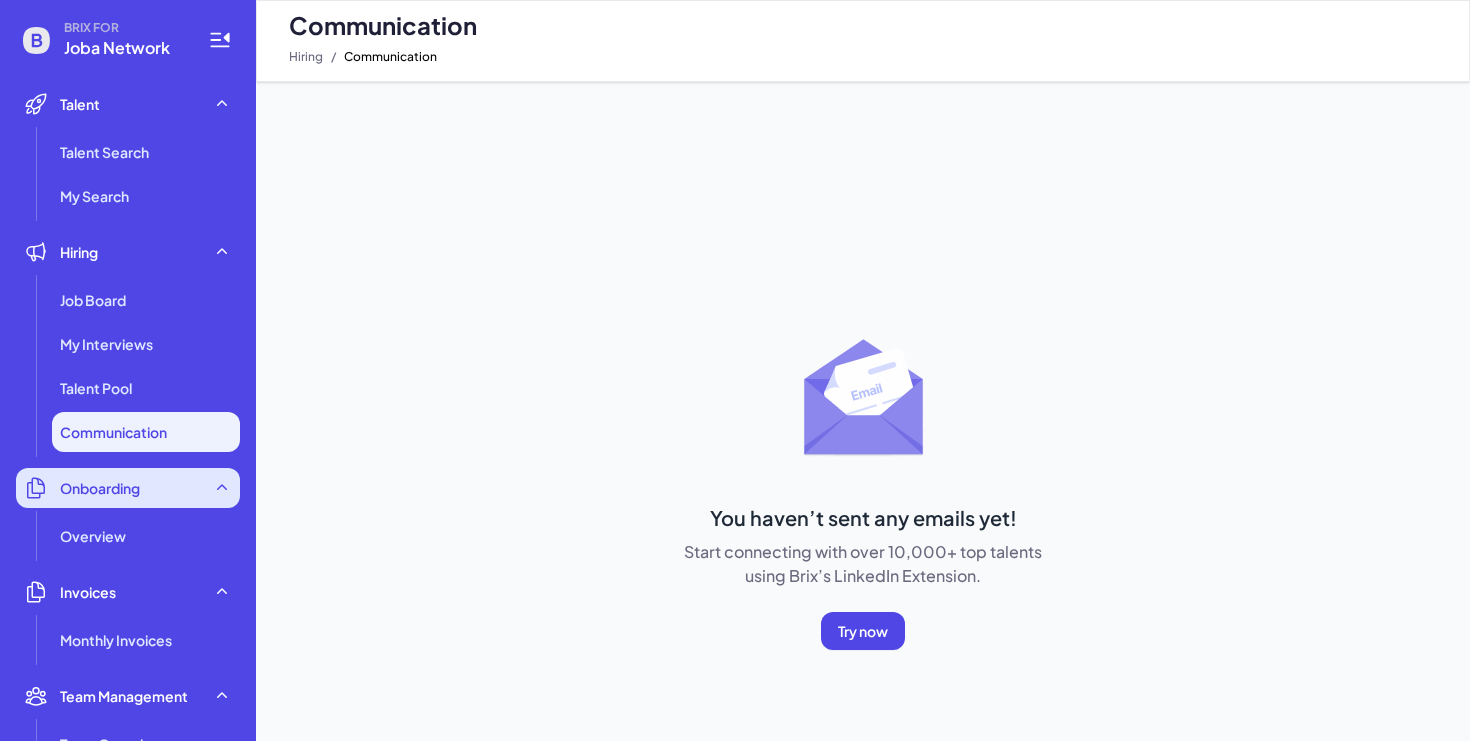 click on "Onboarding" at bounding box center [100, 488] 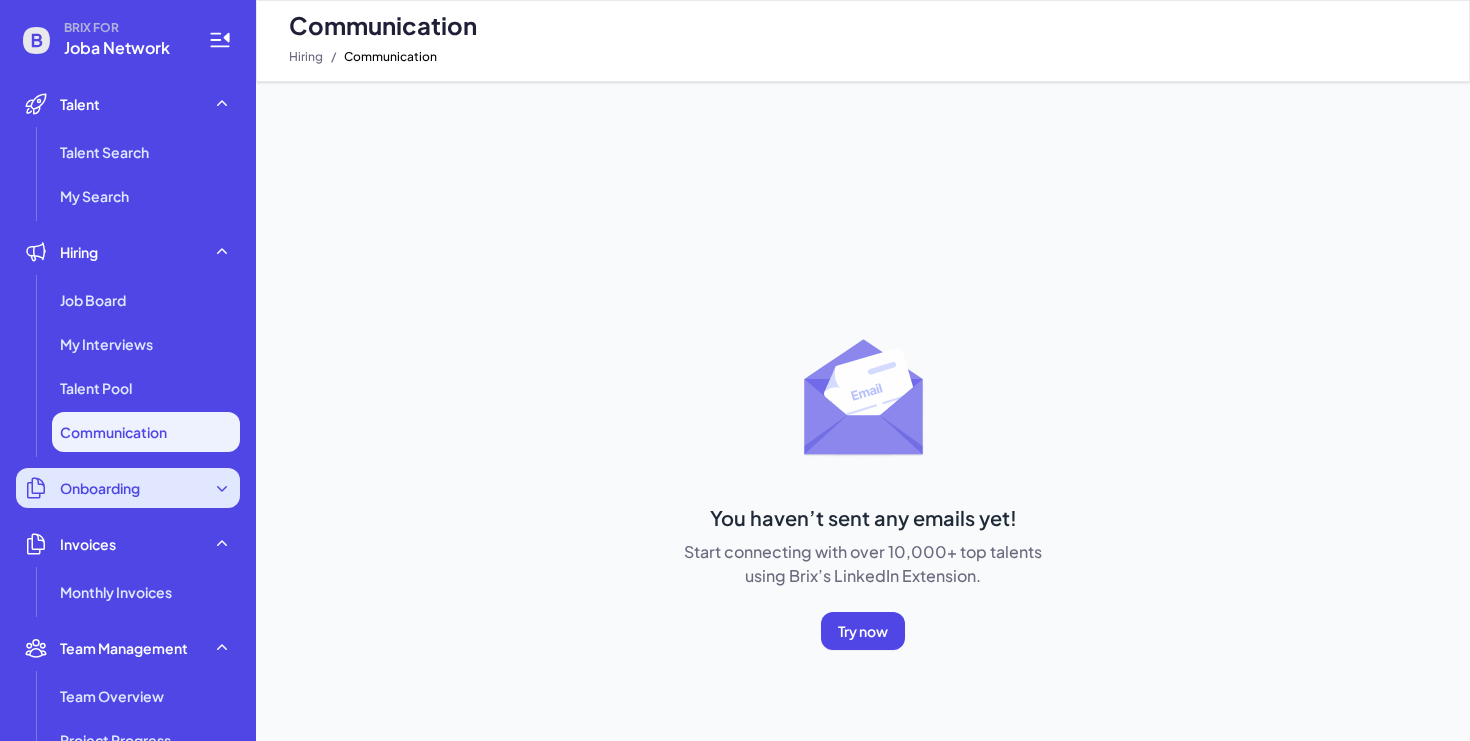 click on "Onboarding" at bounding box center (100, 488) 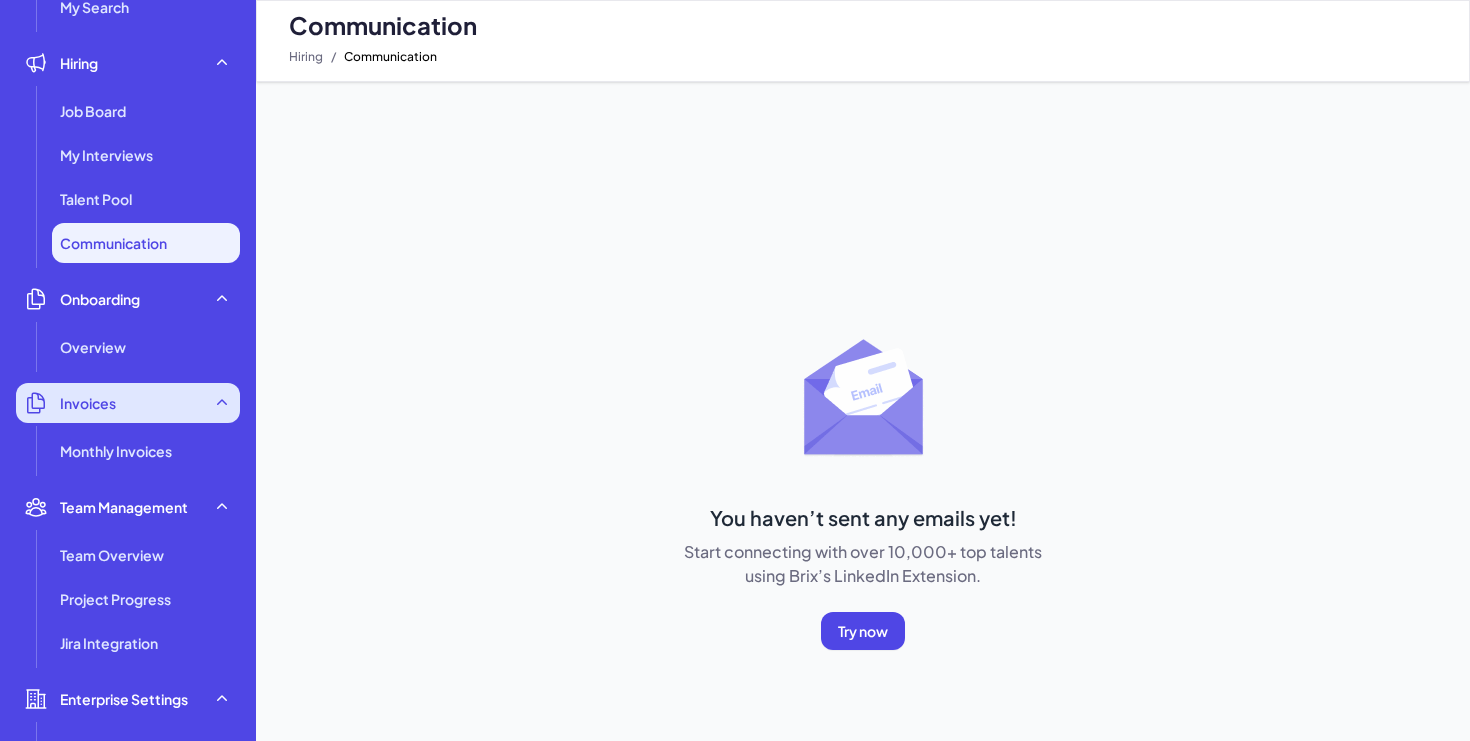 scroll, scrollTop: 280, scrollLeft: 0, axis: vertical 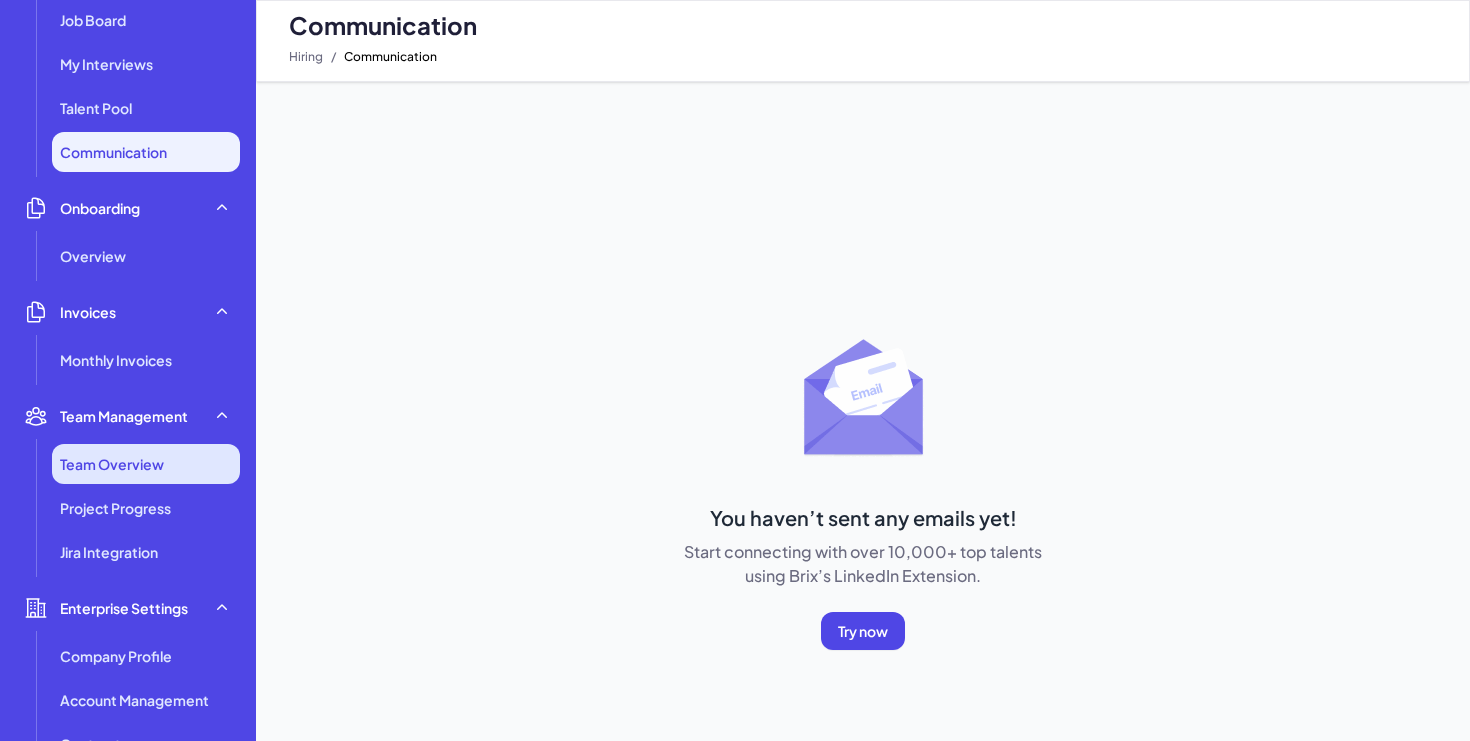 click on "Team Overview" at bounding box center [112, 464] 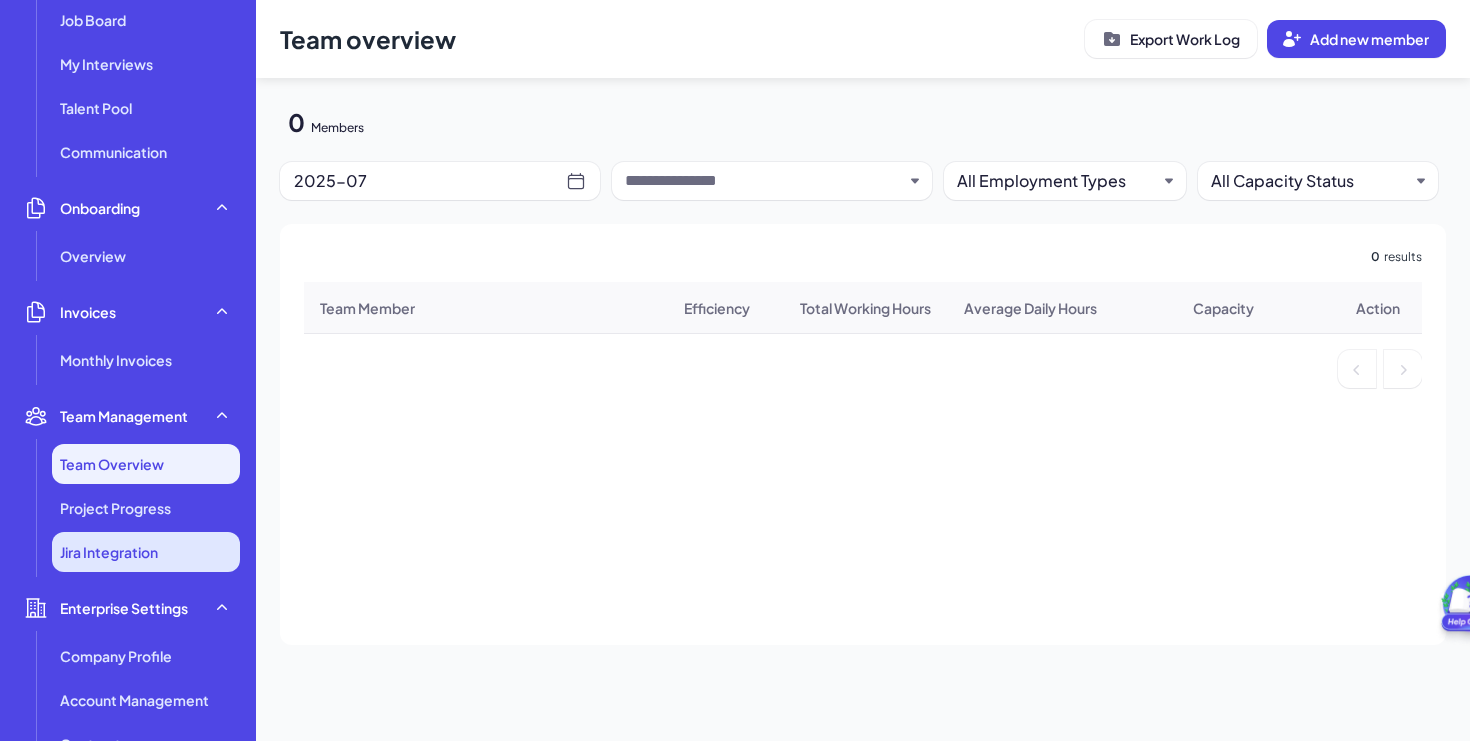 click on "Jira Integration" at bounding box center [109, 552] 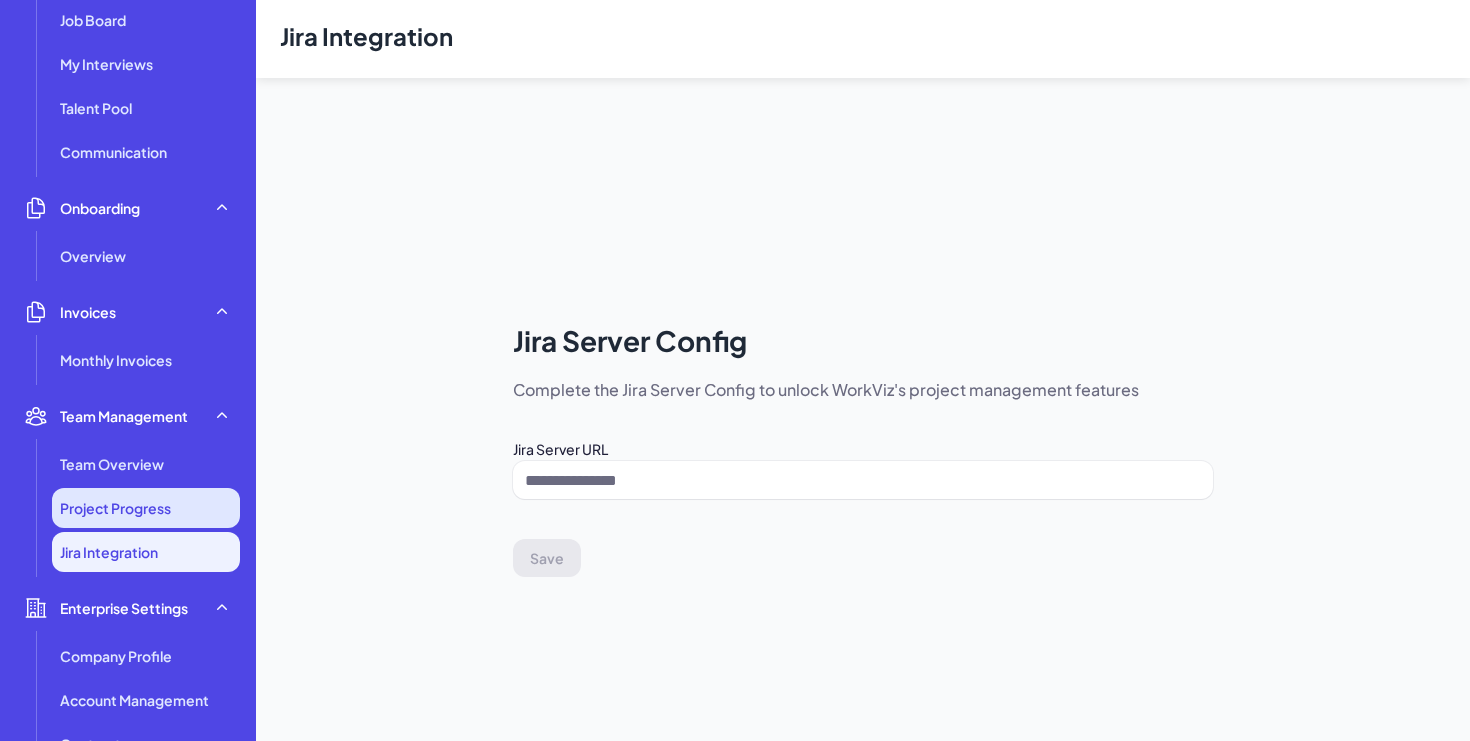 click on "Project Progress" at bounding box center (115, 508) 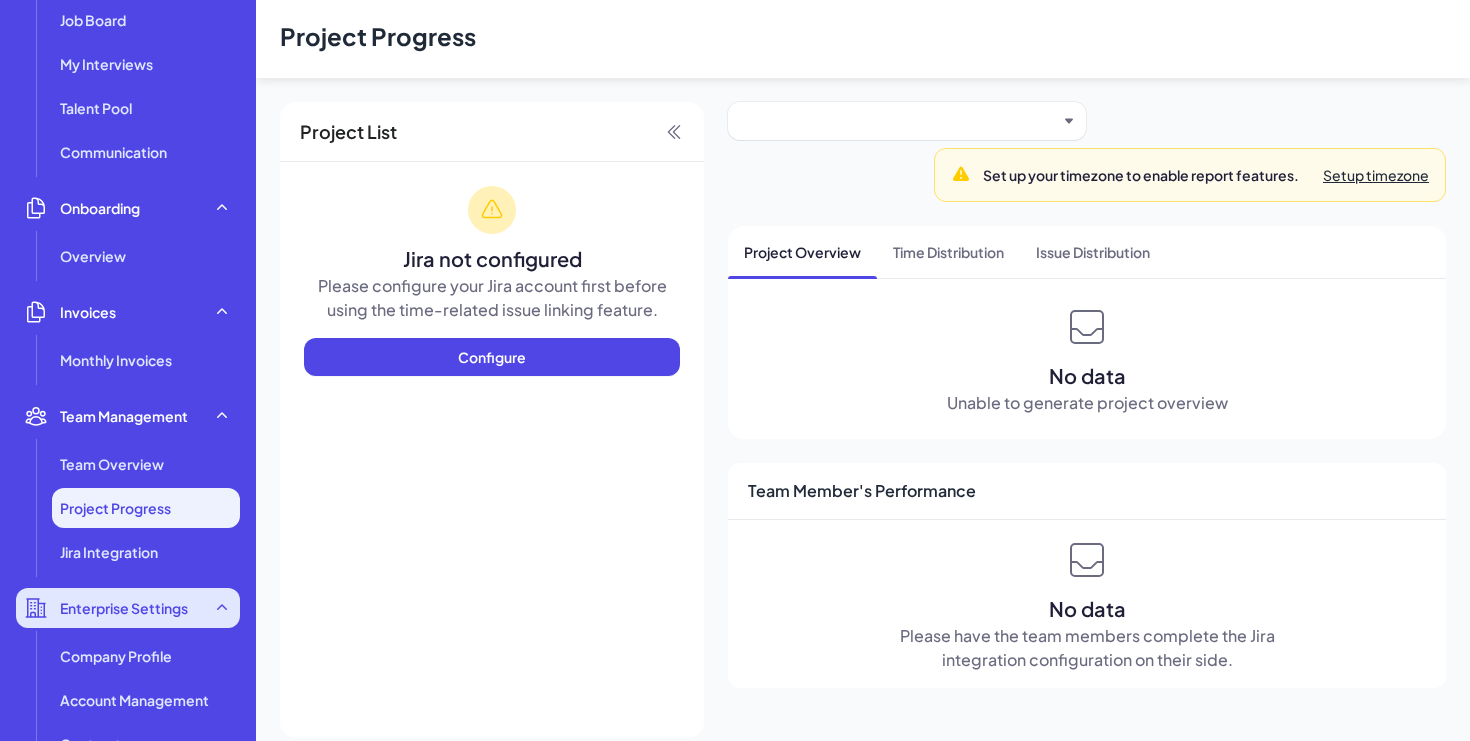 click on "Enterprise Settings" at bounding box center [128, 608] 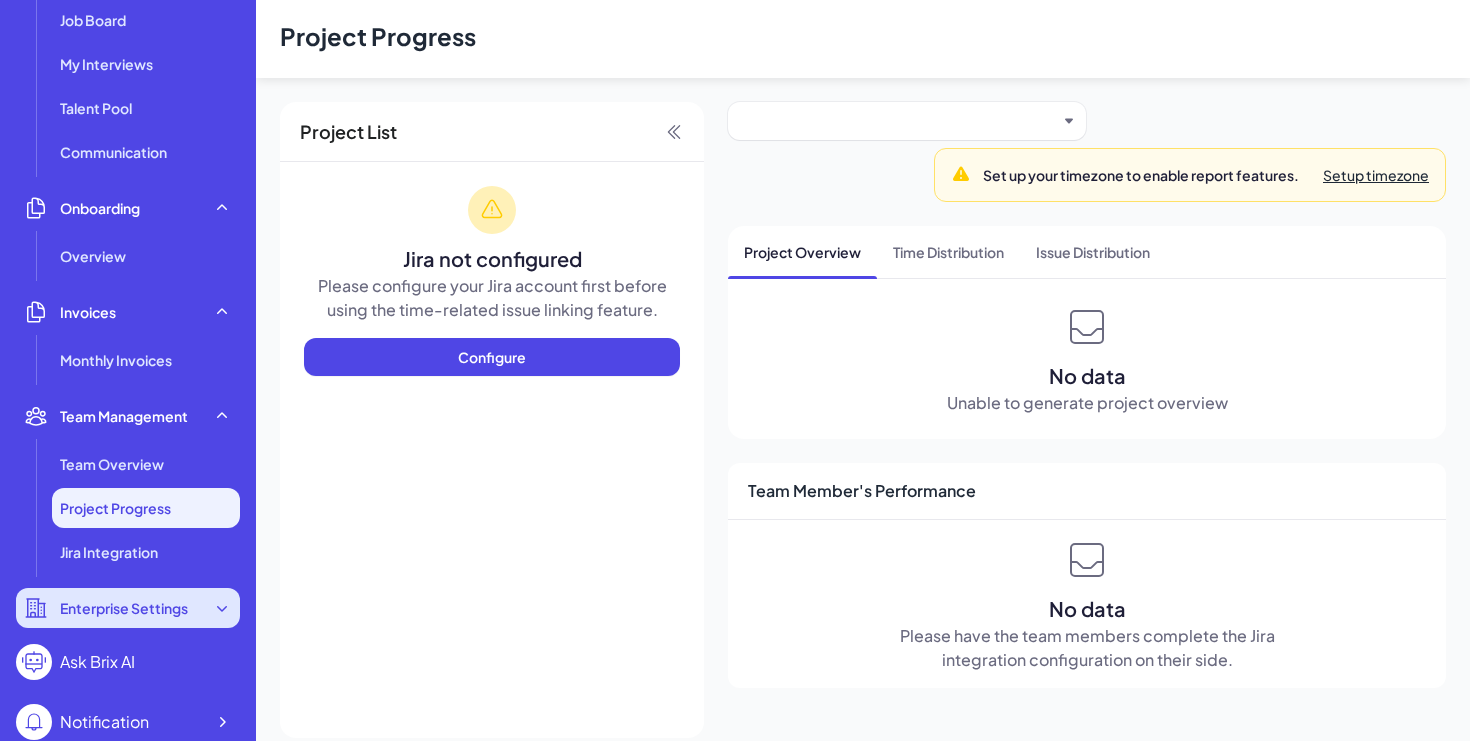 scroll, scrollTop: 367, scrollLeft: 0, axis: vertical 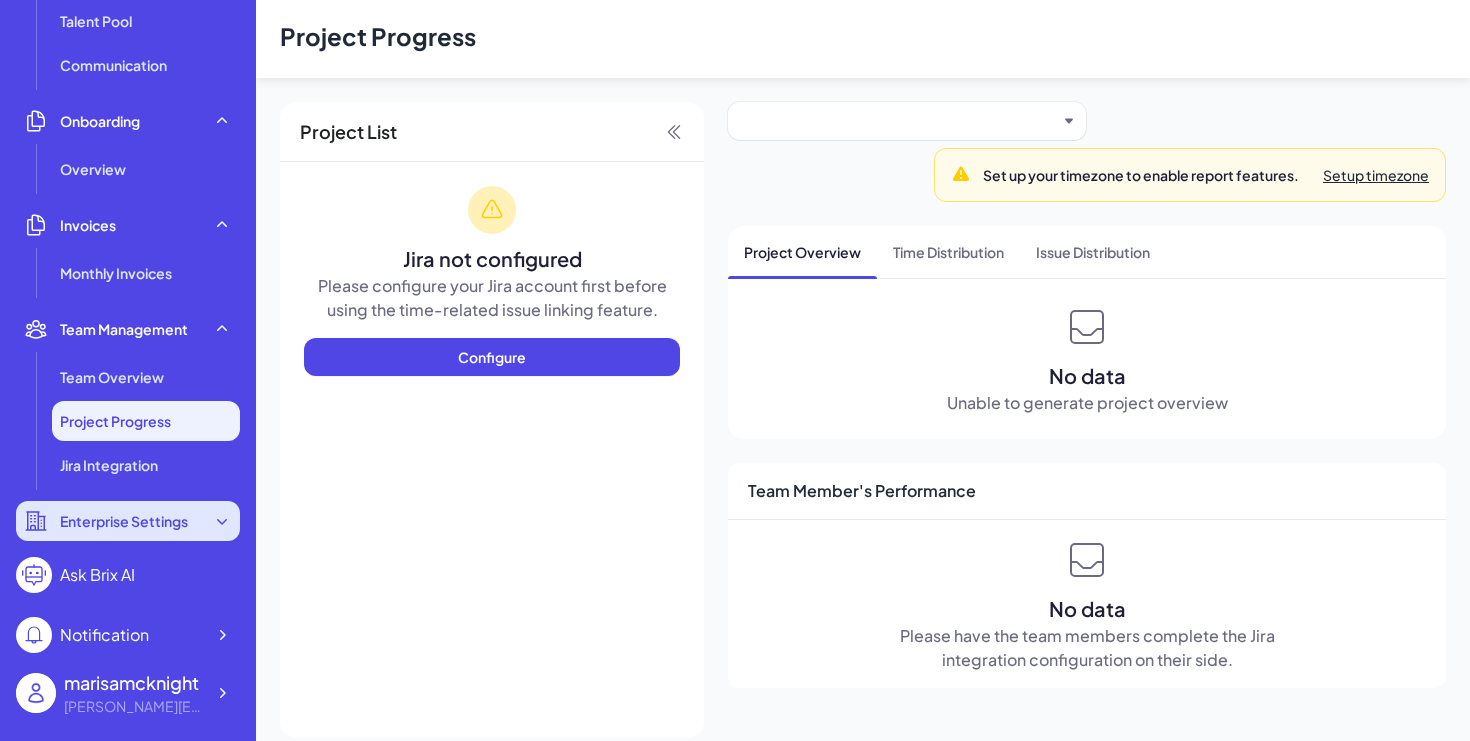 click on "Enterprise Settings" at bounding box center [124, 521] 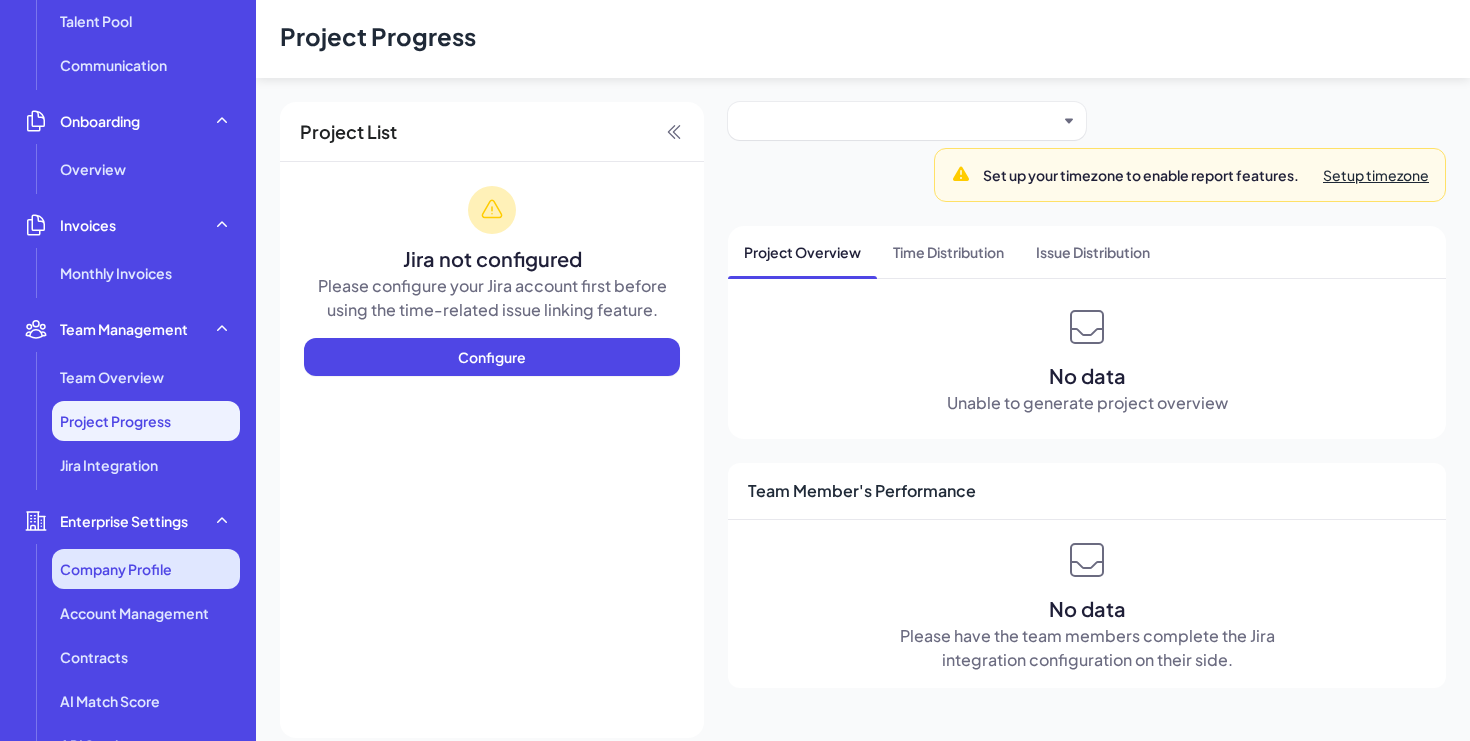 click on "Company Profile" at bounding box center (116, 569) 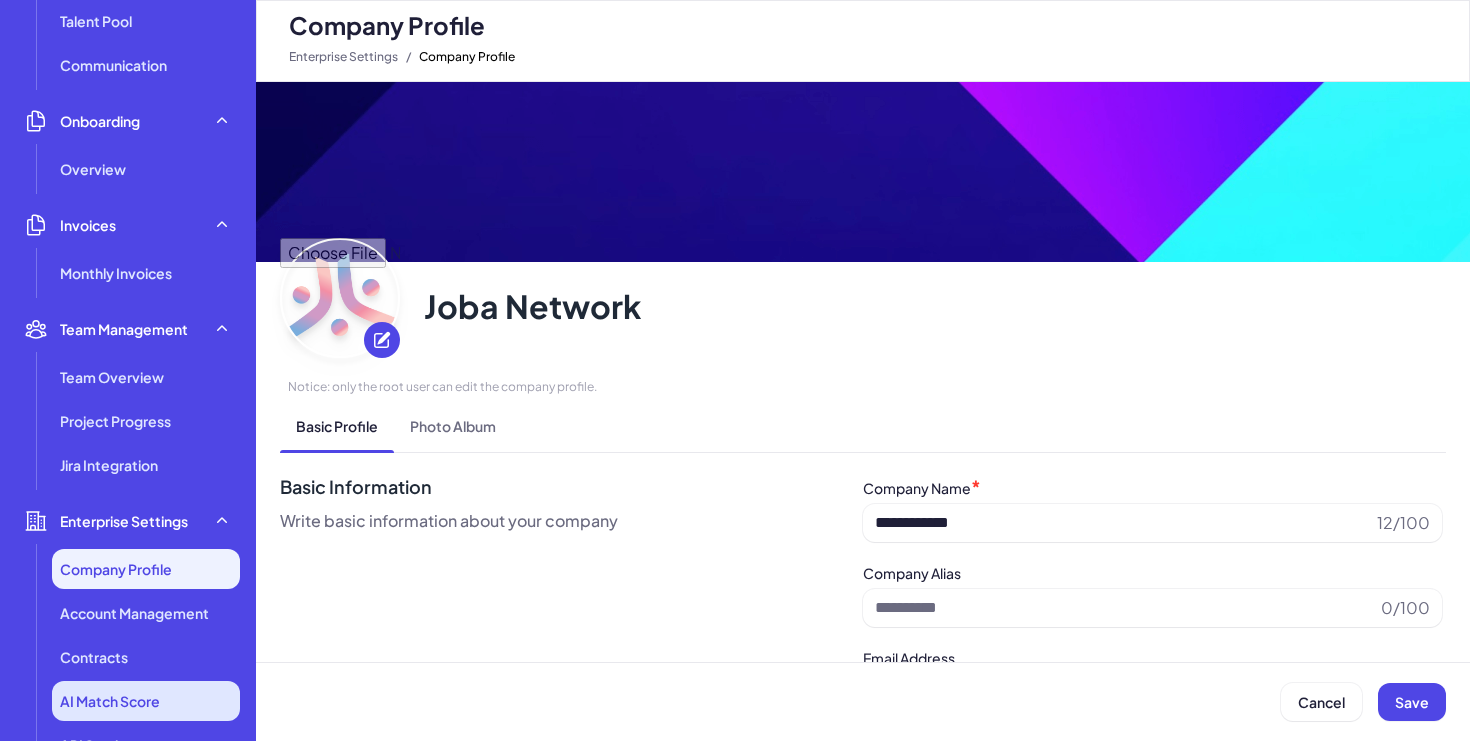click on "AI Match Score" at bounding box center (110, 701) 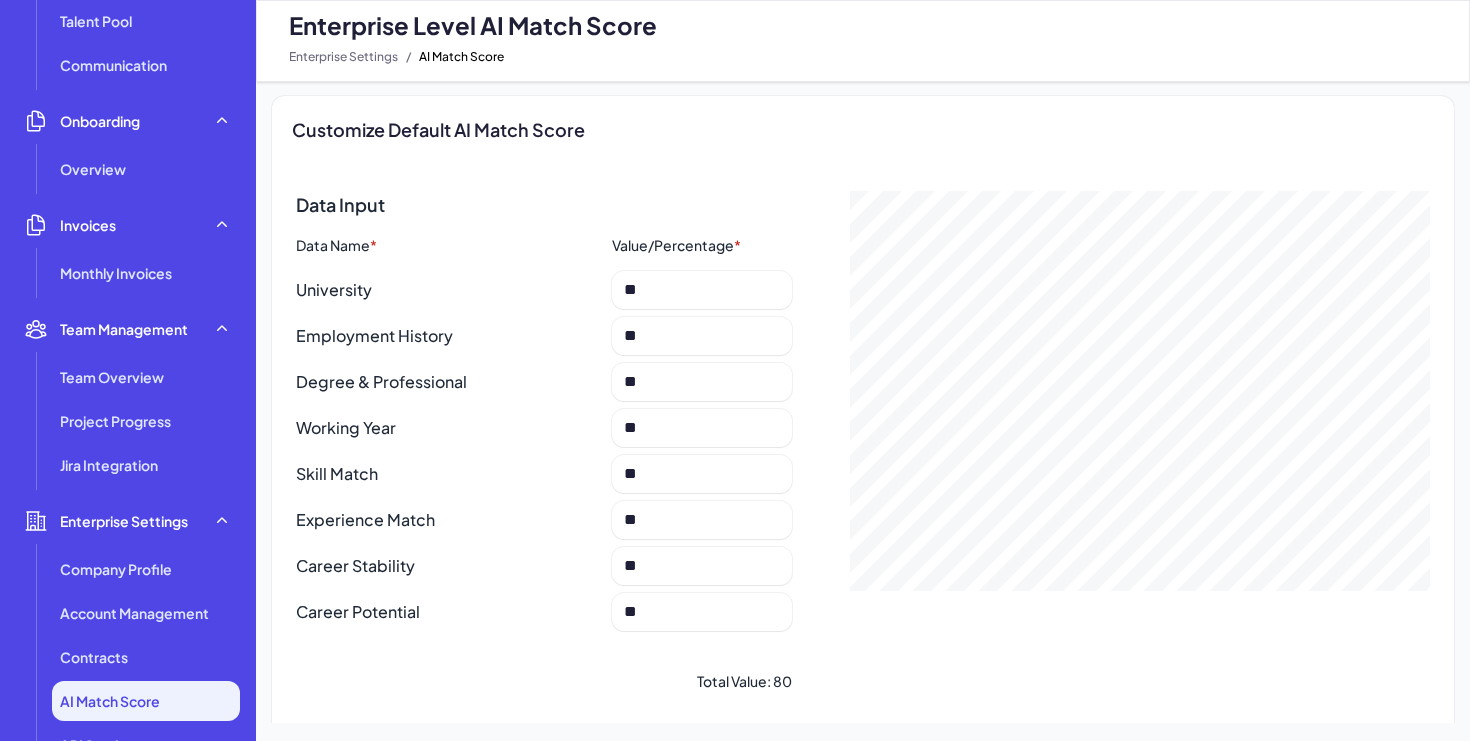 scroll, scrollTop: 0, scrollLeft: 0, axis: both 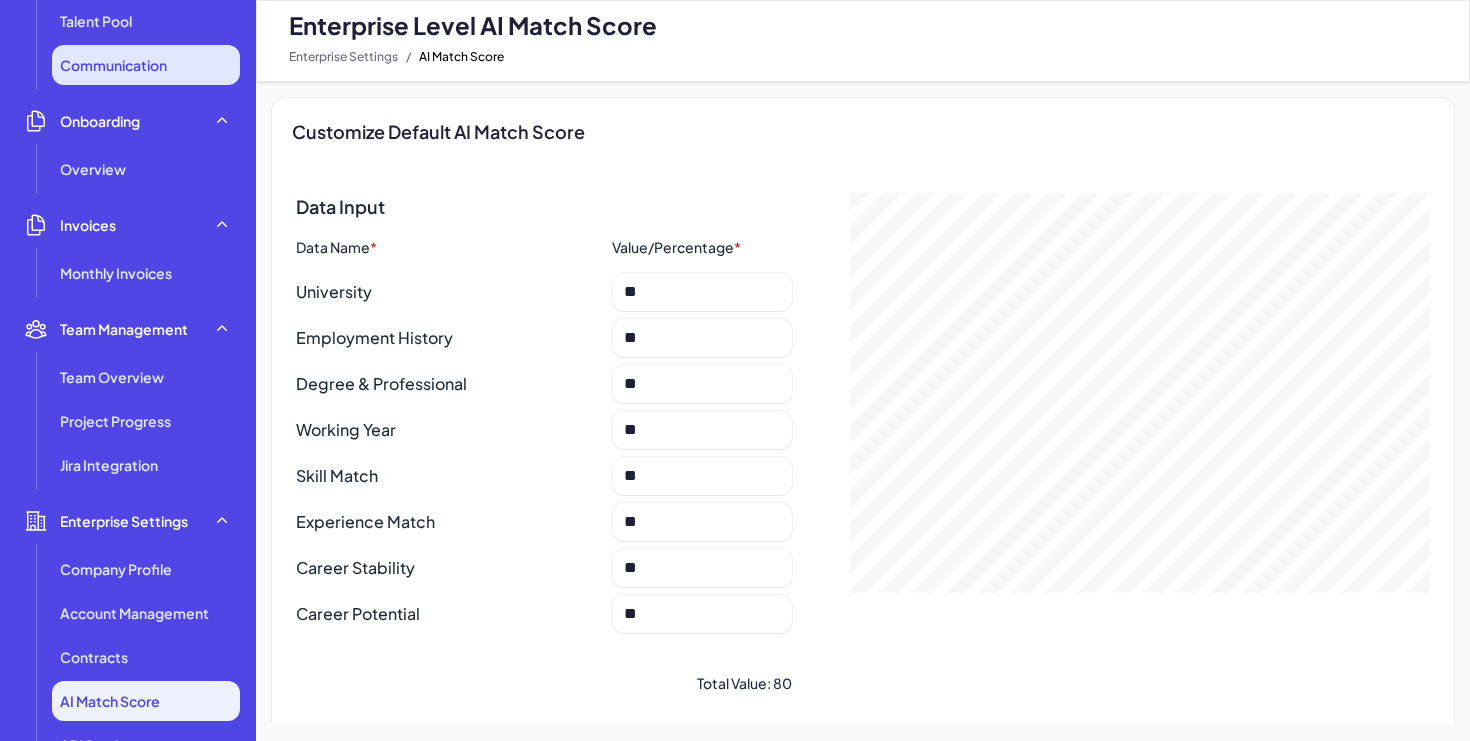 click on "Communication" at bounding box center (146, 65) 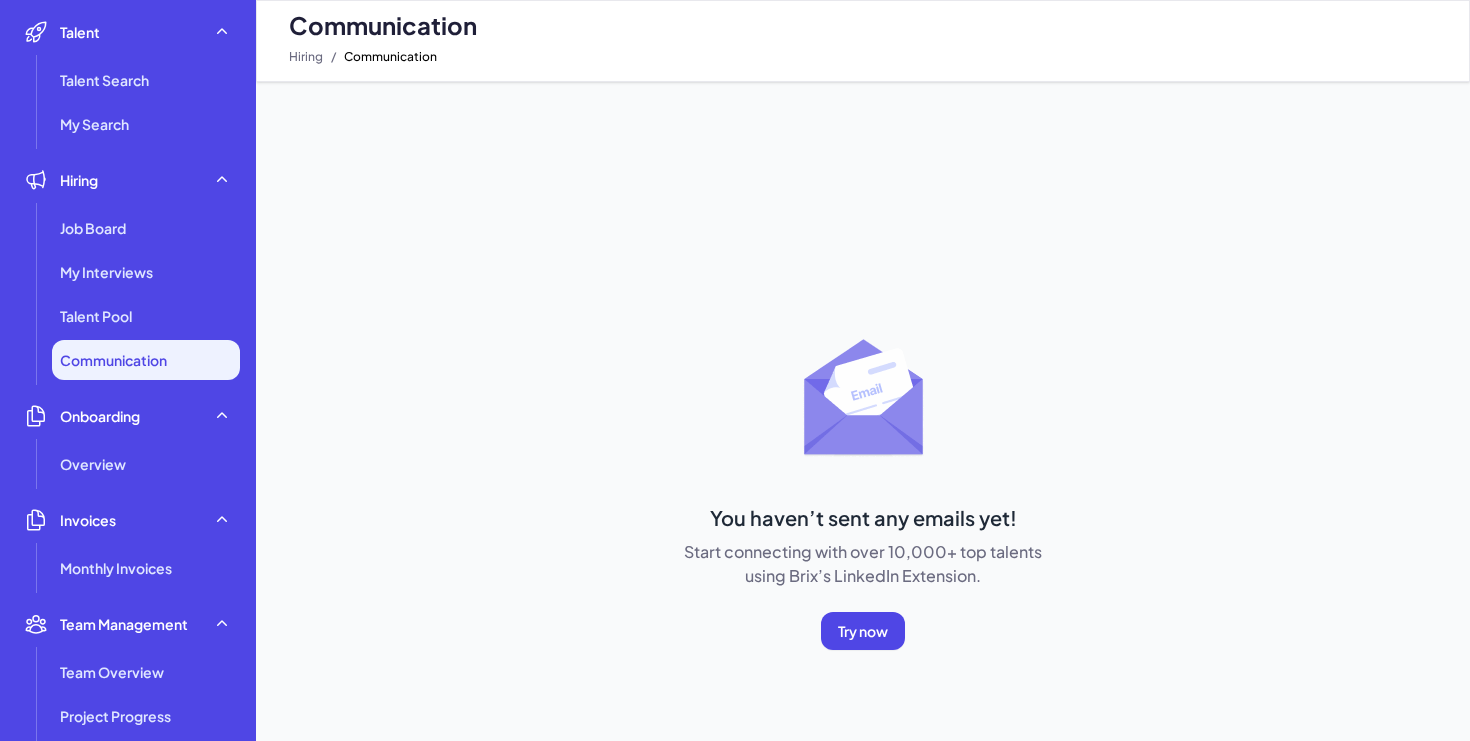 scroll, scrollTop: 0, scrollLeft: 0, axis: both 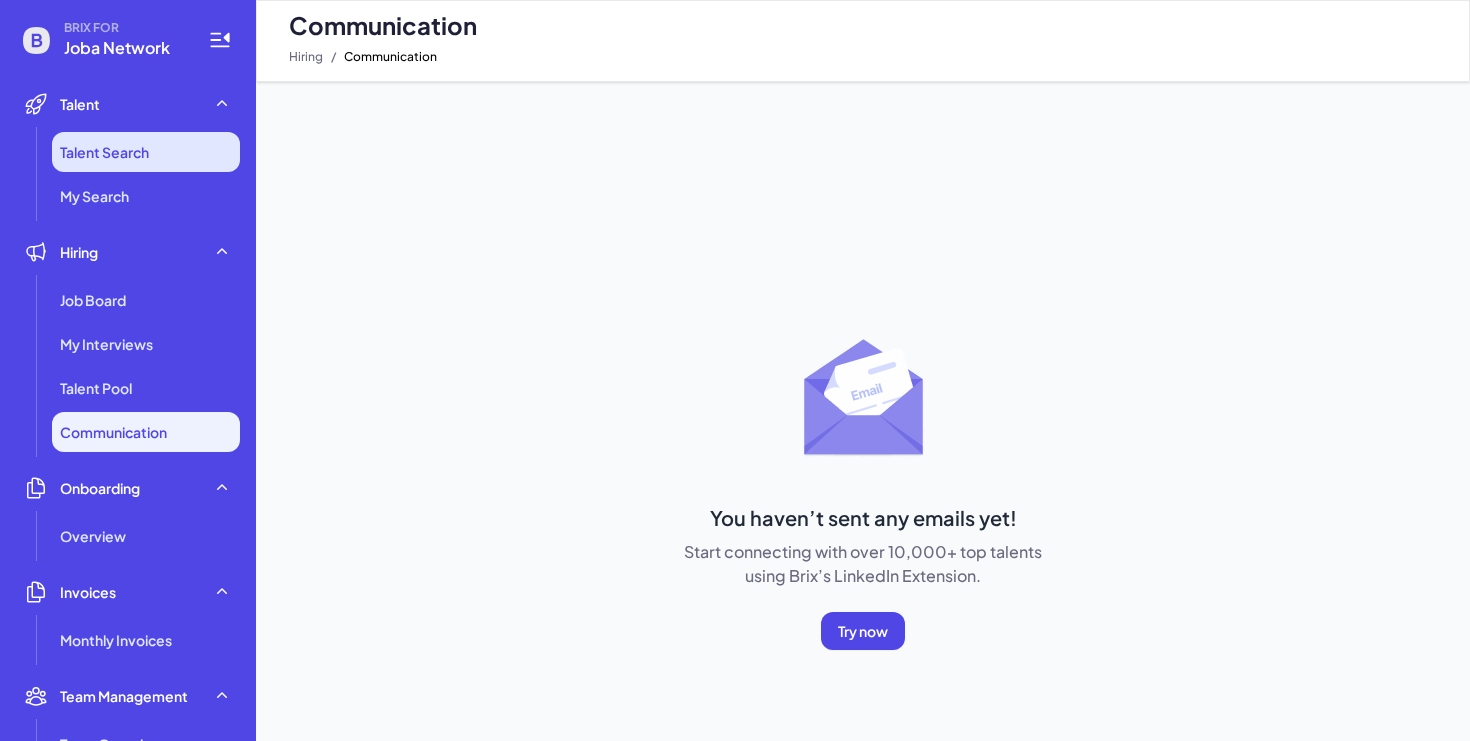 click on "Talent Search" at bounding box center (104, 152) 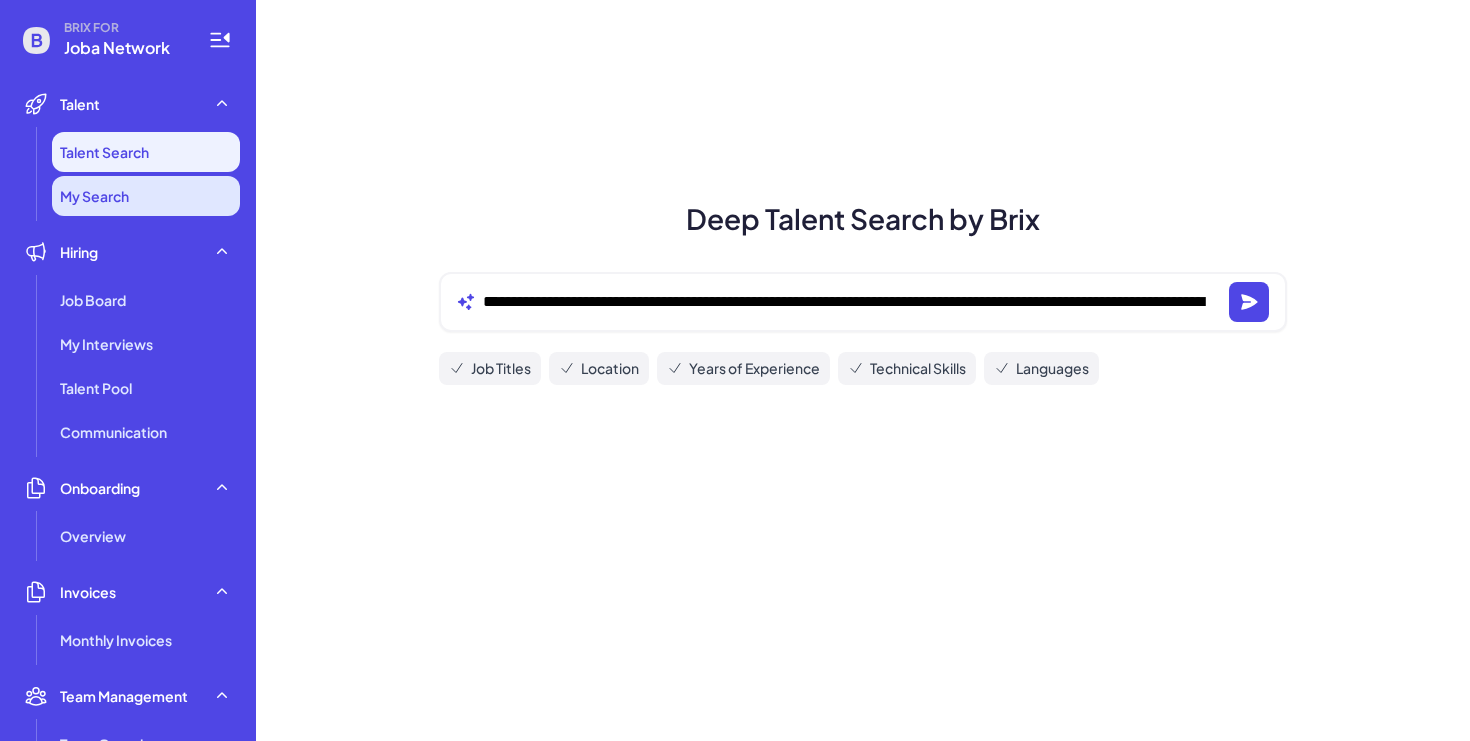 click on "My Search" at bounding box center [94, 196] 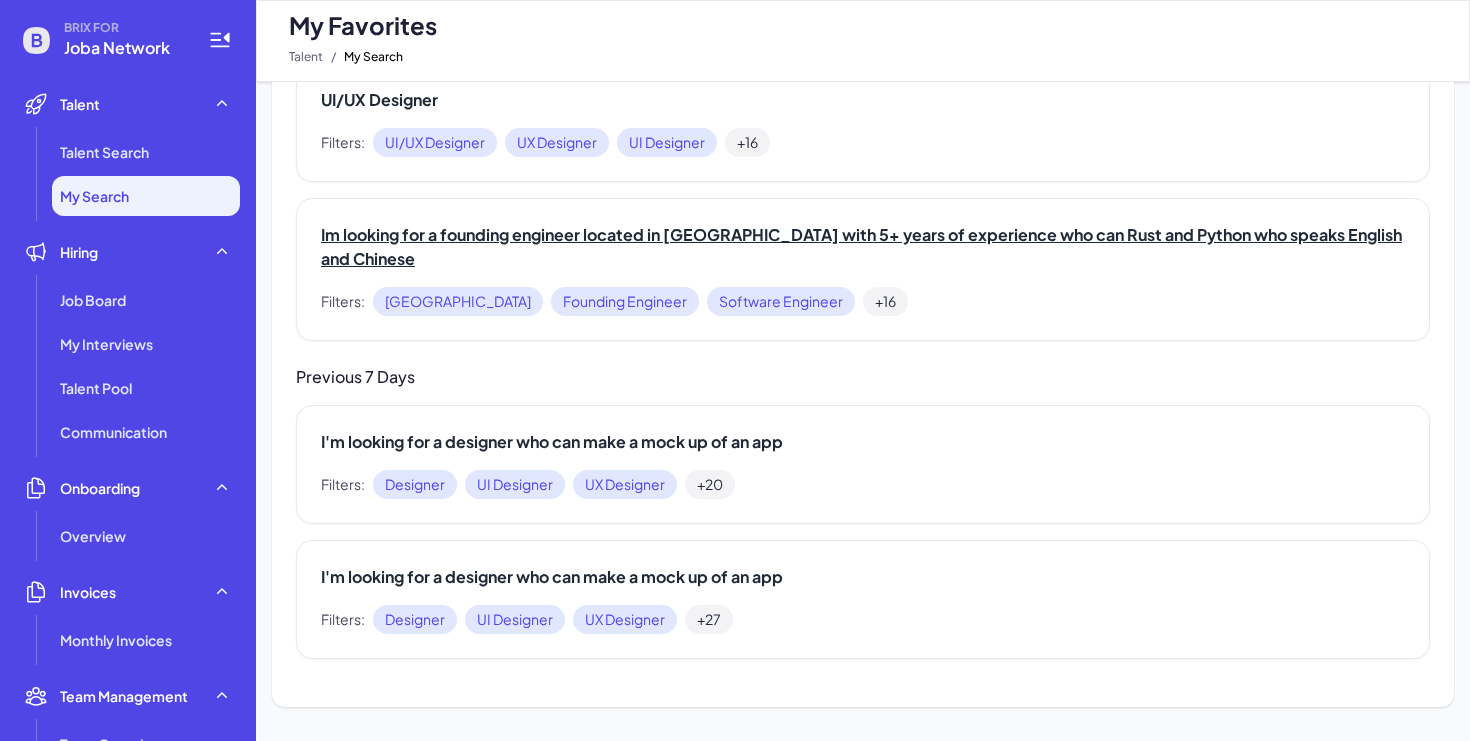 scroll, scrollTop: 0, scrollLeft: 0, axis: both 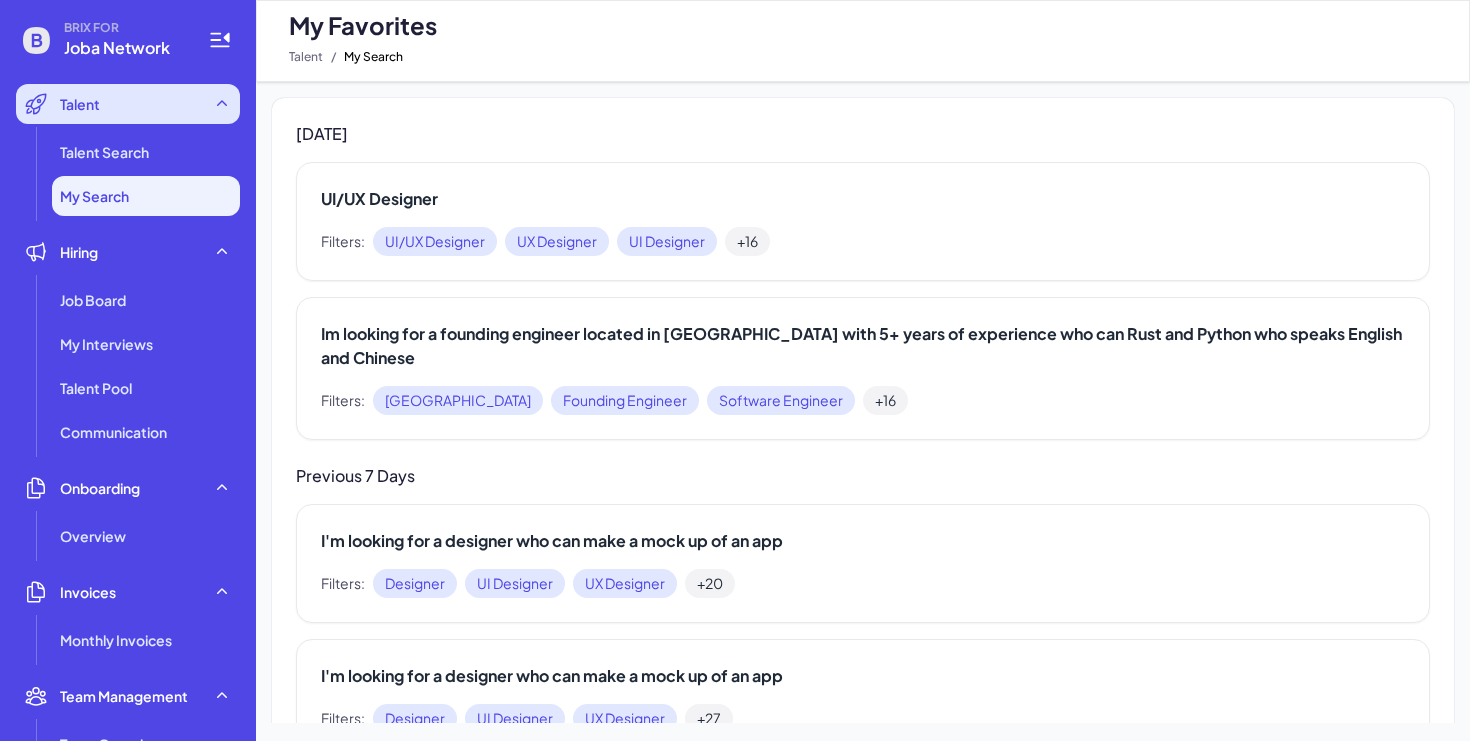 click on "Talent" at bounding box center (128, 104) 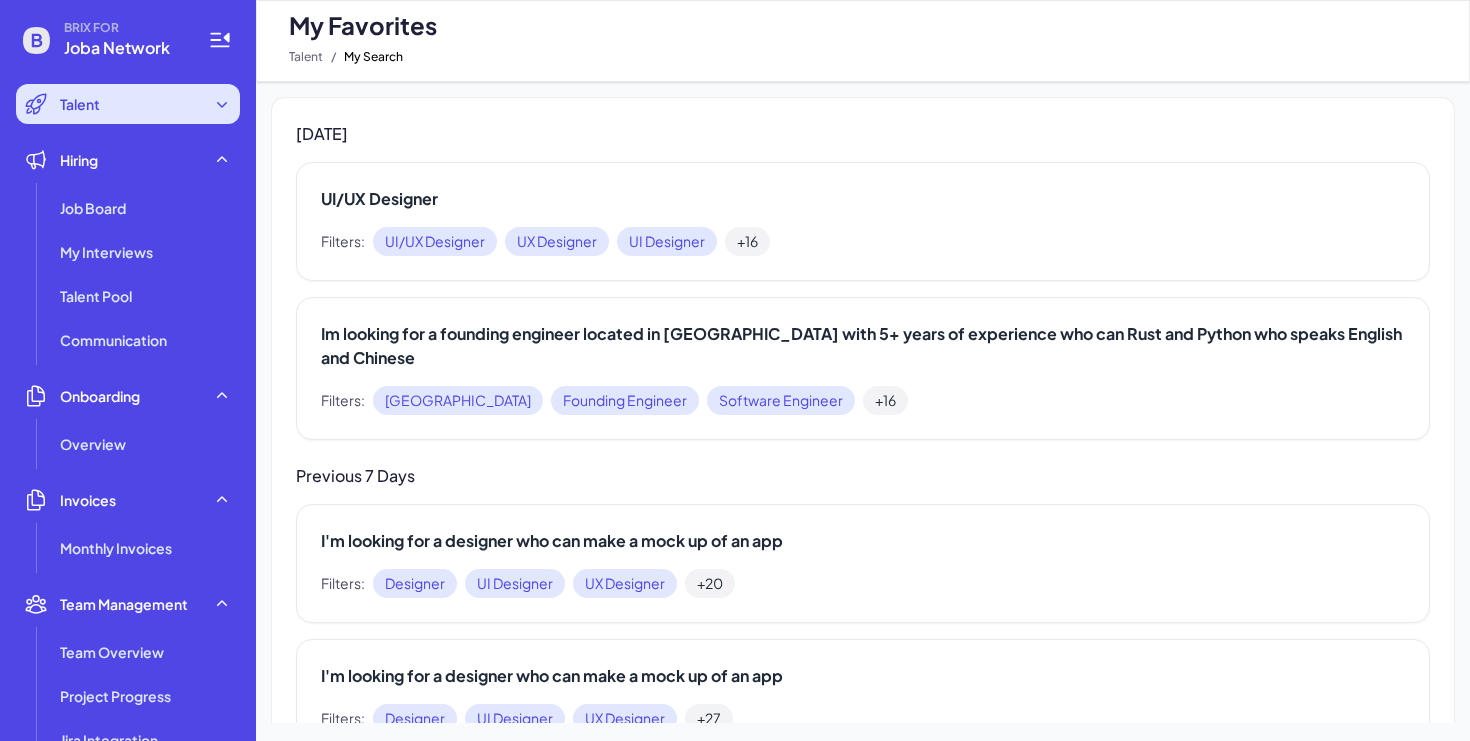 click on "Talent" at bounding box center [128, 104] 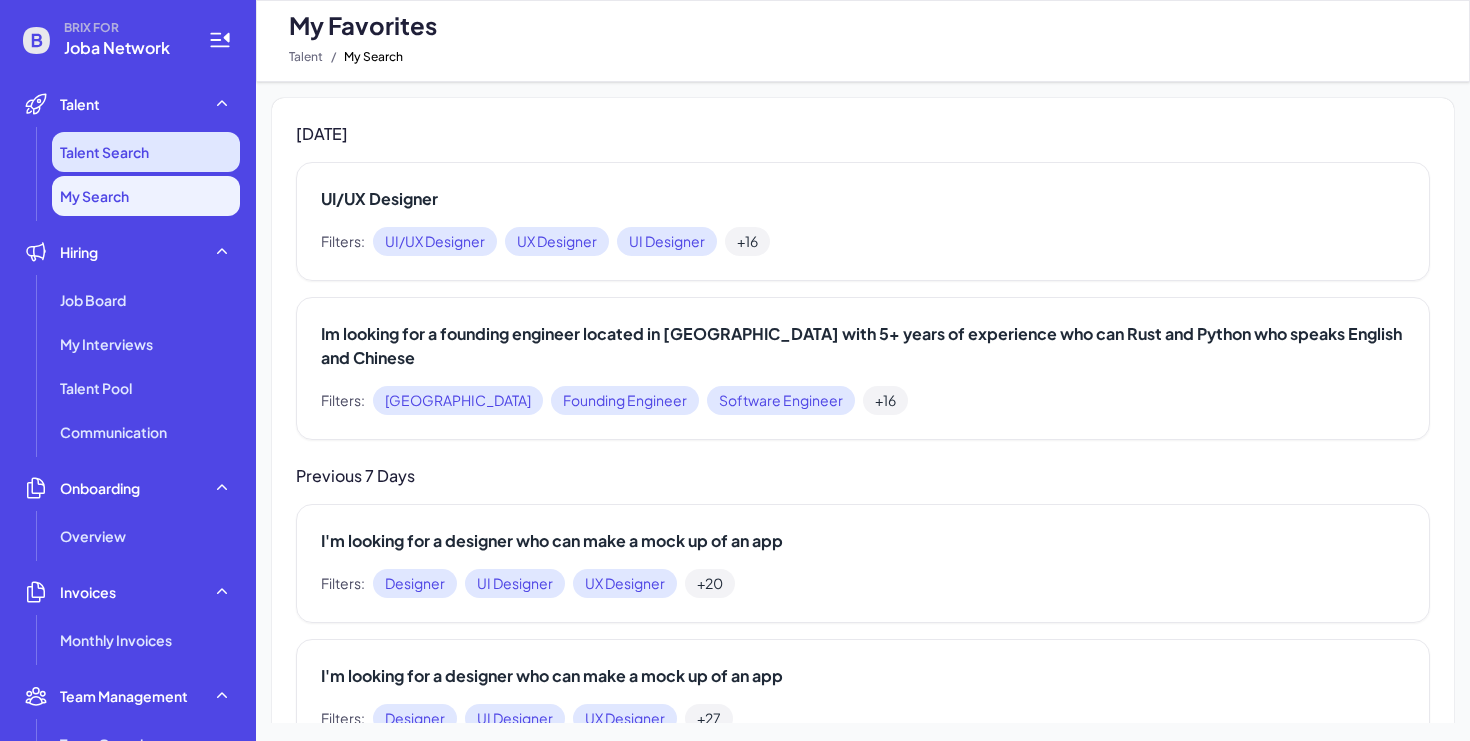click on "Talent Search" at bounding box center (146, 152) 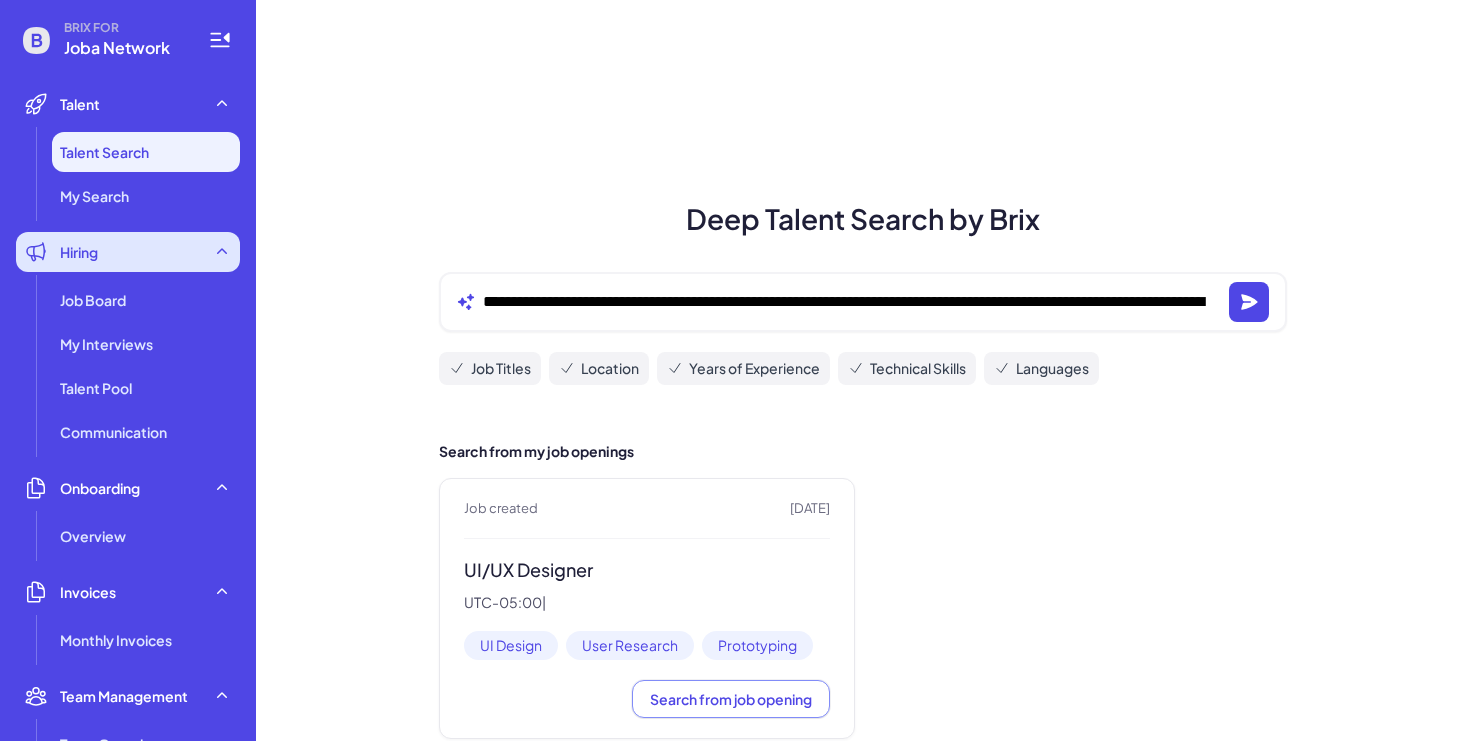 click on "Hiring" at bounding box center [128, 252] 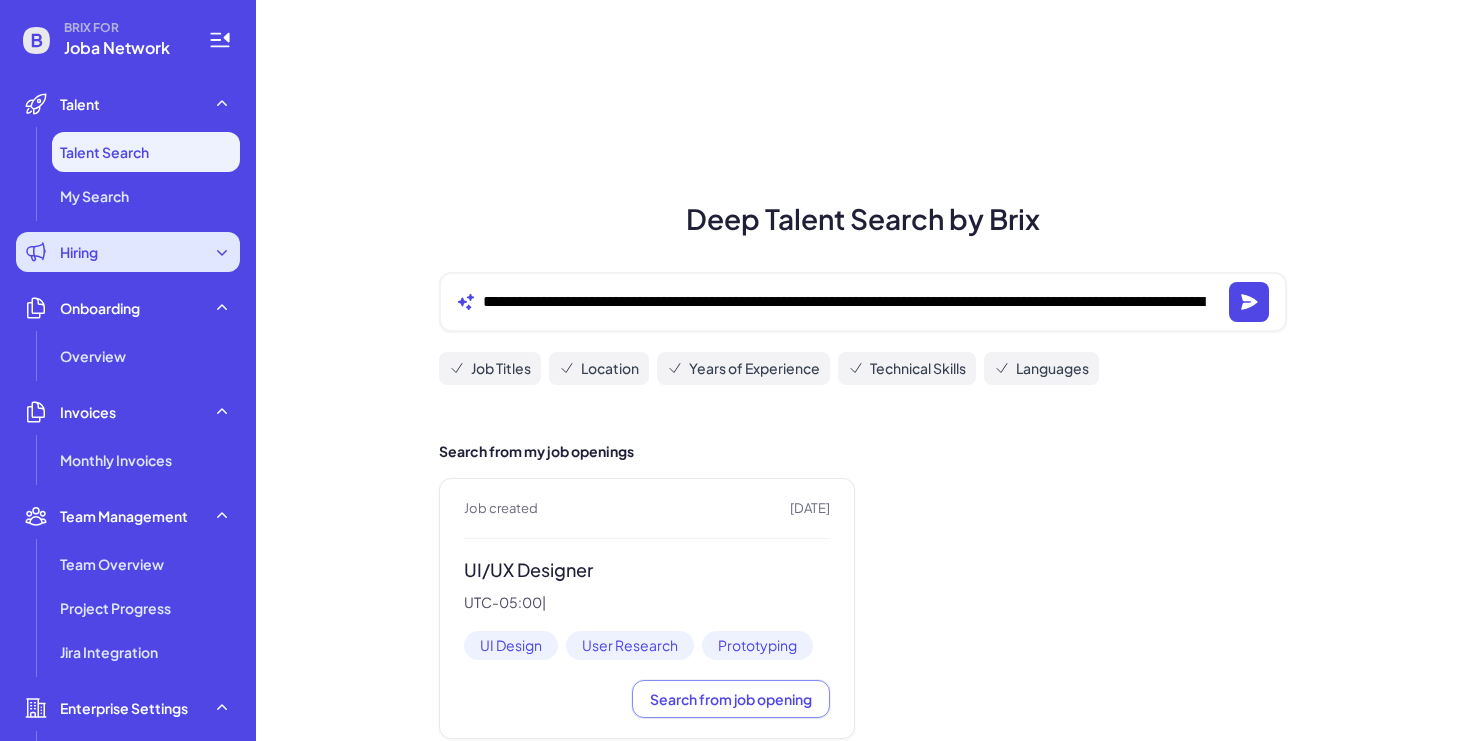 click on "Hiring" at bounding box center [128, 252] 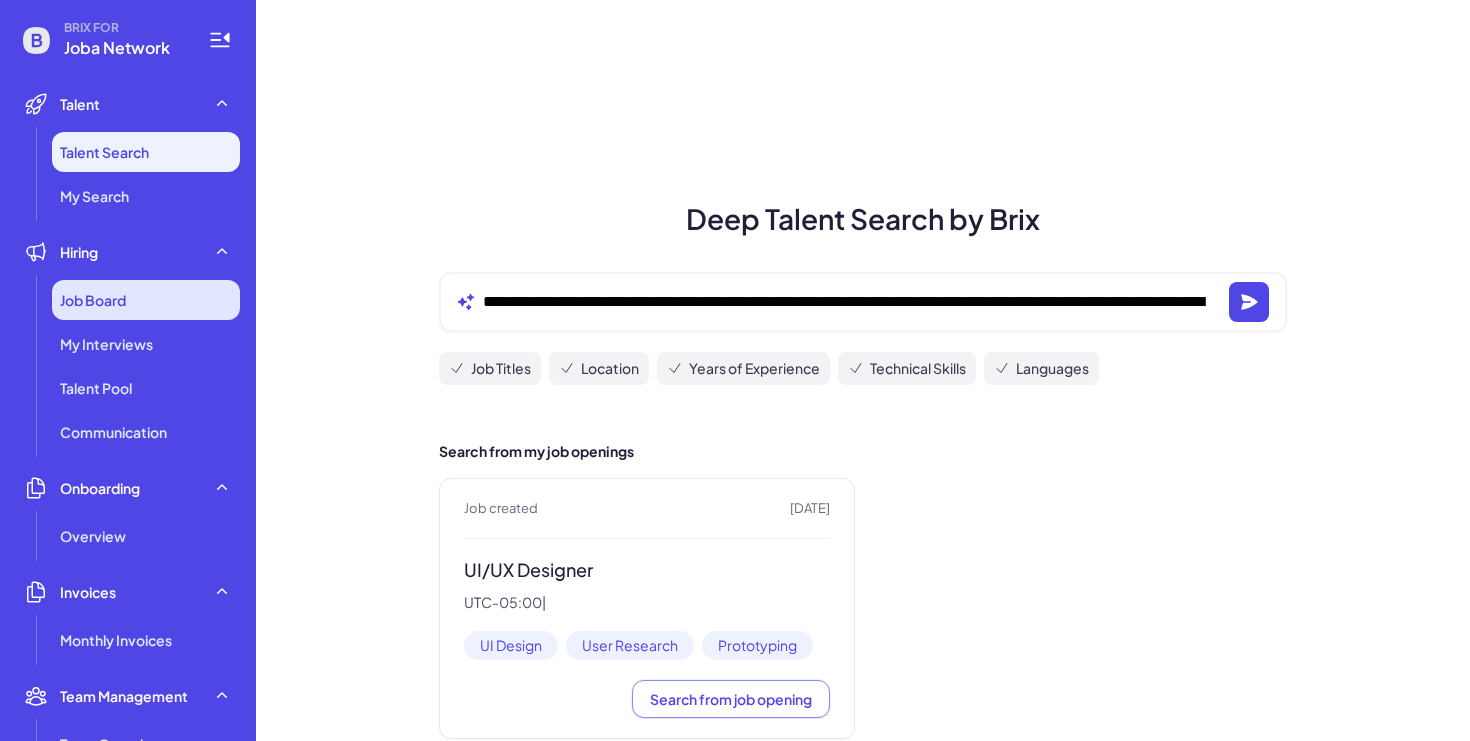click on "Job Board" at bounding box center [93, 300] 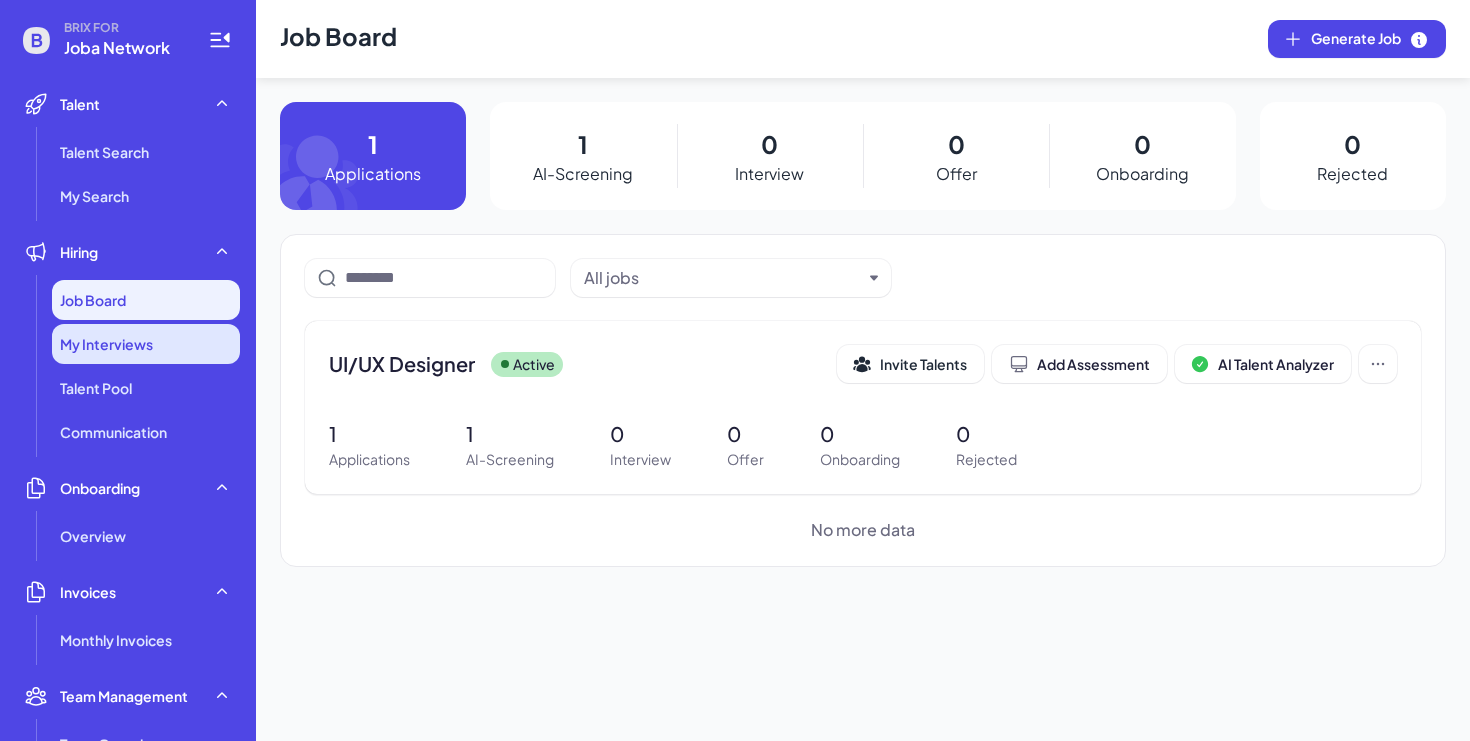 click on "My Interviews" at bounding box center [106, 344] 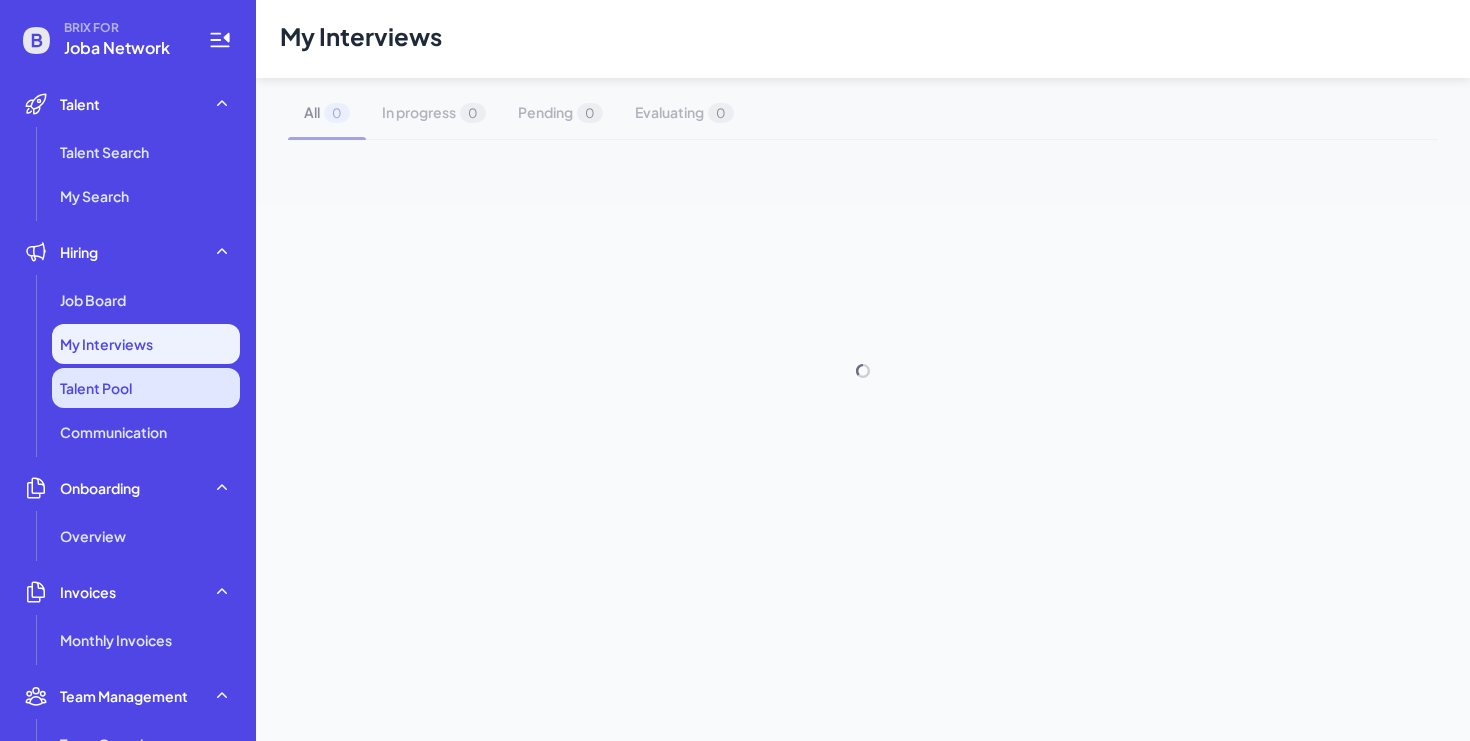 click on "Talent Pool" at bounding box center (146, 388) 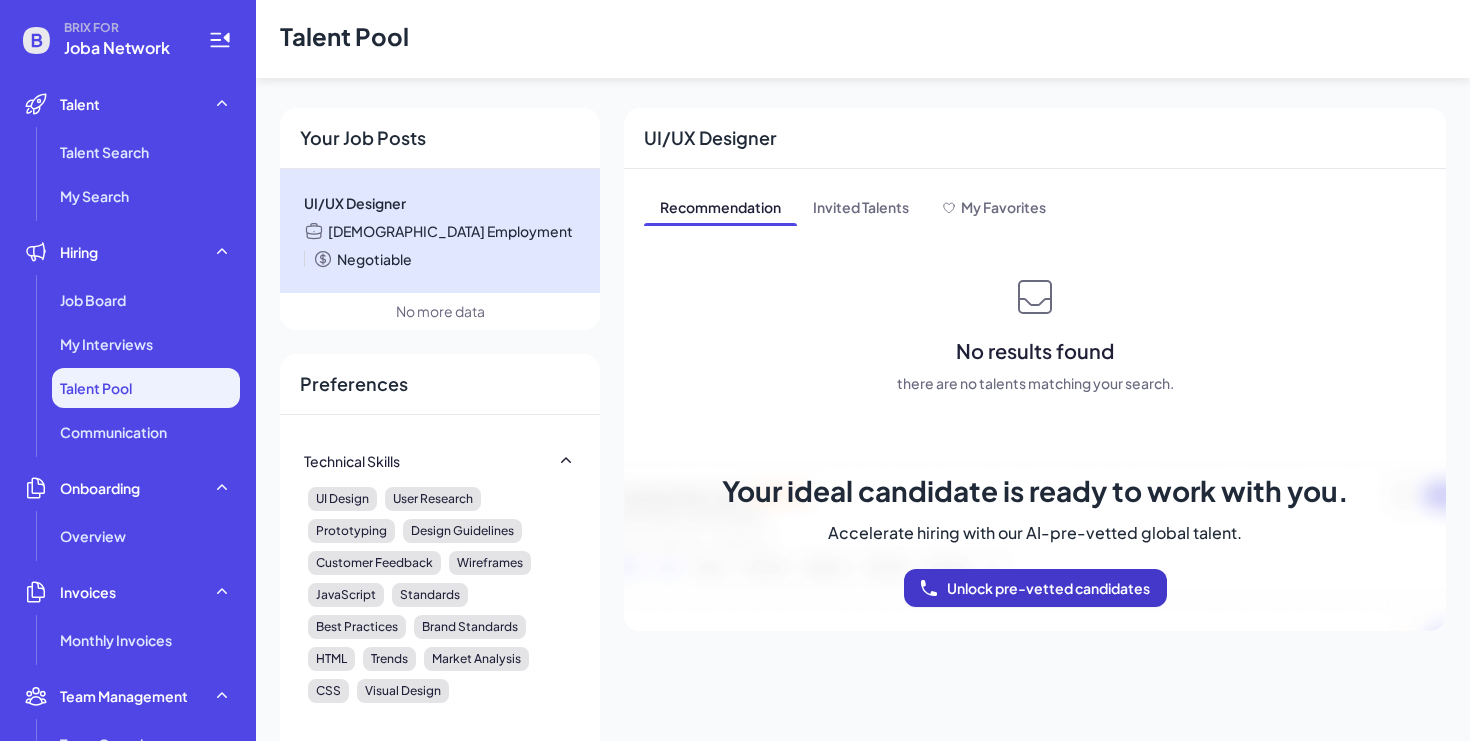 click on "Unlock pre-vetted candidates" at bounding box center (1048, 588) 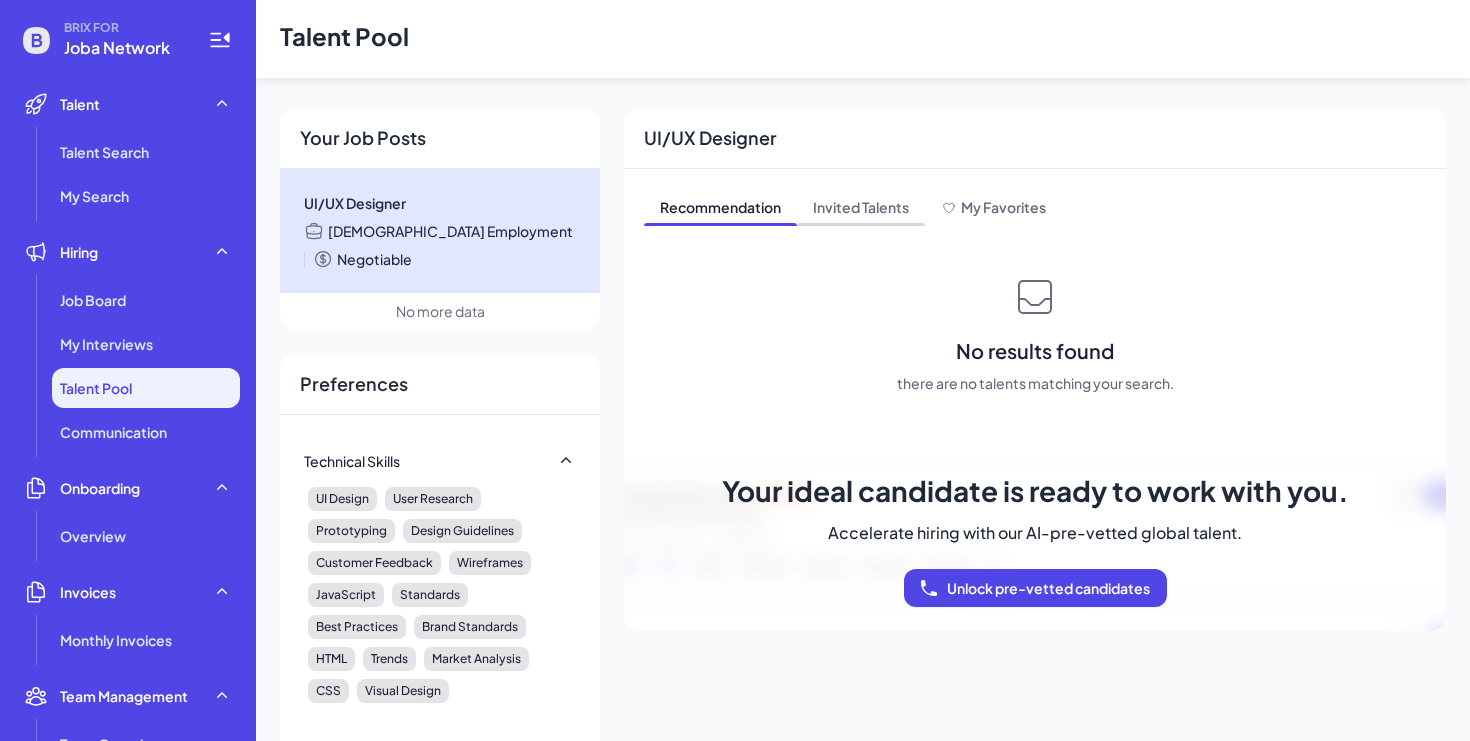 click on "Invited Talents" at bounding box center (861, 209) 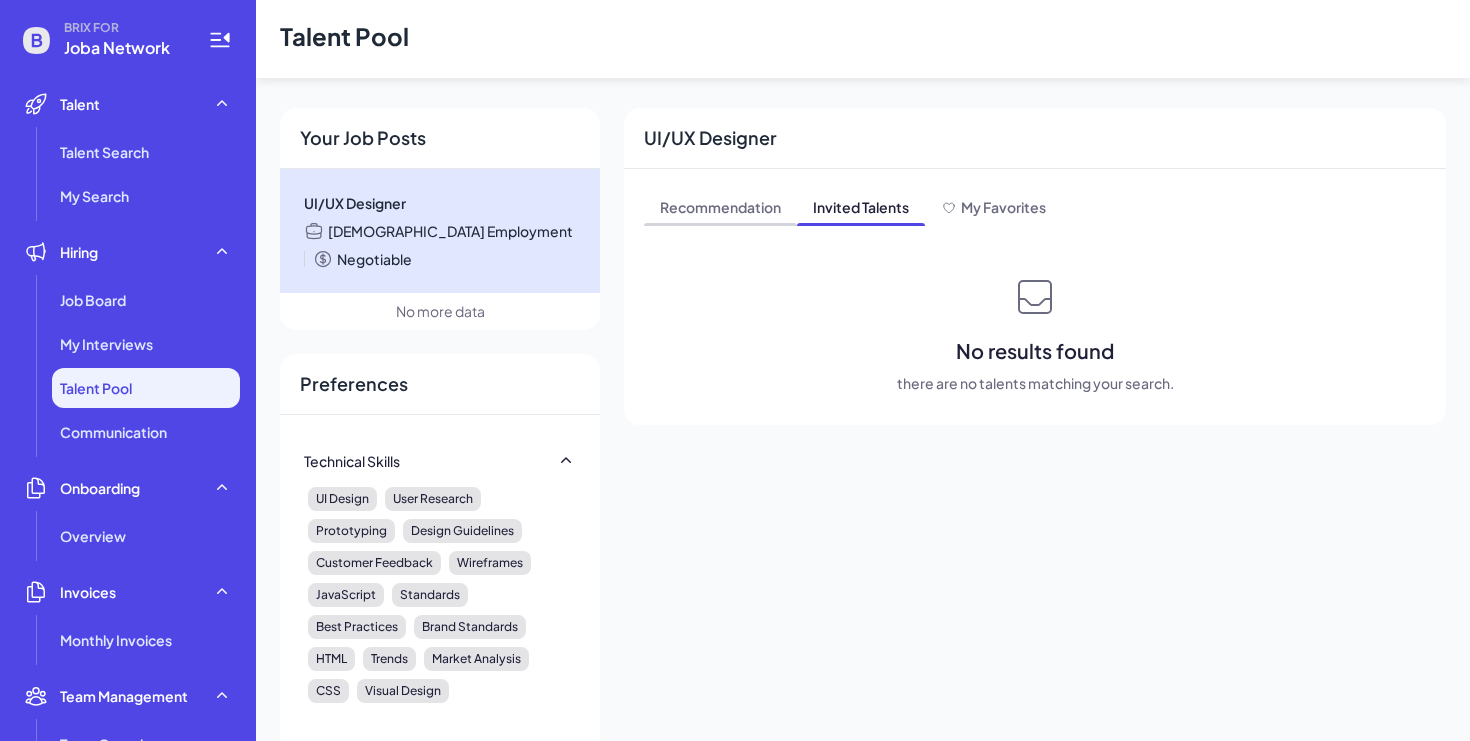 click on "Recommendation" at bounding box center (720, 209) 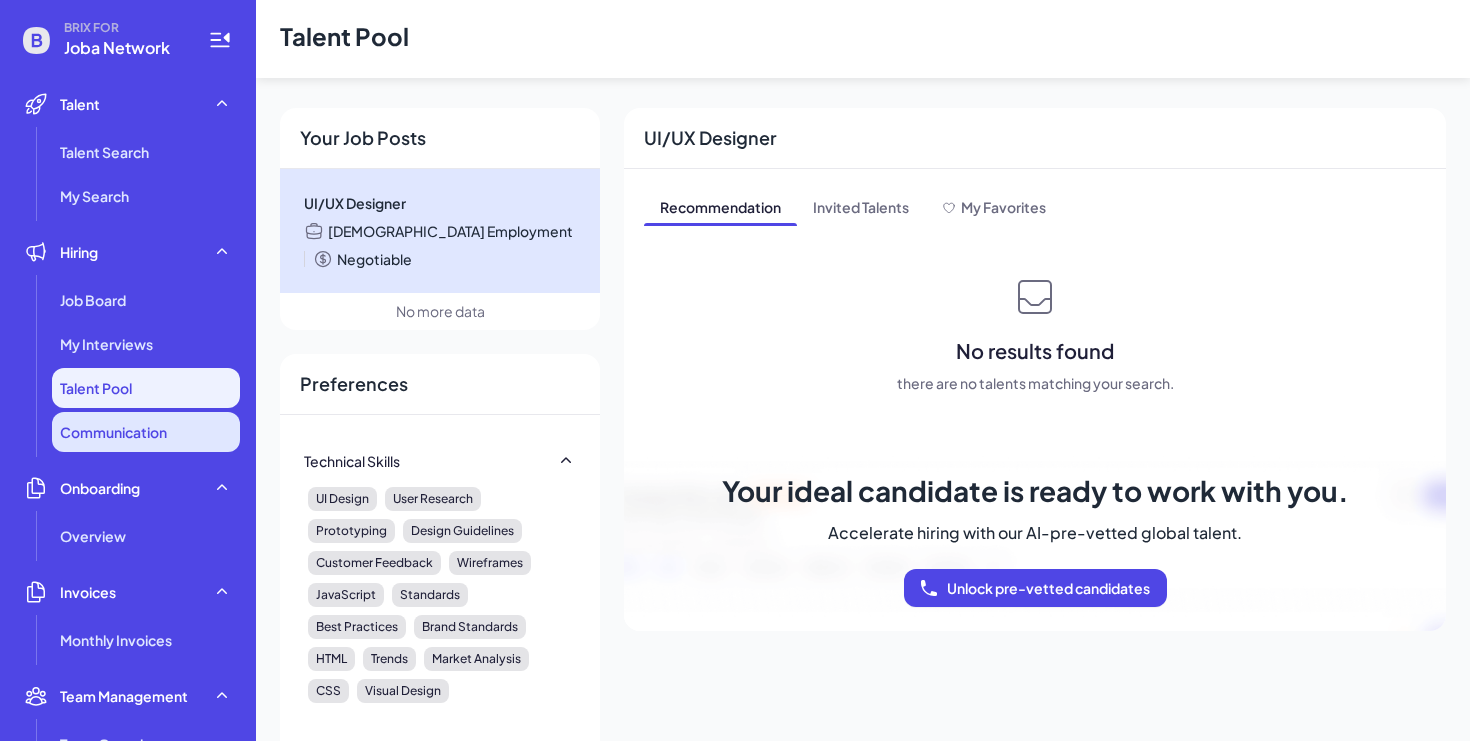 click on "Communication" at bounding box center [146, 432] 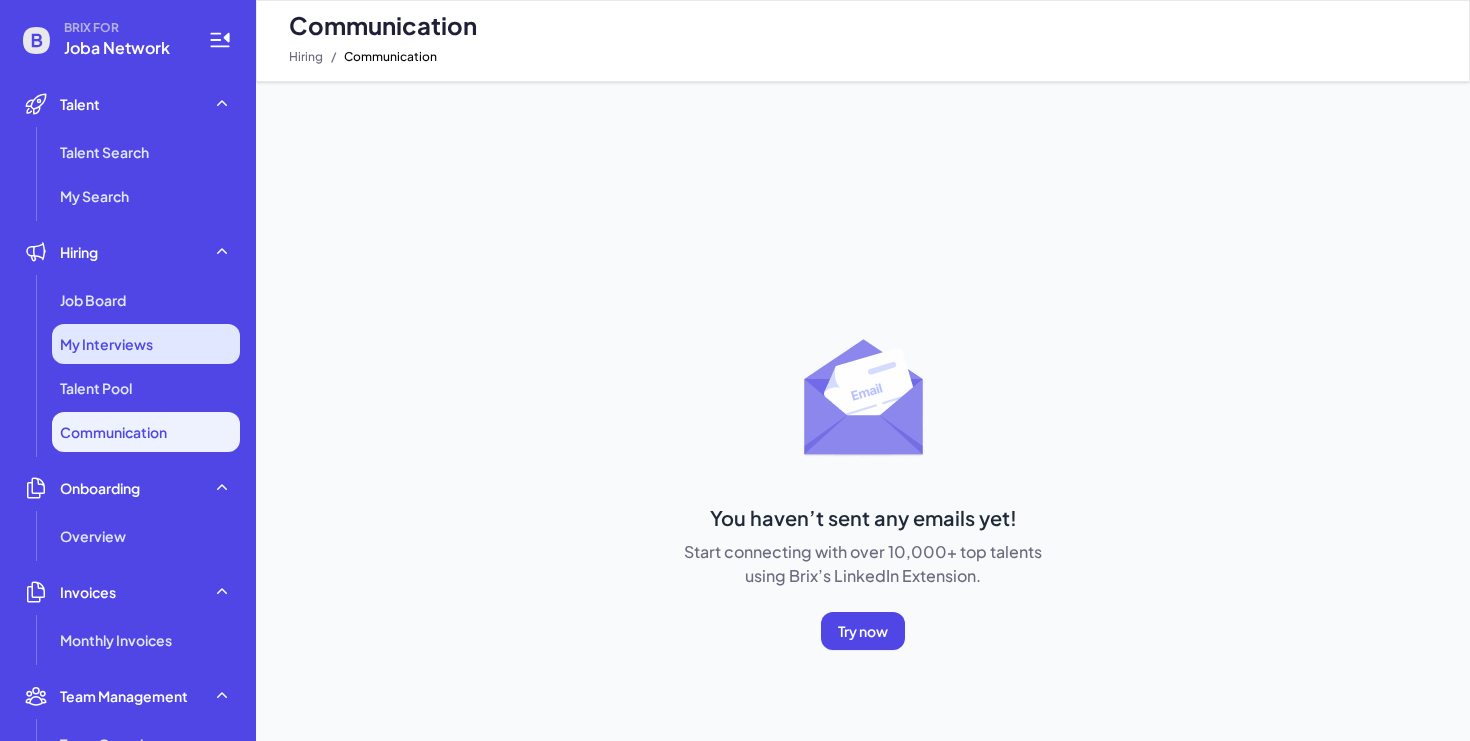 click on "My Interviews" at bounding box center [146, 344] 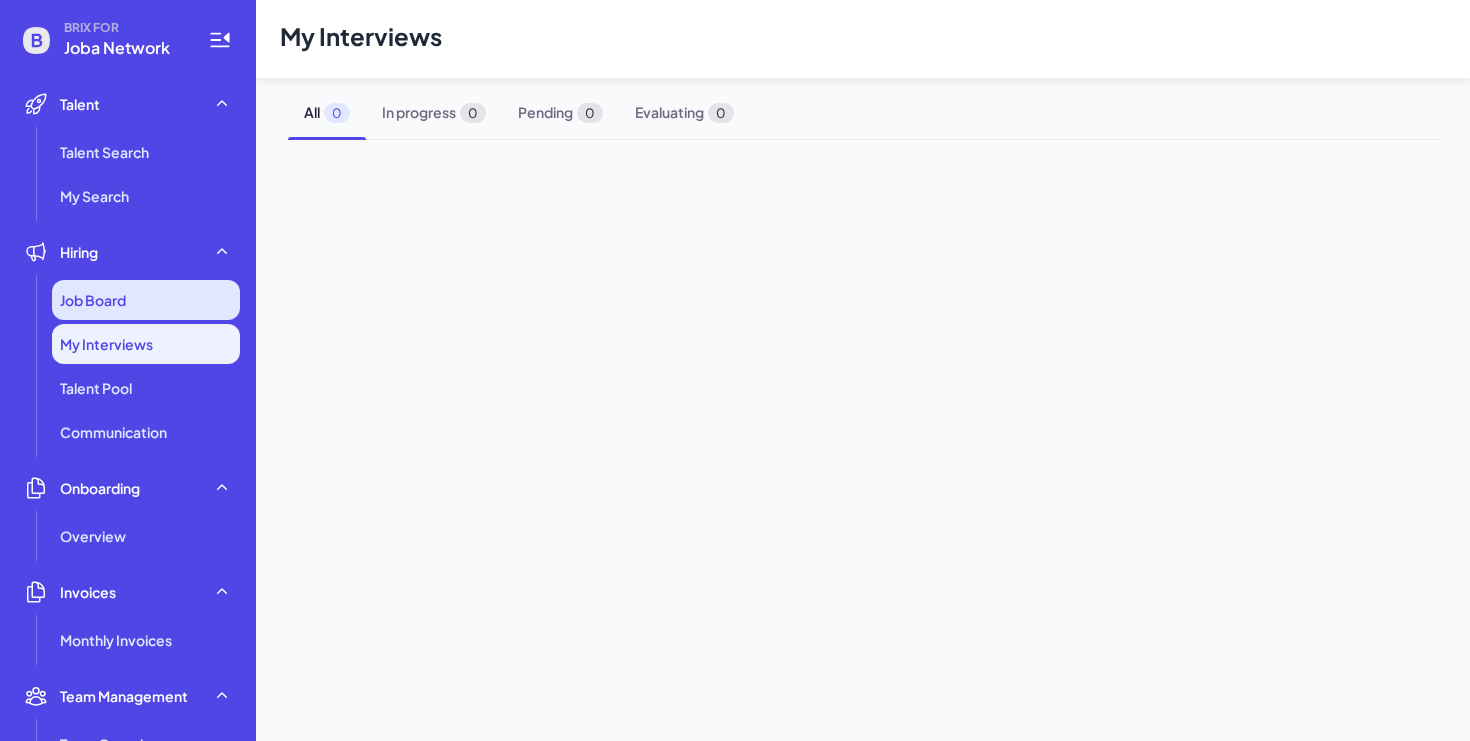click on "Job Board" at bounding box center (146, 300) 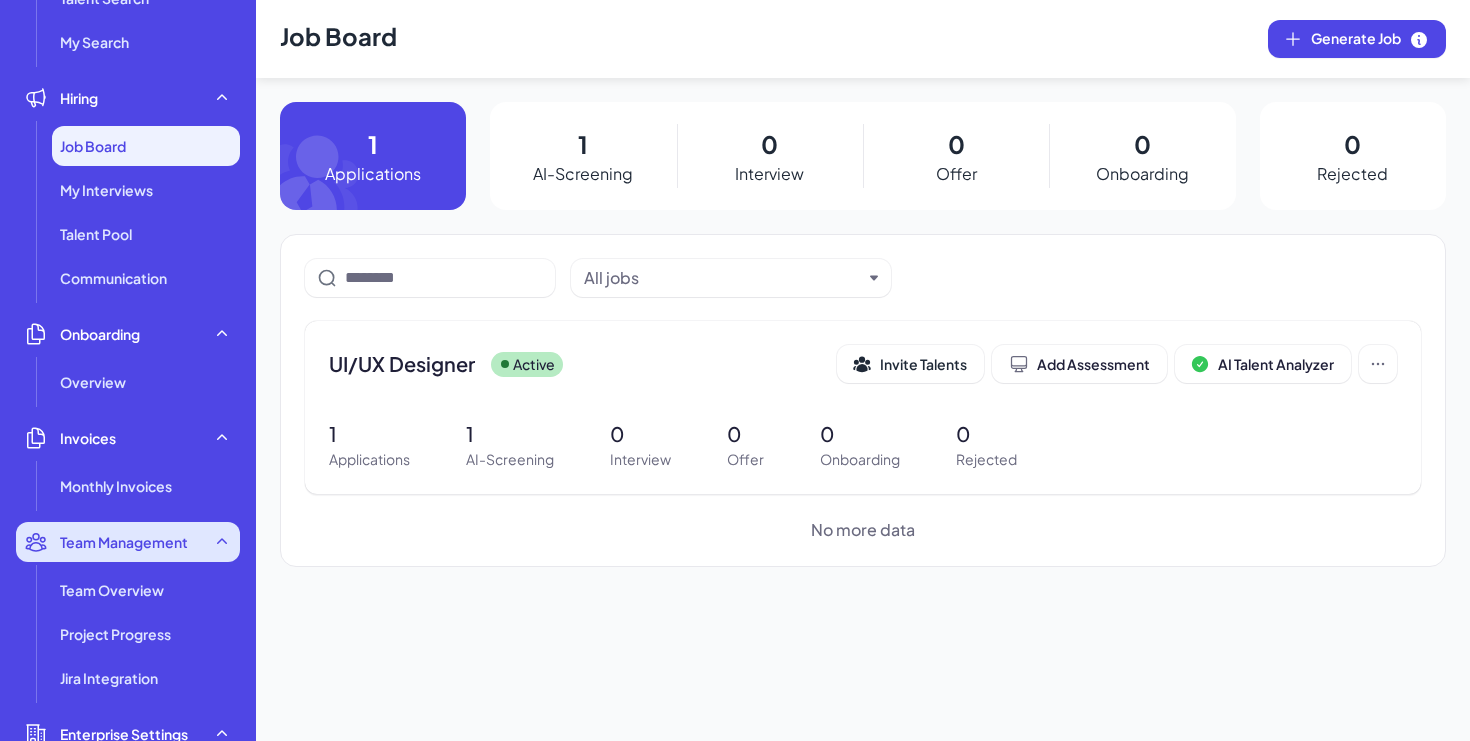 scroll, scrollTop: 189, scrollLeft: 0, axis: vertical 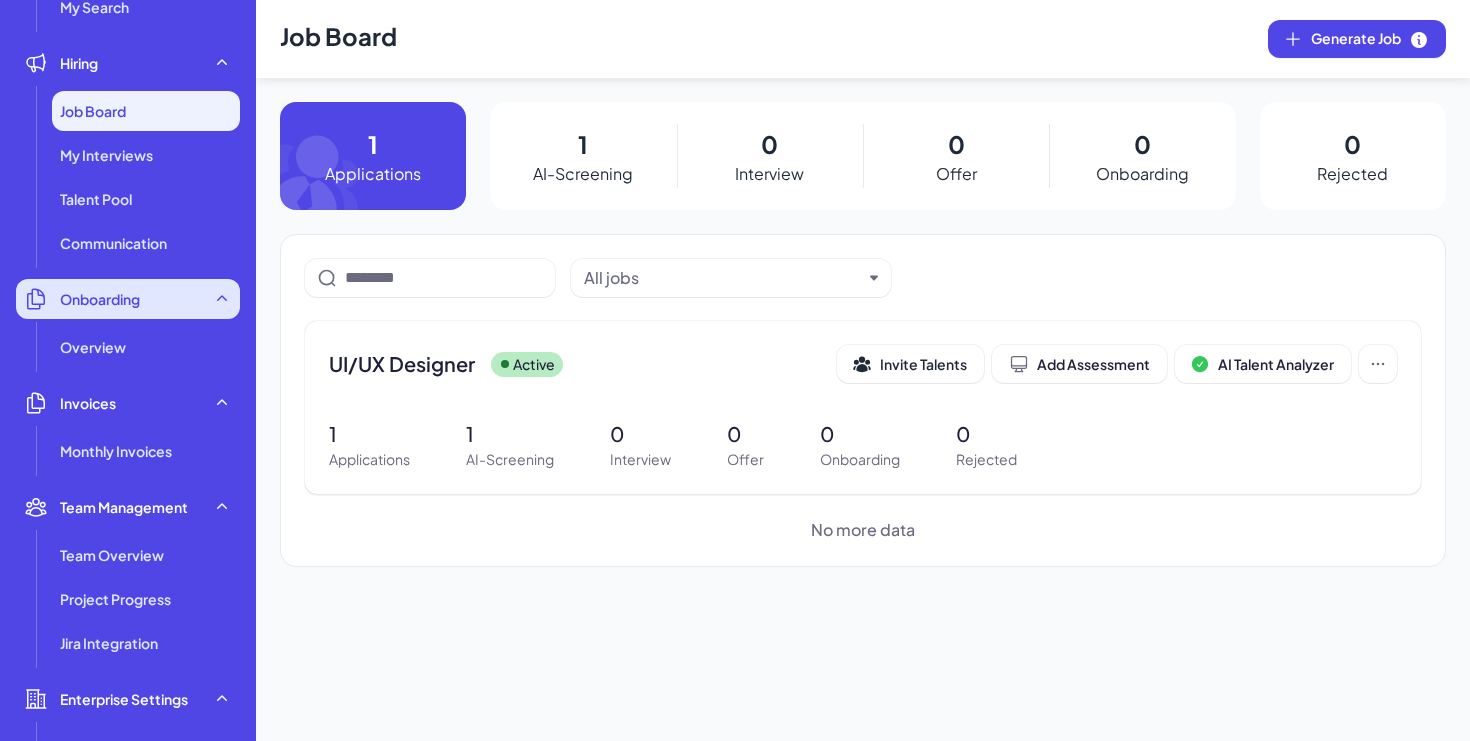click on "Onboarding" at bounding box center (128, 299) 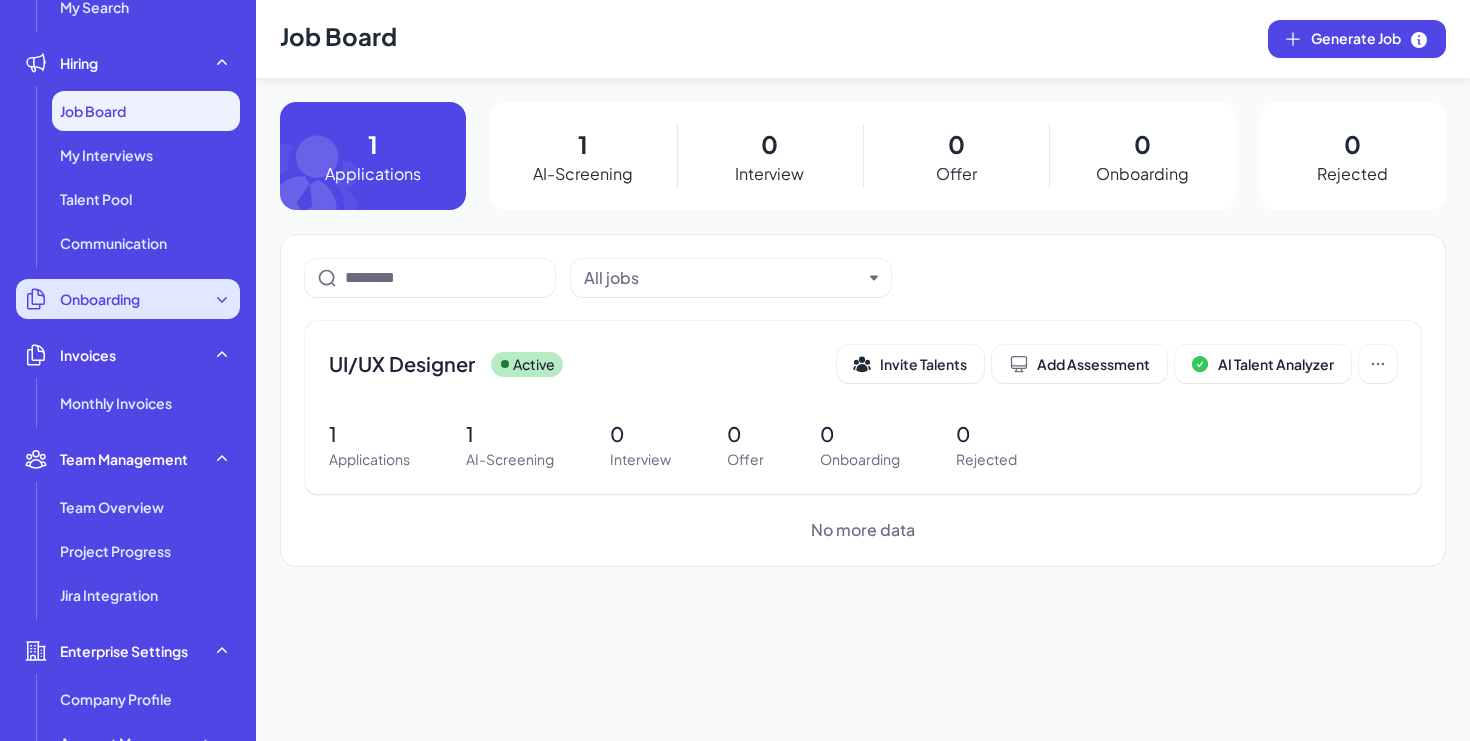 click on "Onboarding" at bounding box center (100, 299) 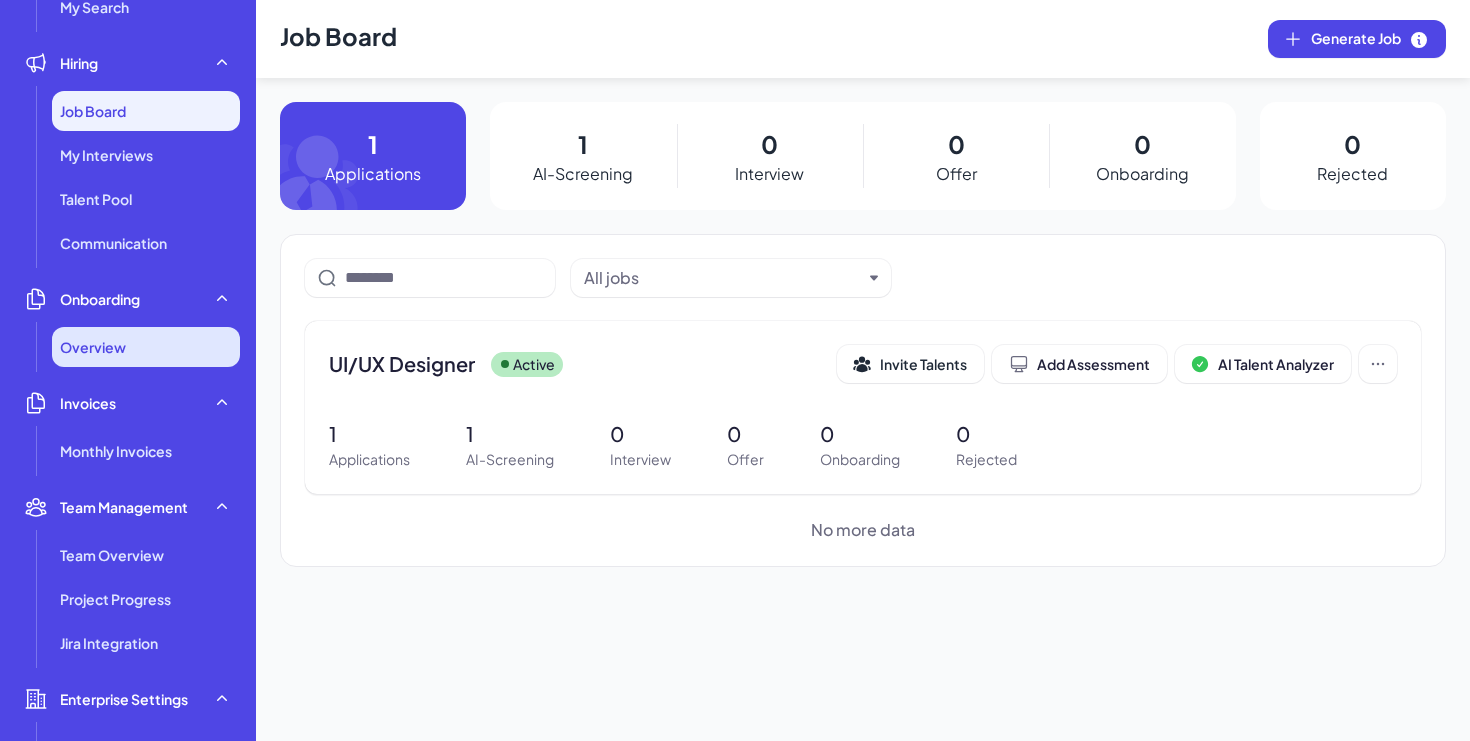 click on "Overview" at bounding box center (93, 347) 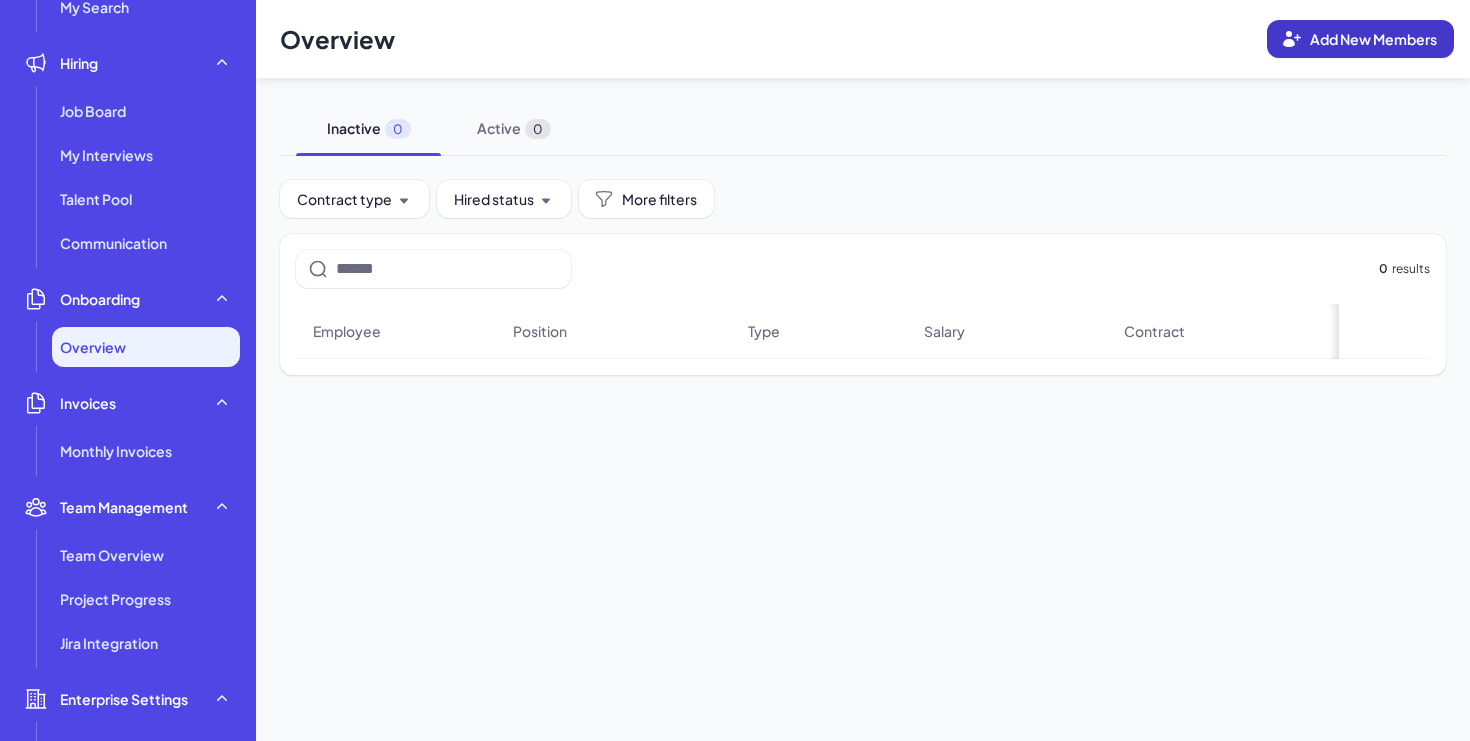 click 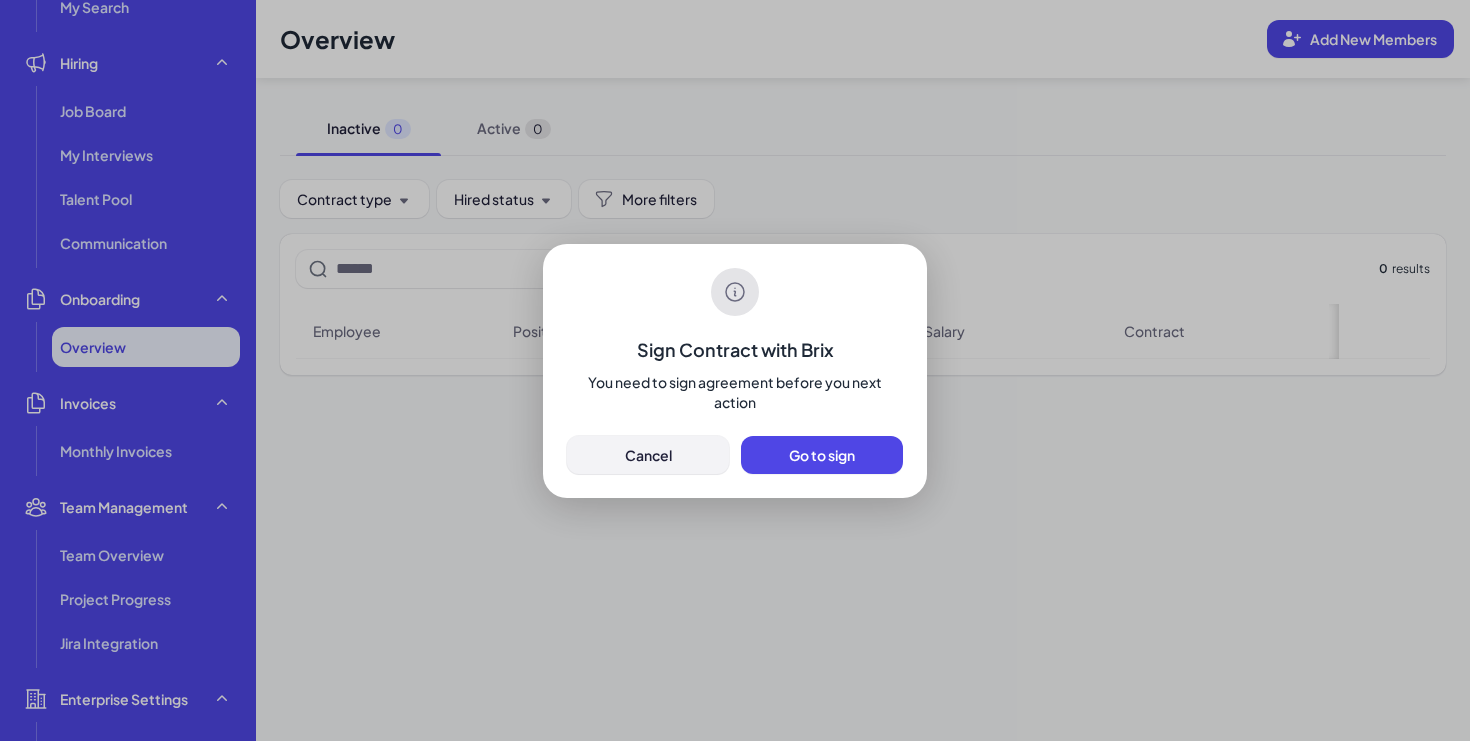 click on "Cancel" at bounding box center [648, 455] 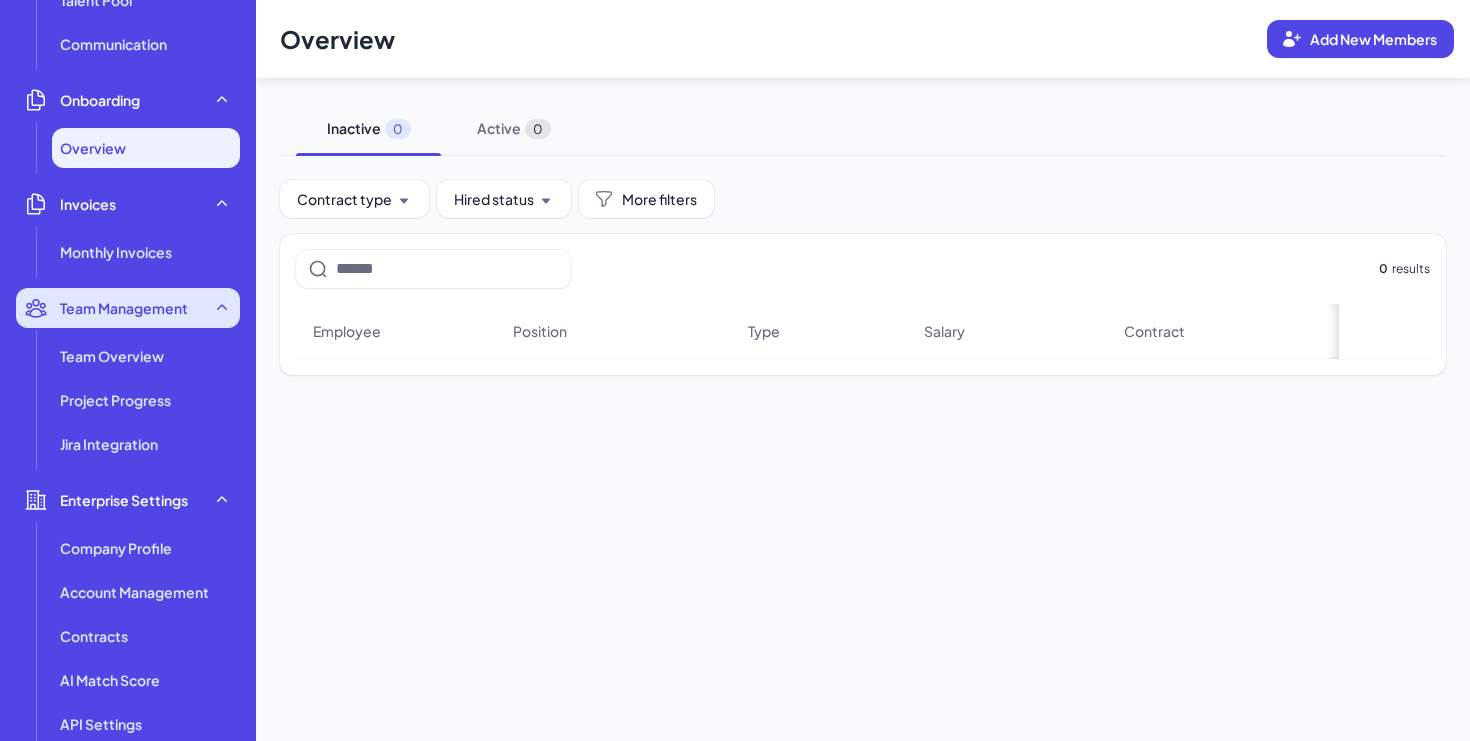 scroll, scrollTop: 337, scrollLeft: 0, axis: vertical 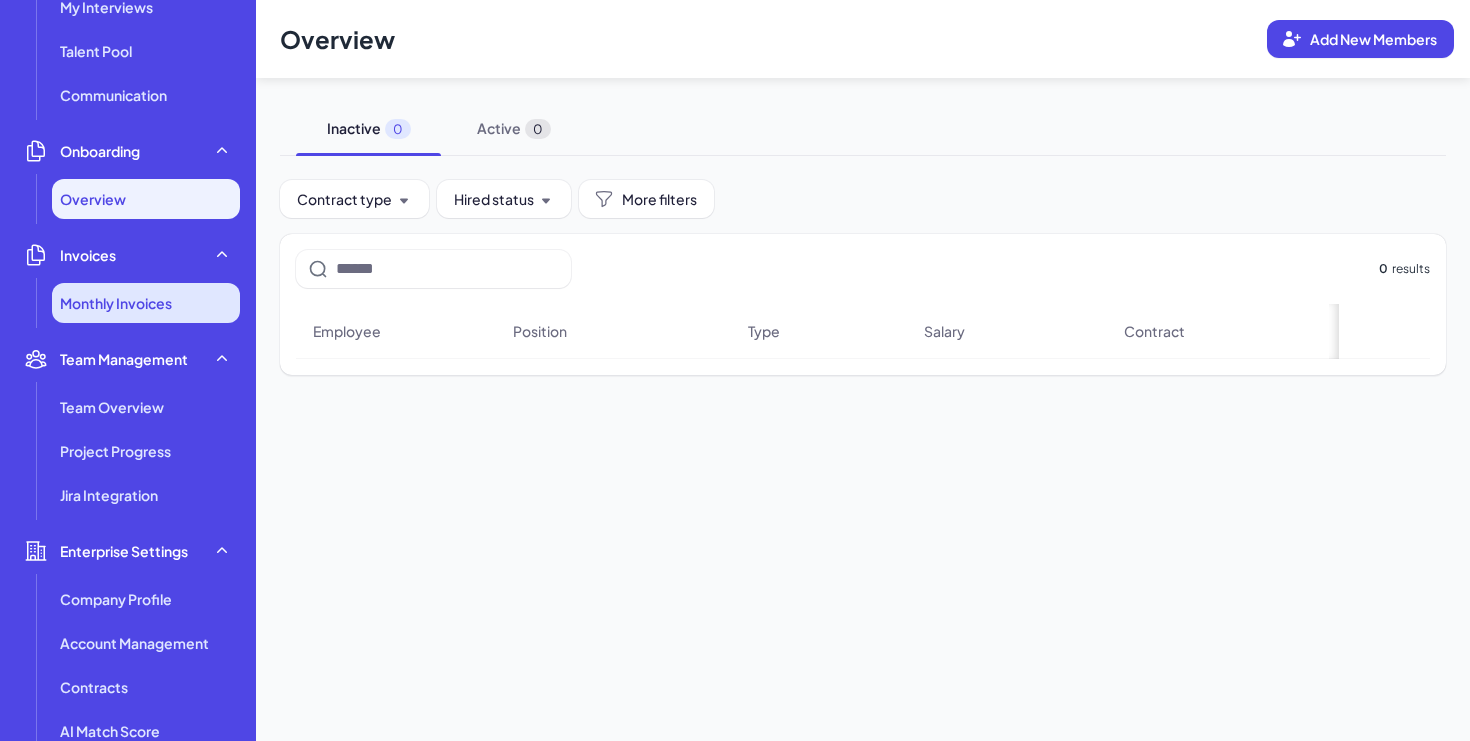 click on "Monthly Invoices" at bounding box center [116, 303] 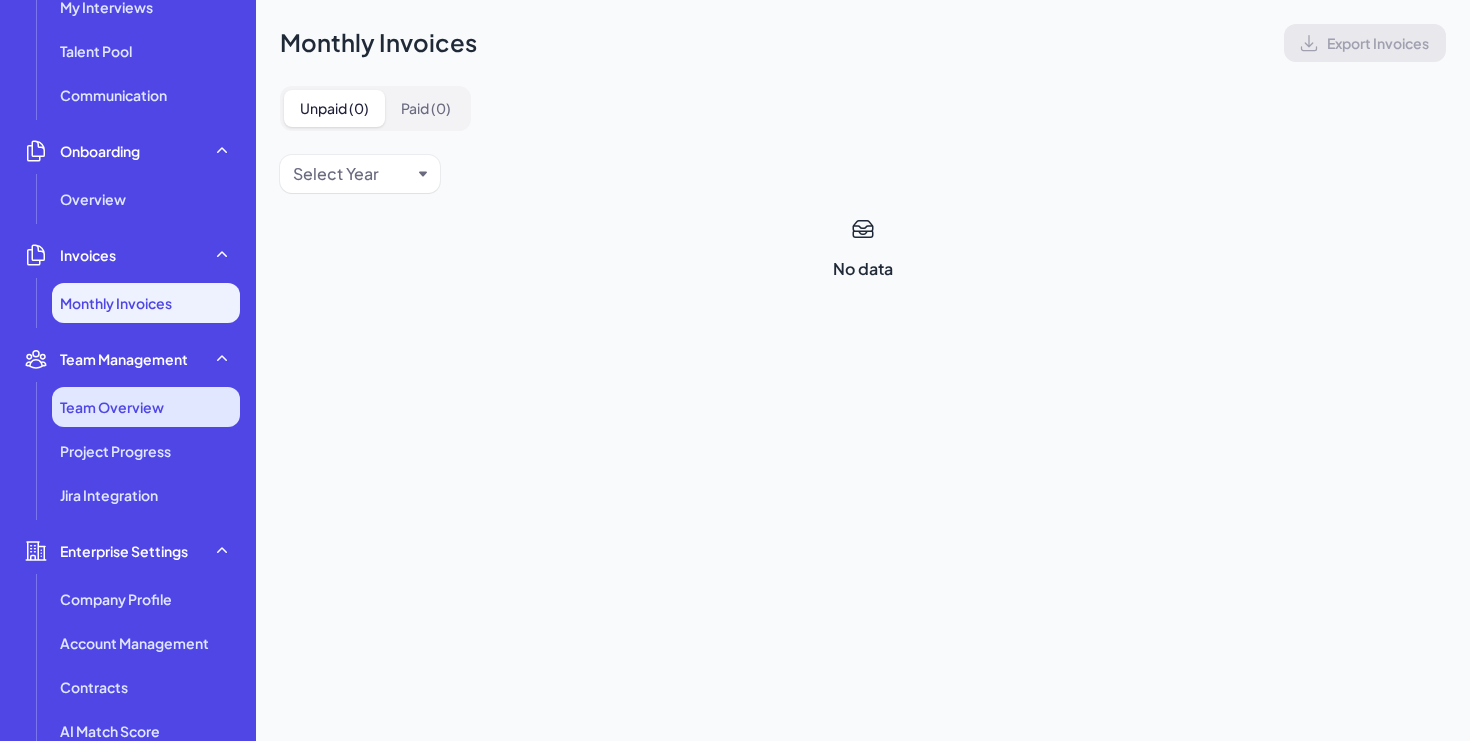 click on "Team Overview" at bounding box center (112, 407) 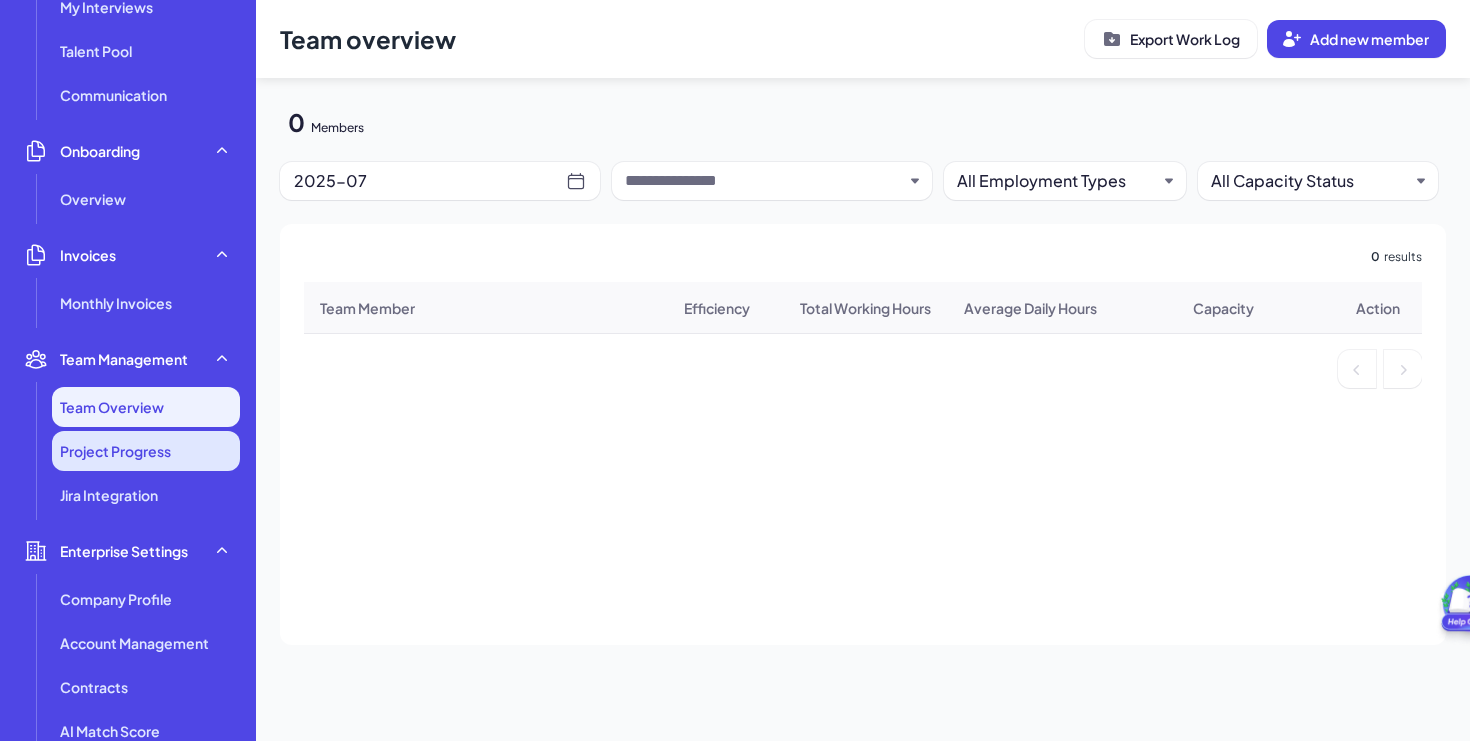 click on "Project Progress" at bounding box center (115, 451) 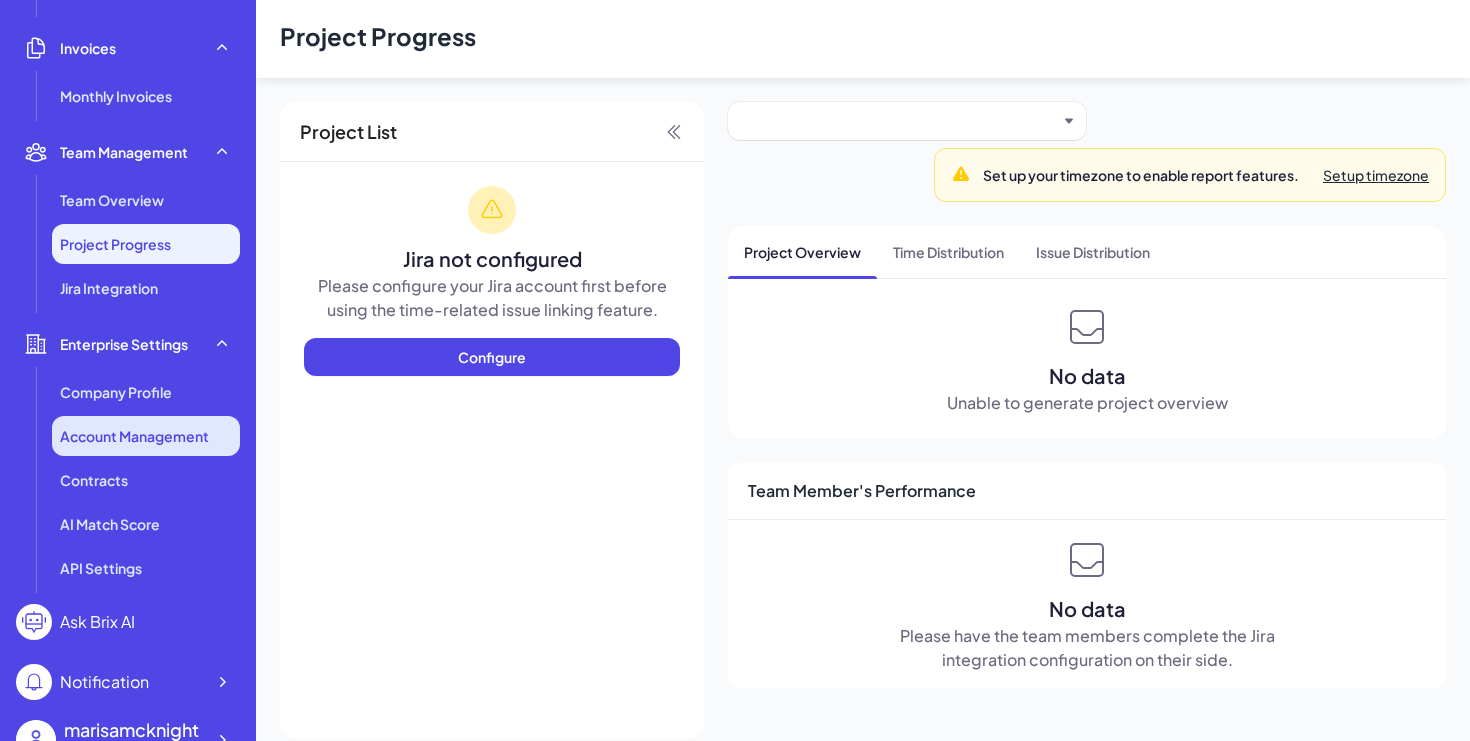scroll, scrollTop: 572, scrollLeft: 0, axis: vertical 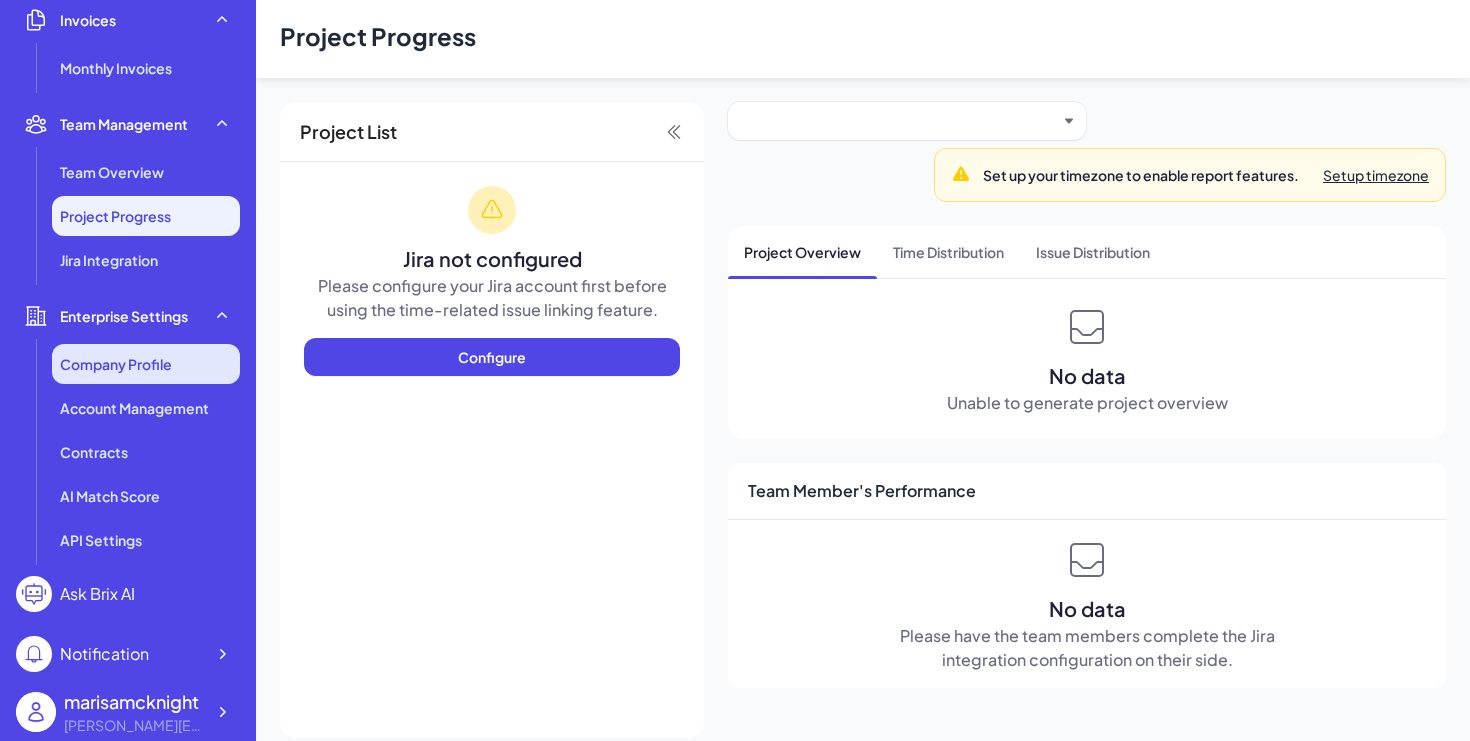 click on "Company Profile" at bounding box center (116, 364) 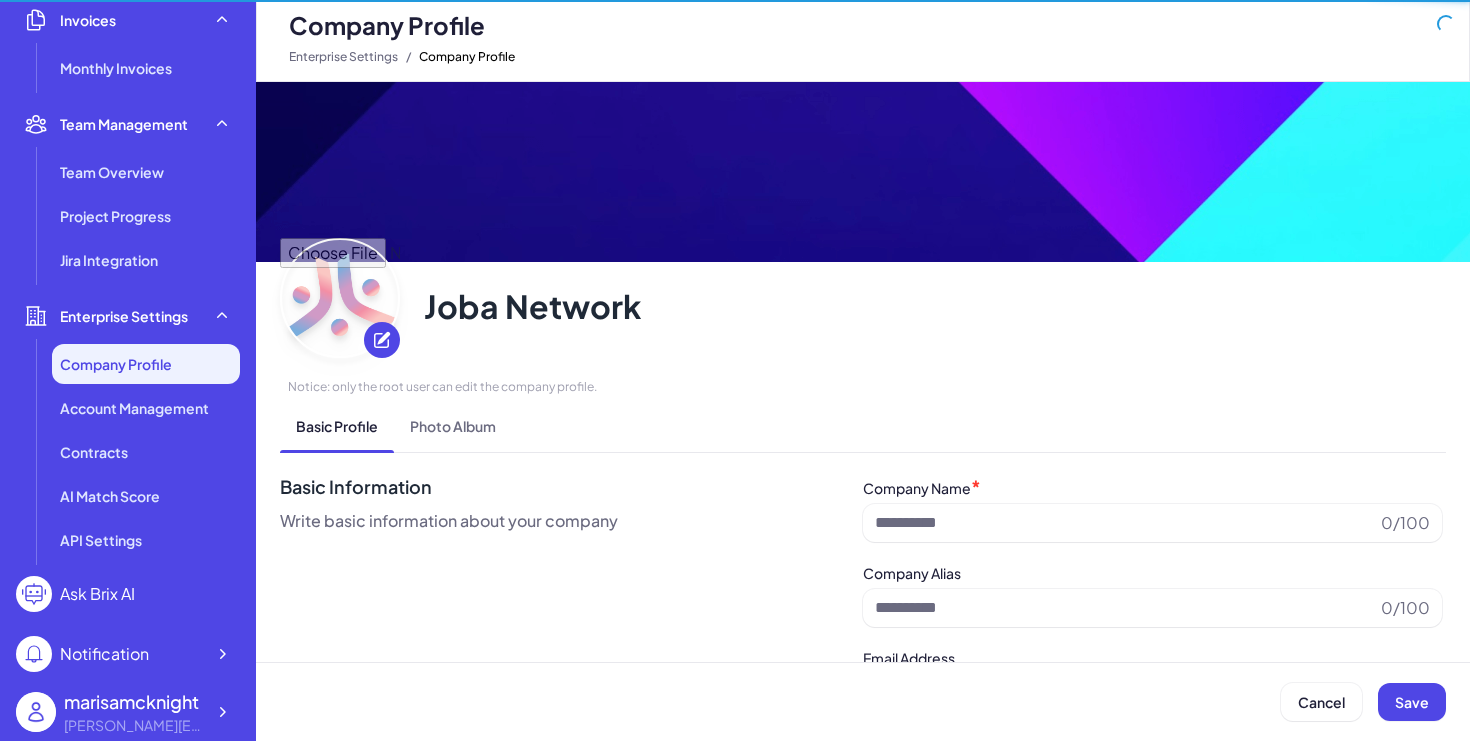 type on "**********" 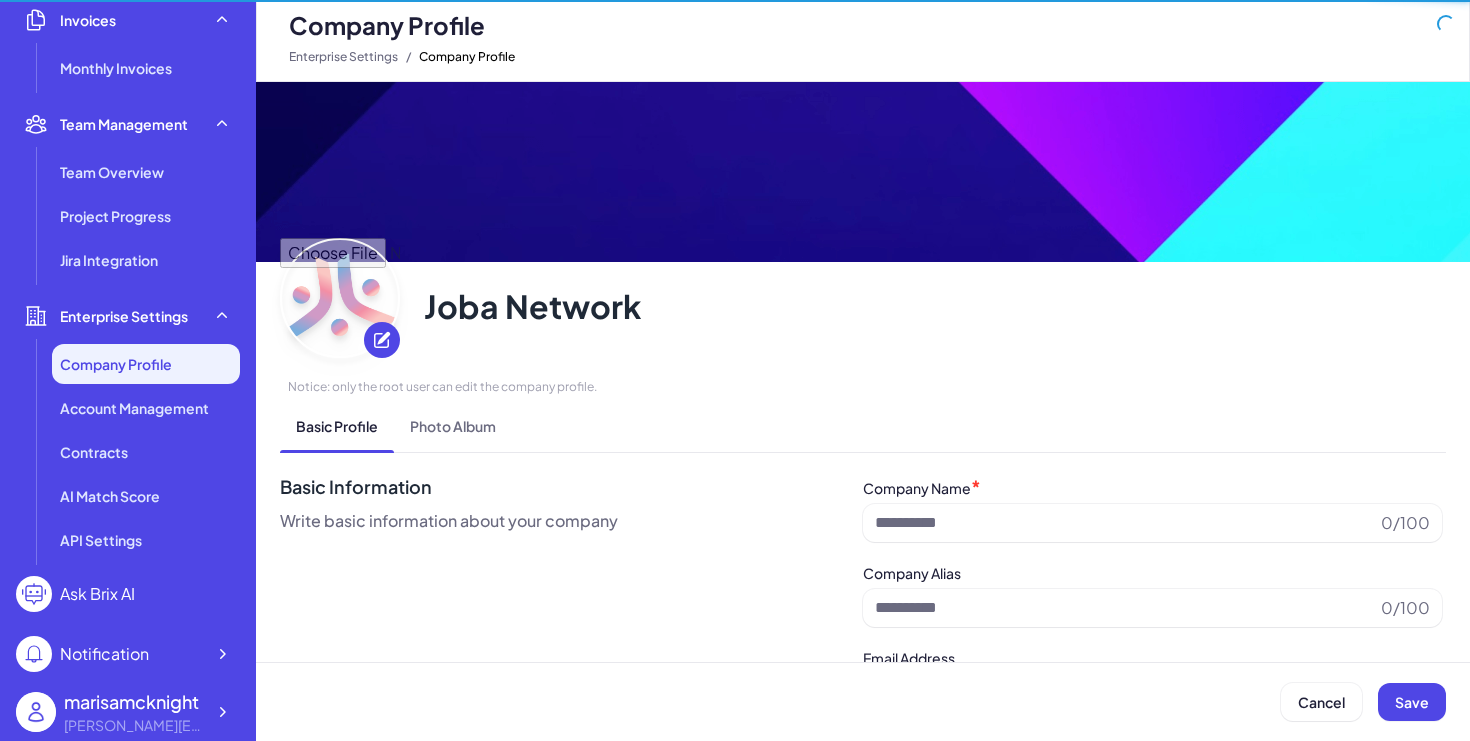 type on "**********" 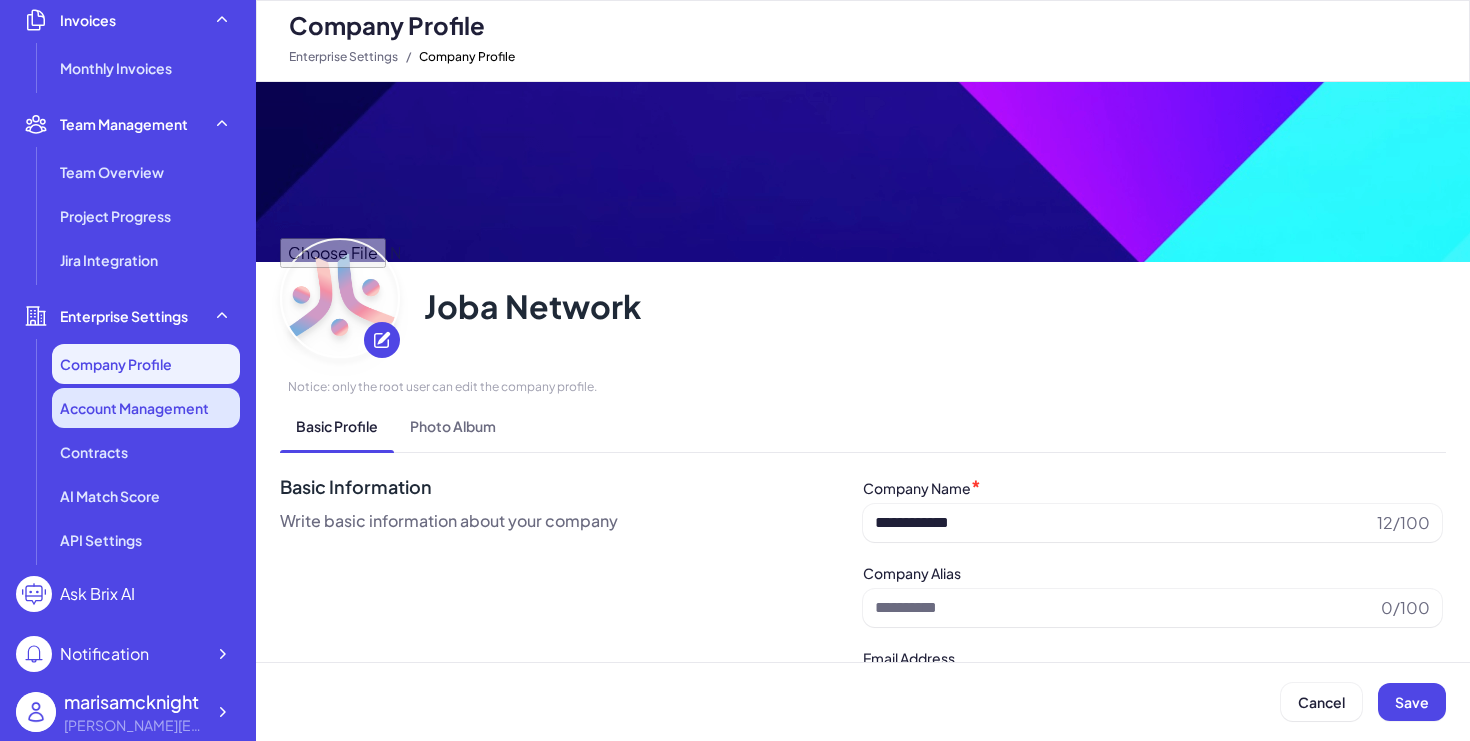 click on "Account Management" at bounding box center (134, 408) 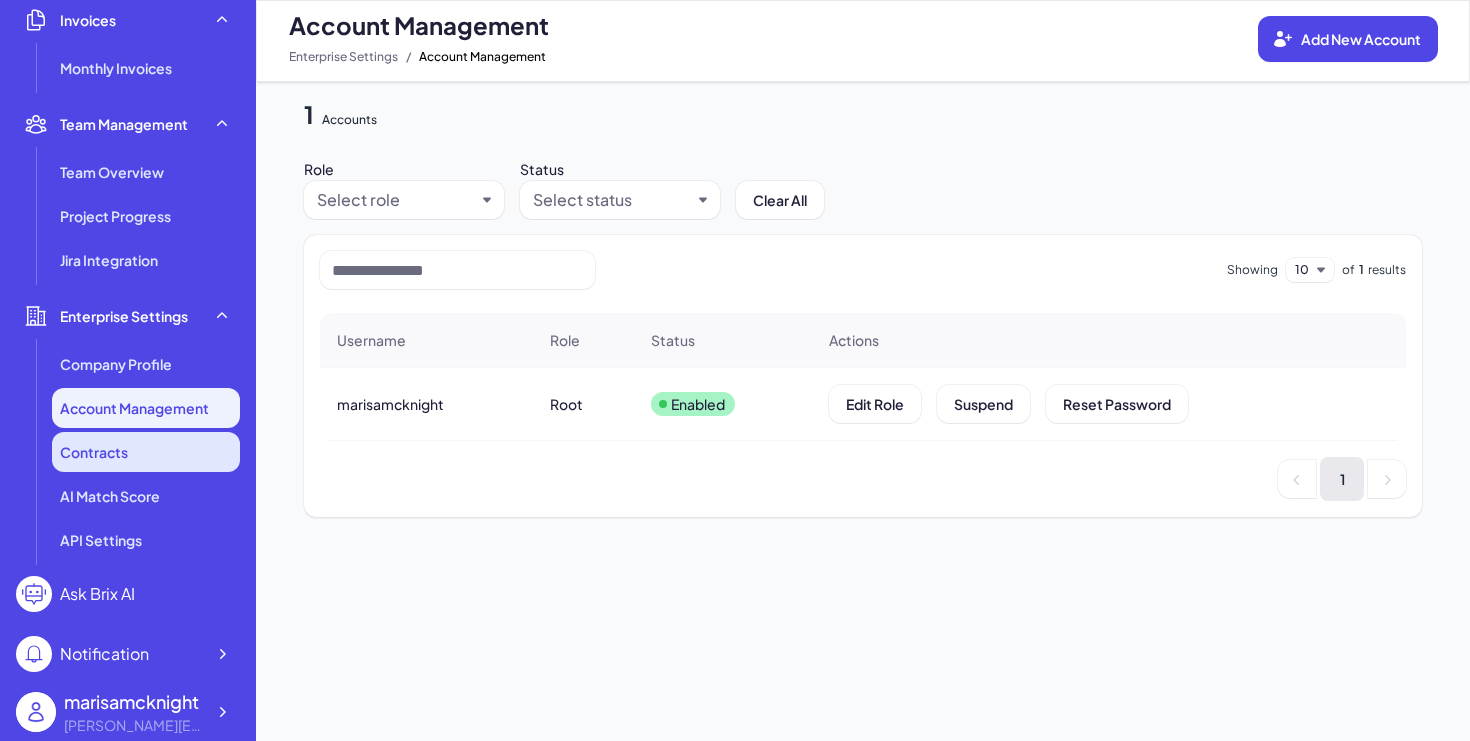 click on "Contracts" at bounding box center (146, 452) 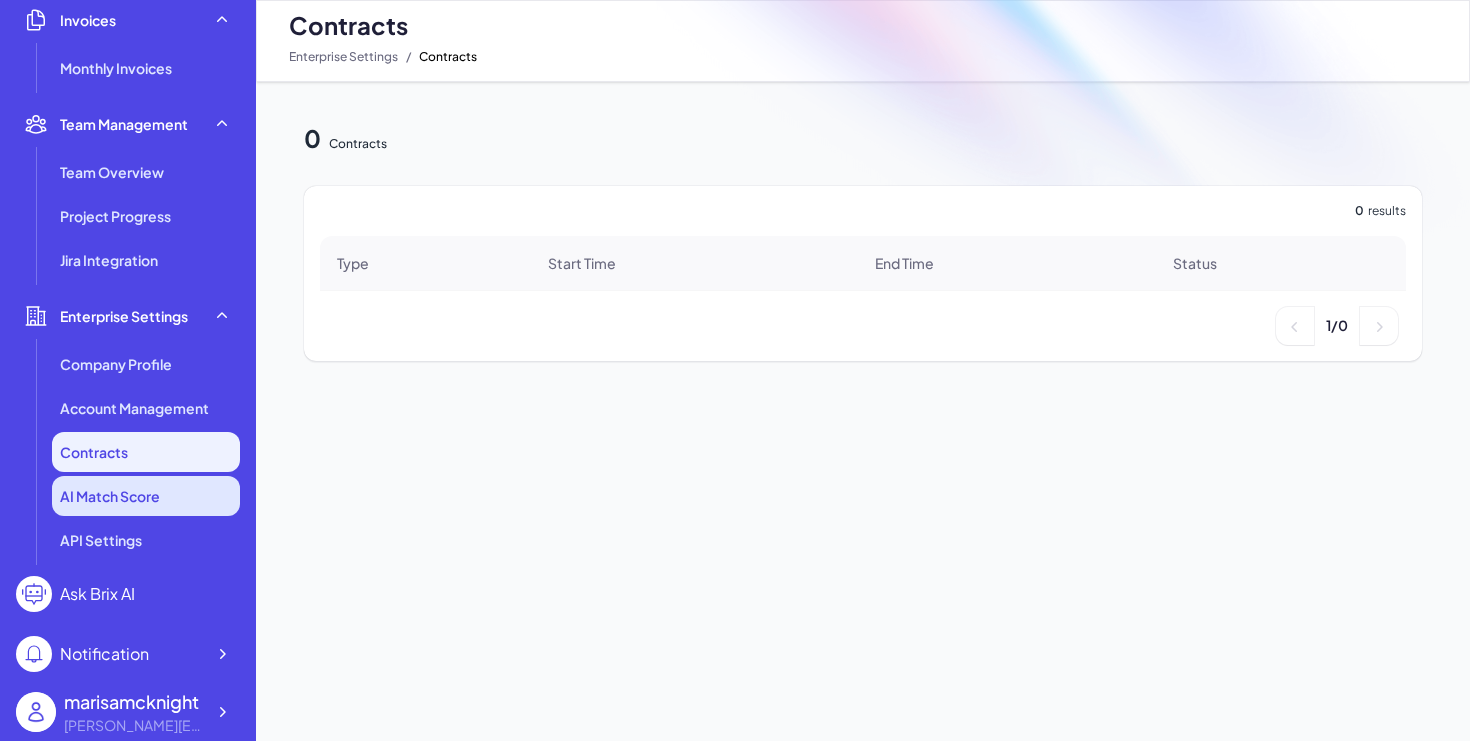click on "AI Match Score" at bounding box center (110, 496) 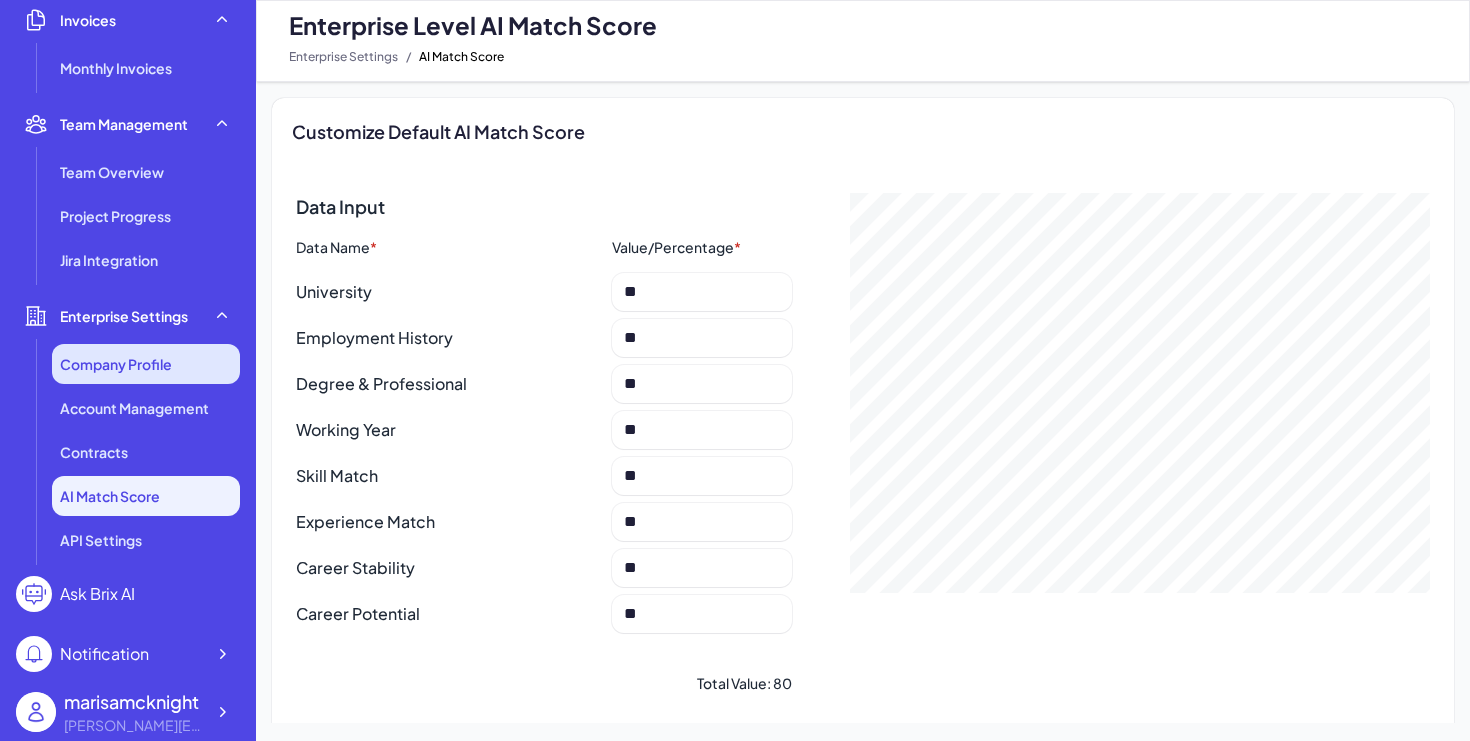click on "Company Profile" at bounding box center (116, 364) 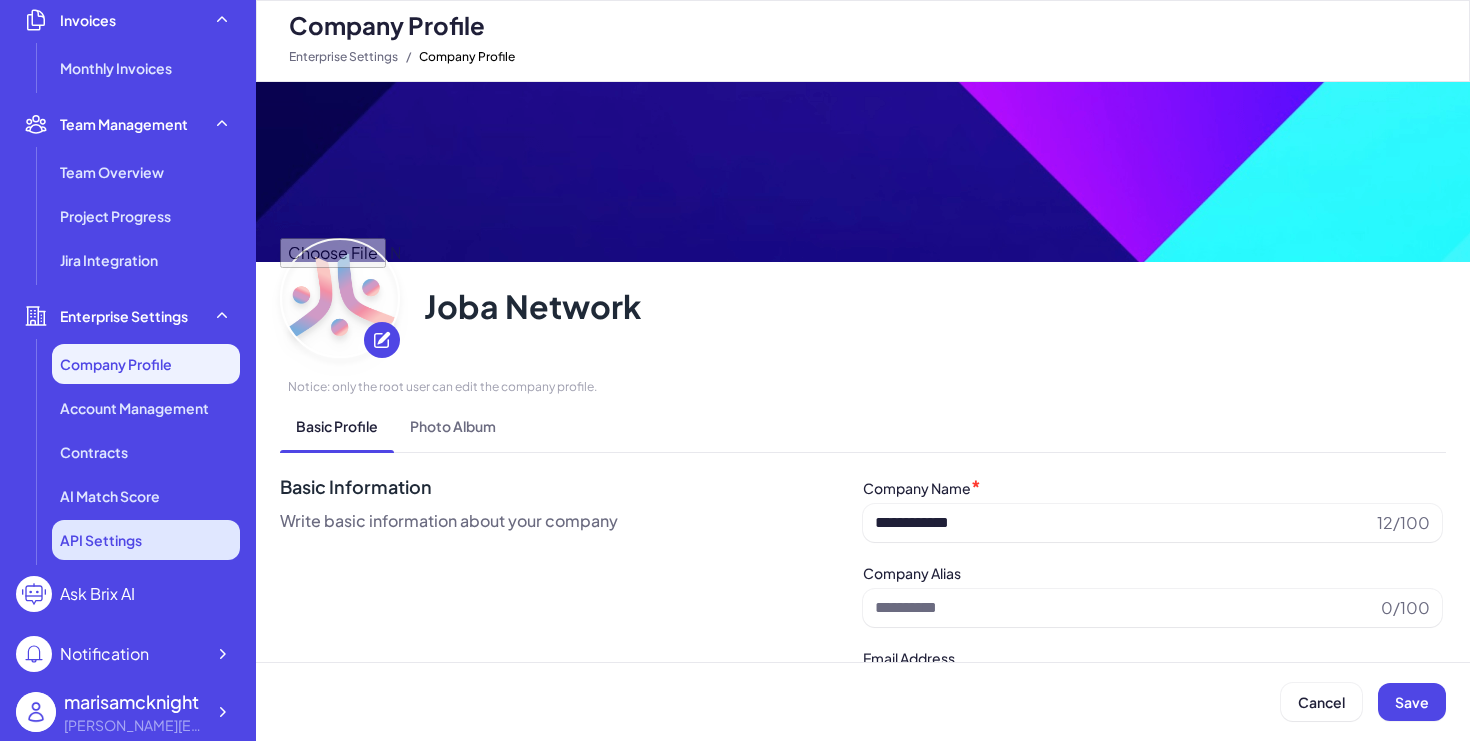 scroll, scrollTop: 575, scrollLeft: 0, axis: vertical 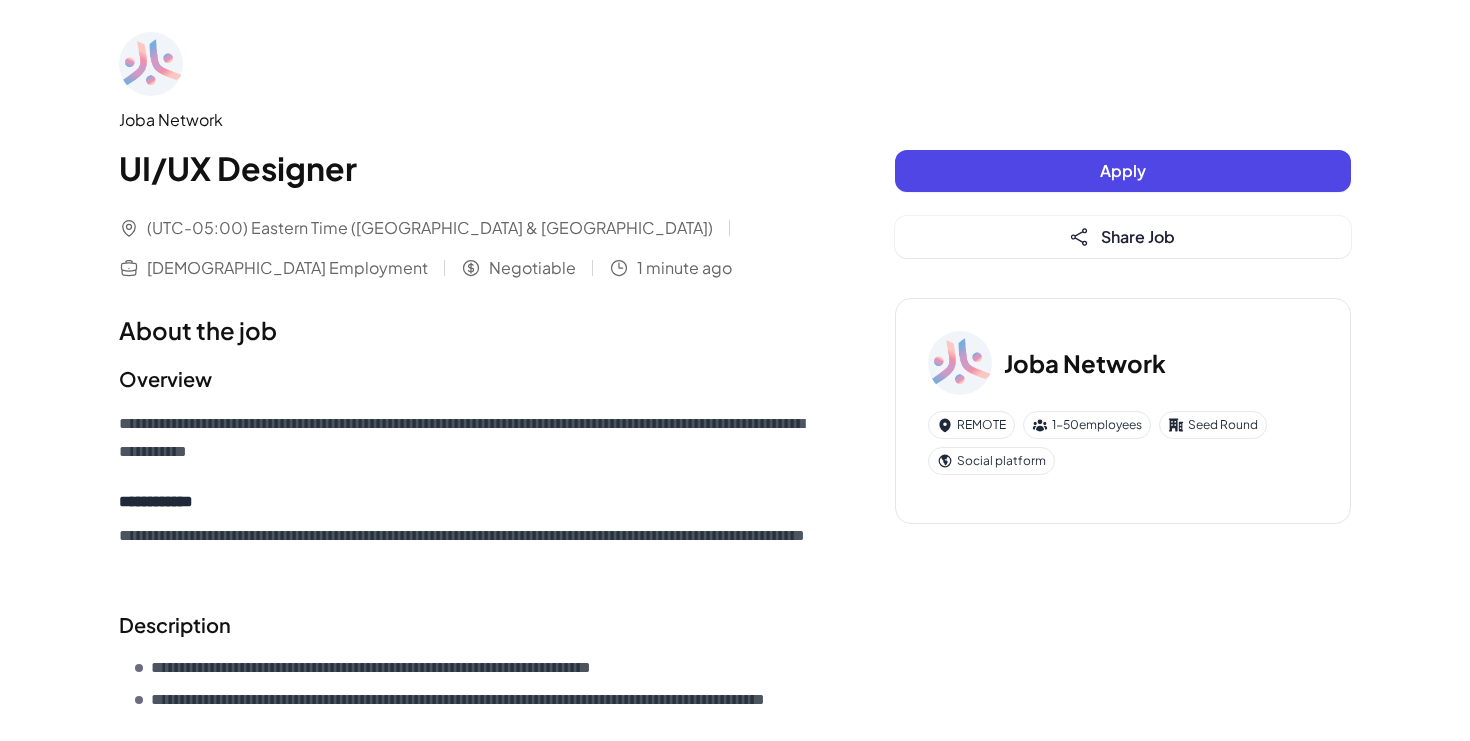 click on "Apply" at bounding box center [1123, 171] 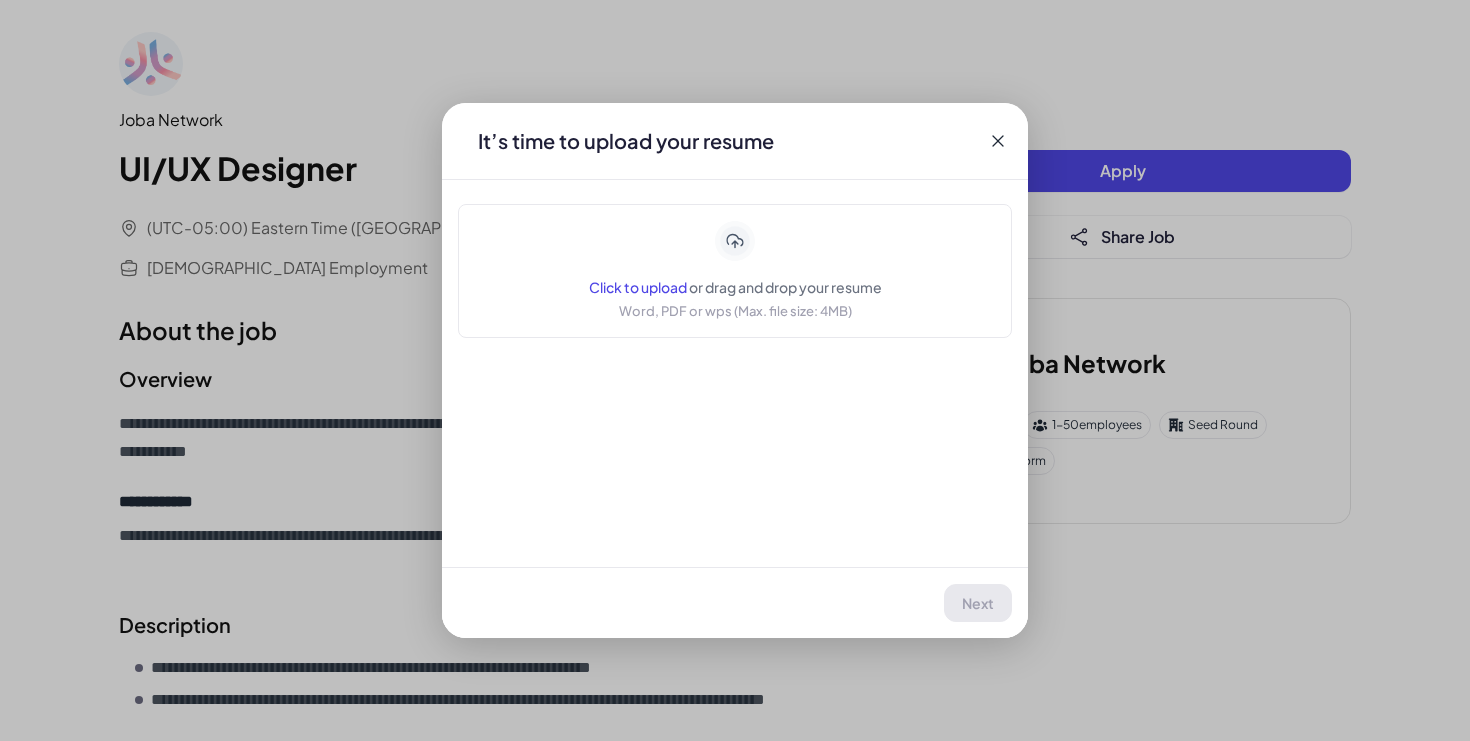 click on "Click to upload" at bounding box center (638, 287) 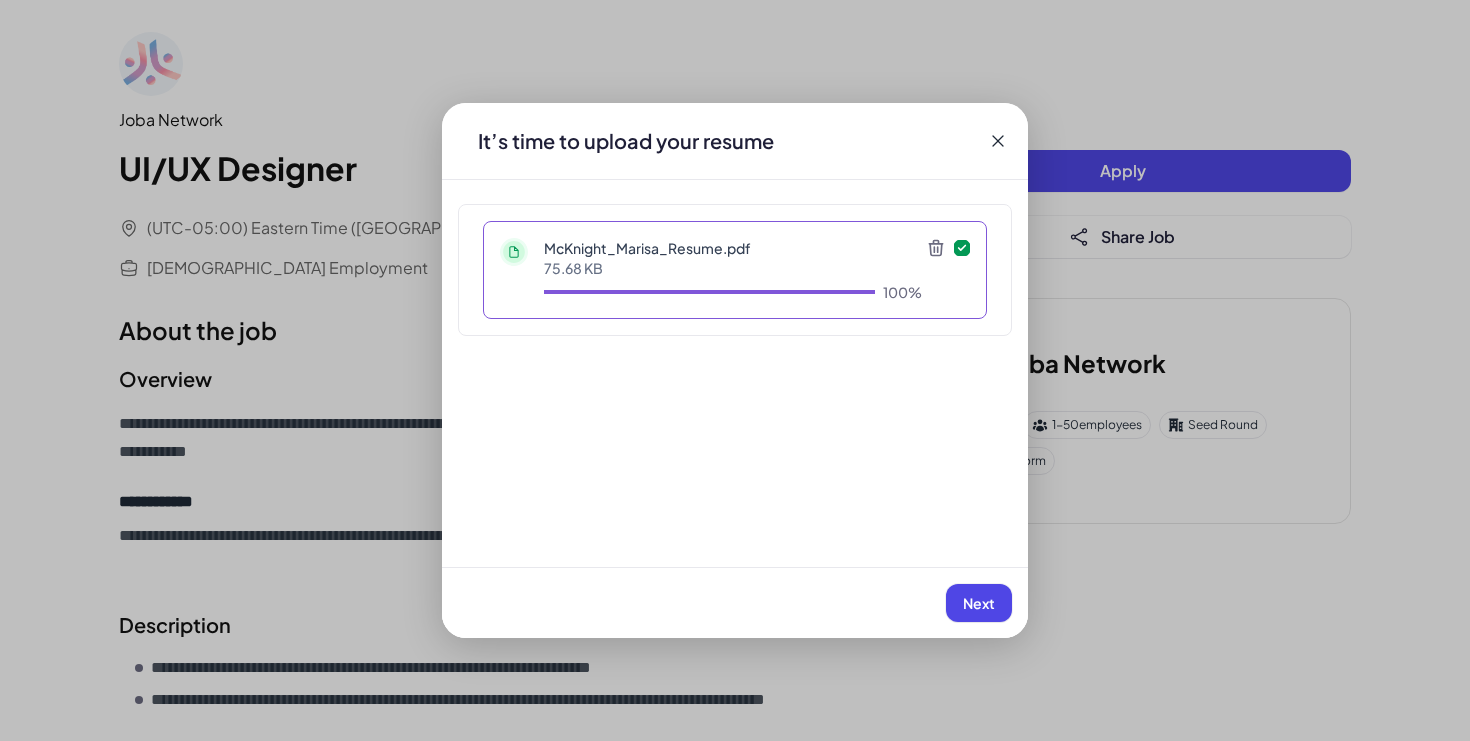 click on "Next" at bounding box center (979, 603) 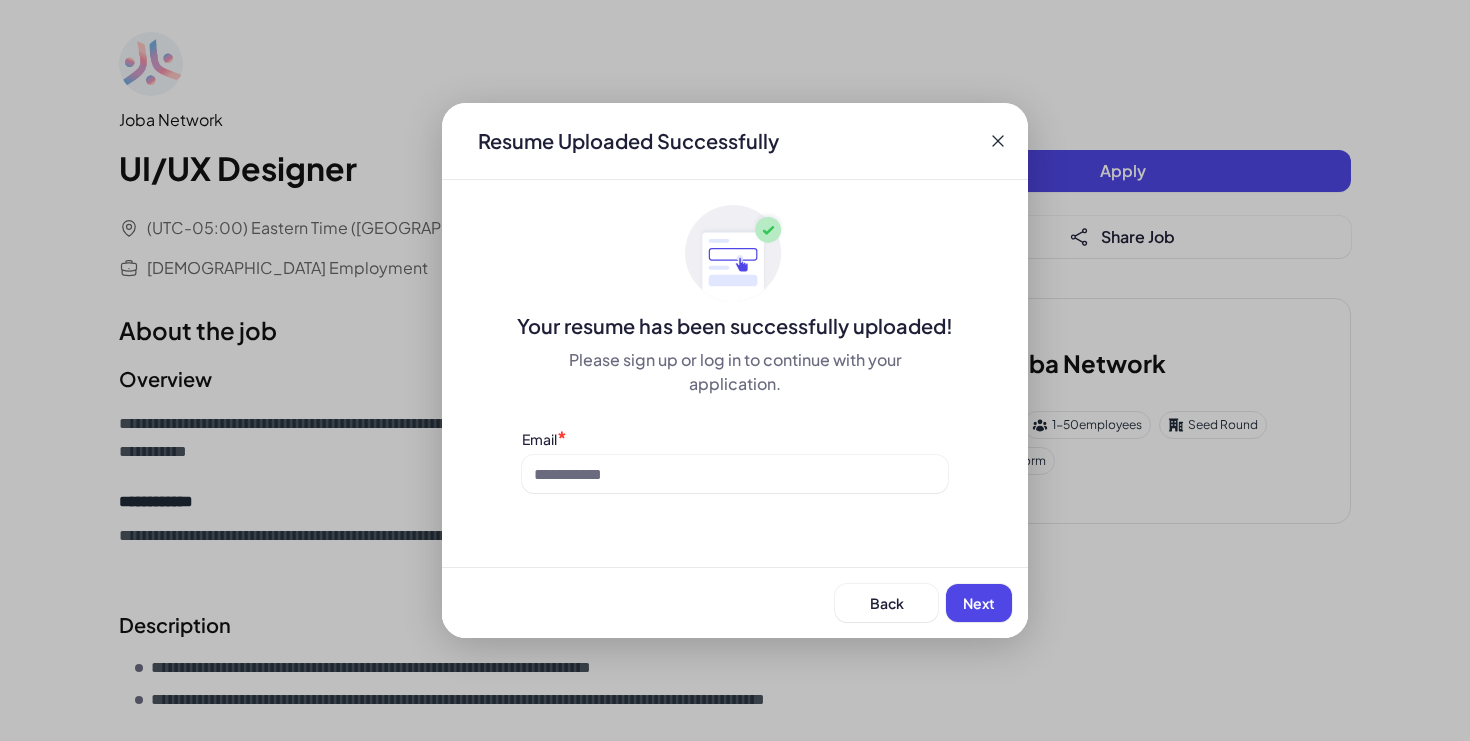 click on "Next" at bounding box center (979, 603) 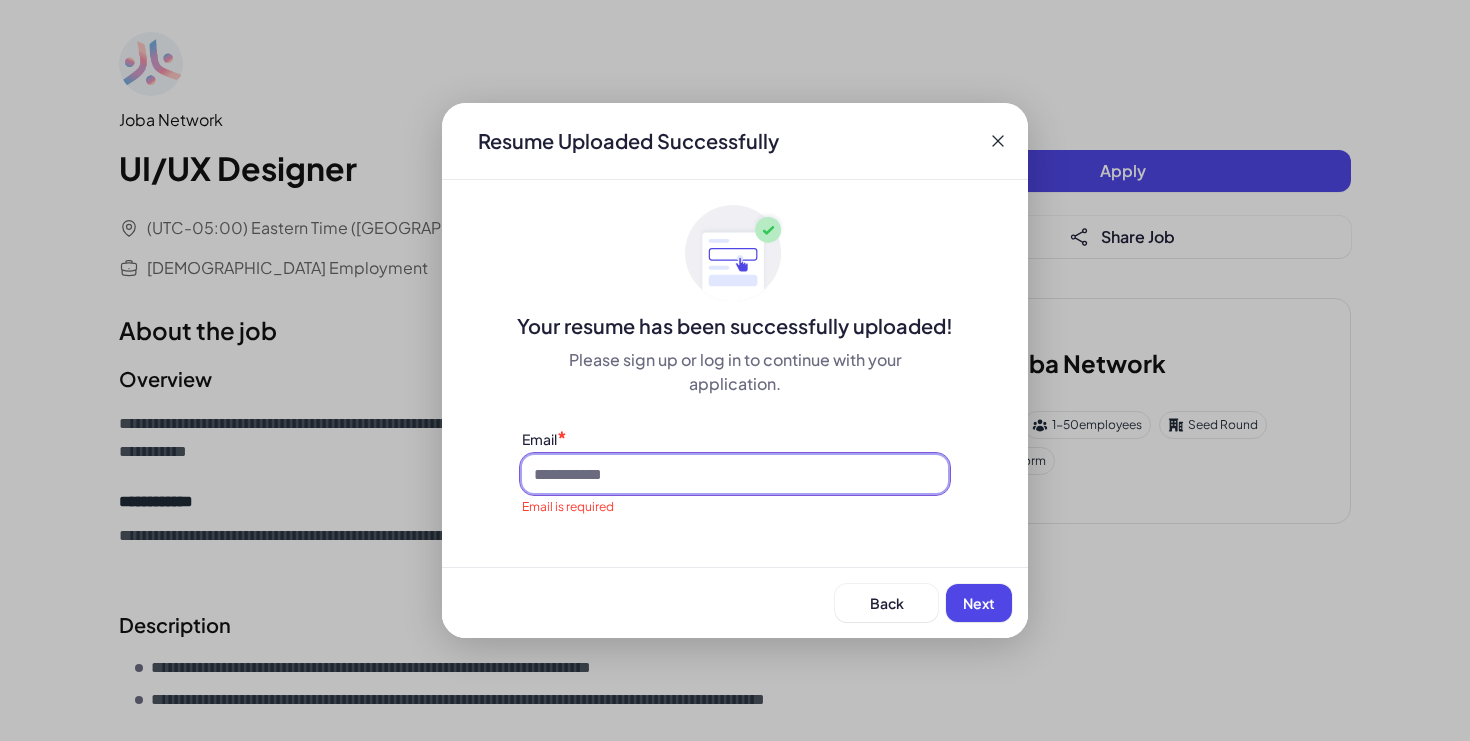 click at bounding box center (735, 474) 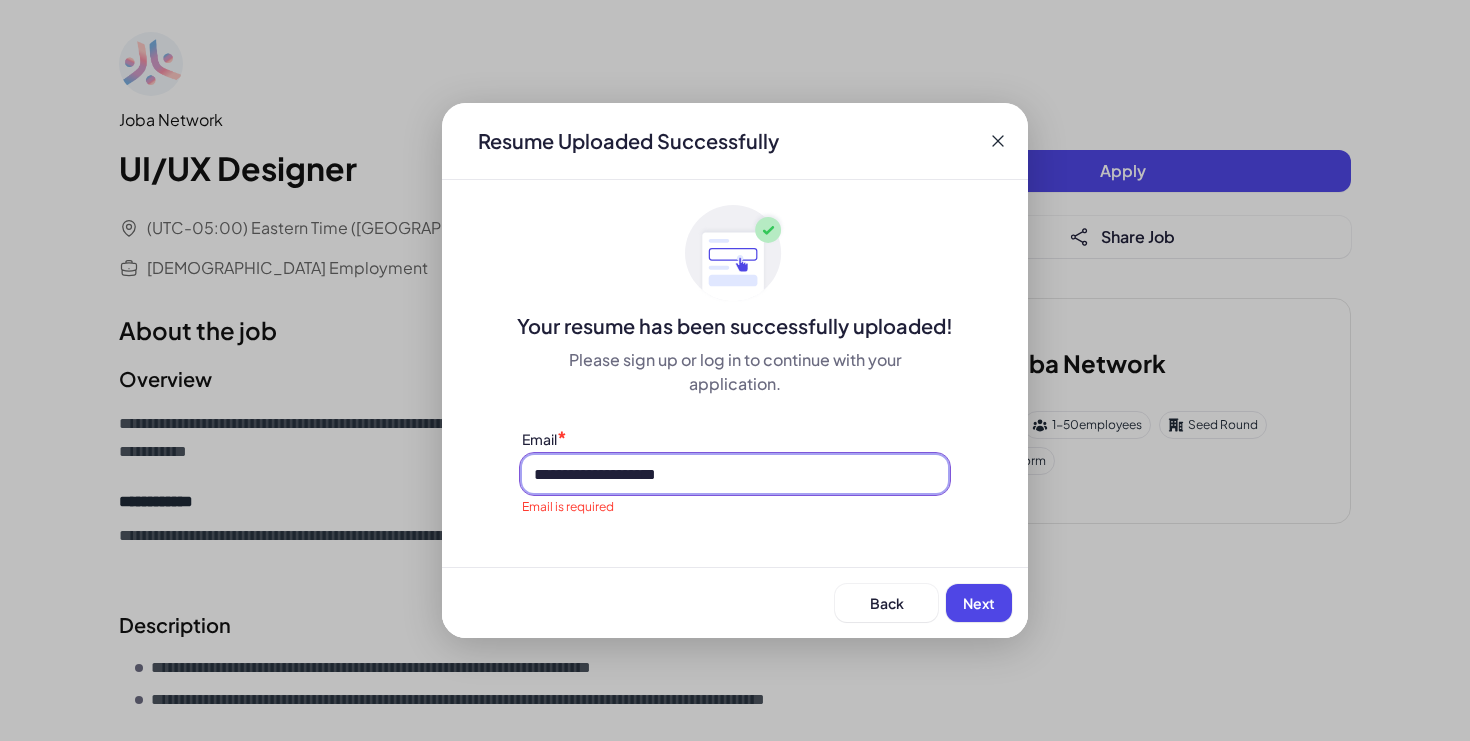 type on "**********" 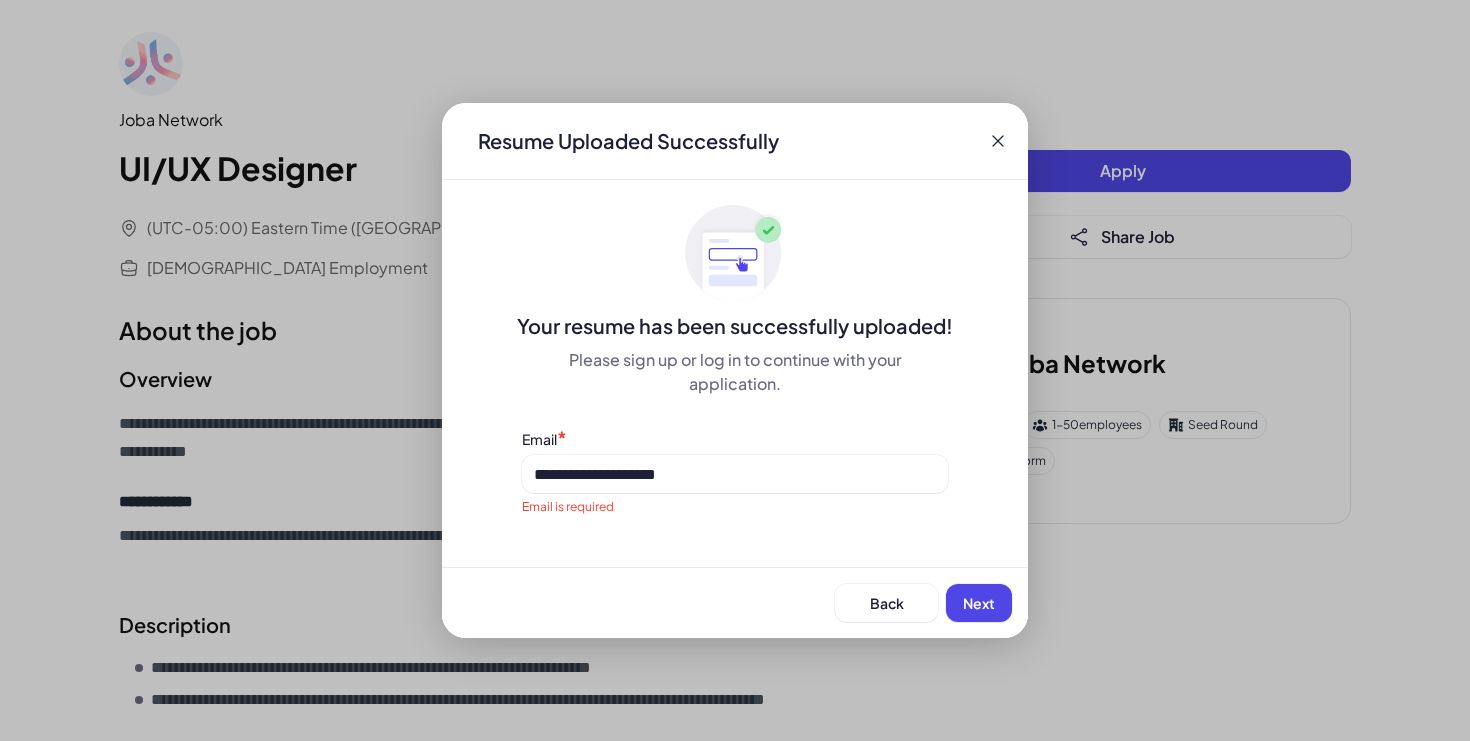 click on "Next" at bounding box center [979, 603] 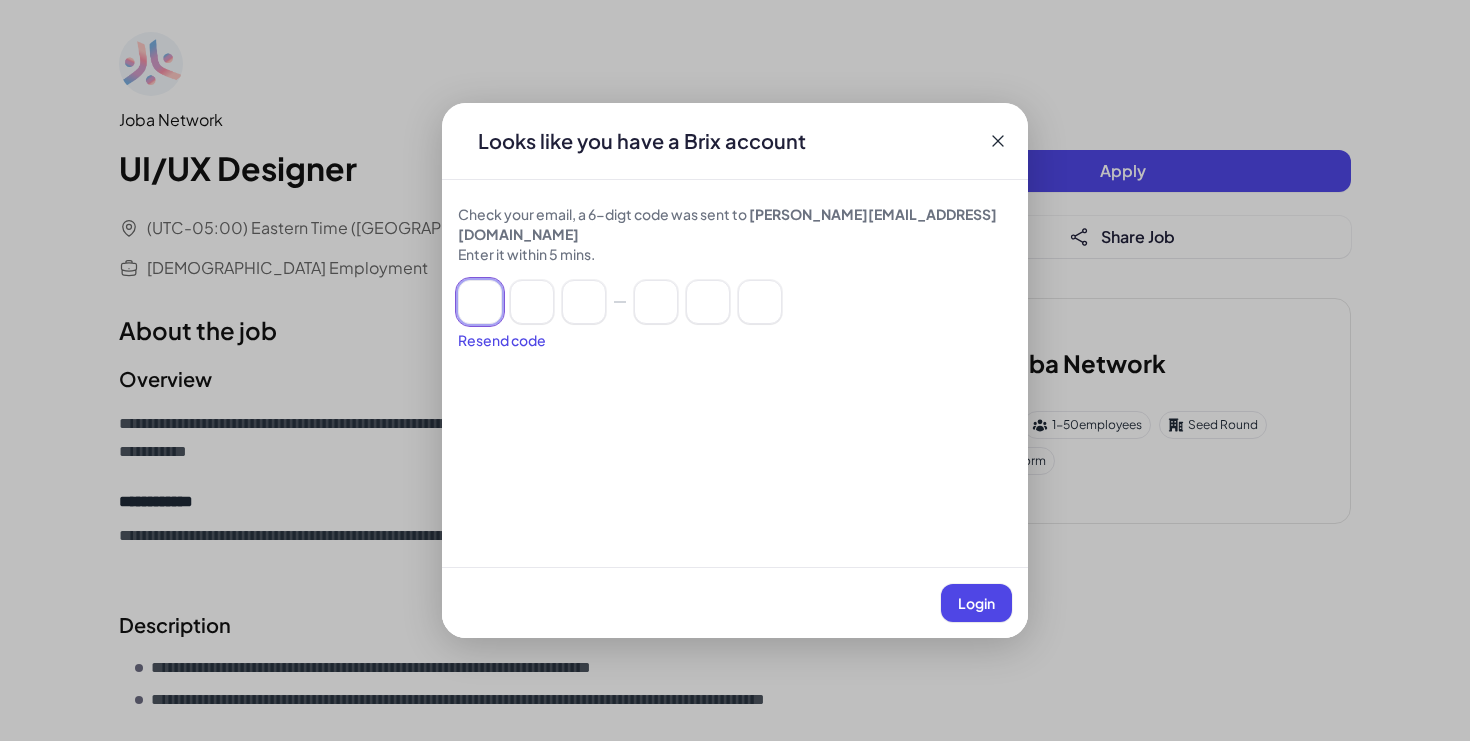 click at bounding box center (480, 302) 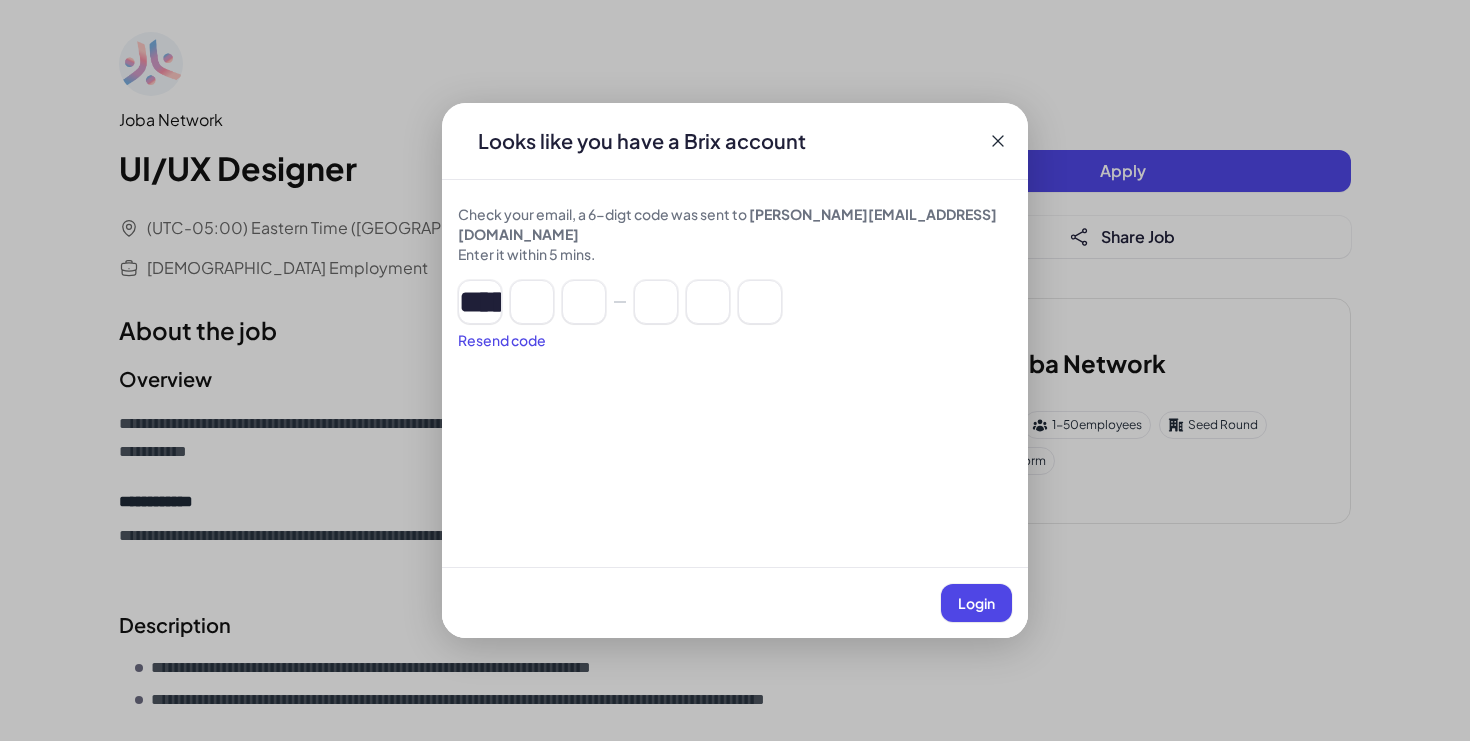 type on "*" 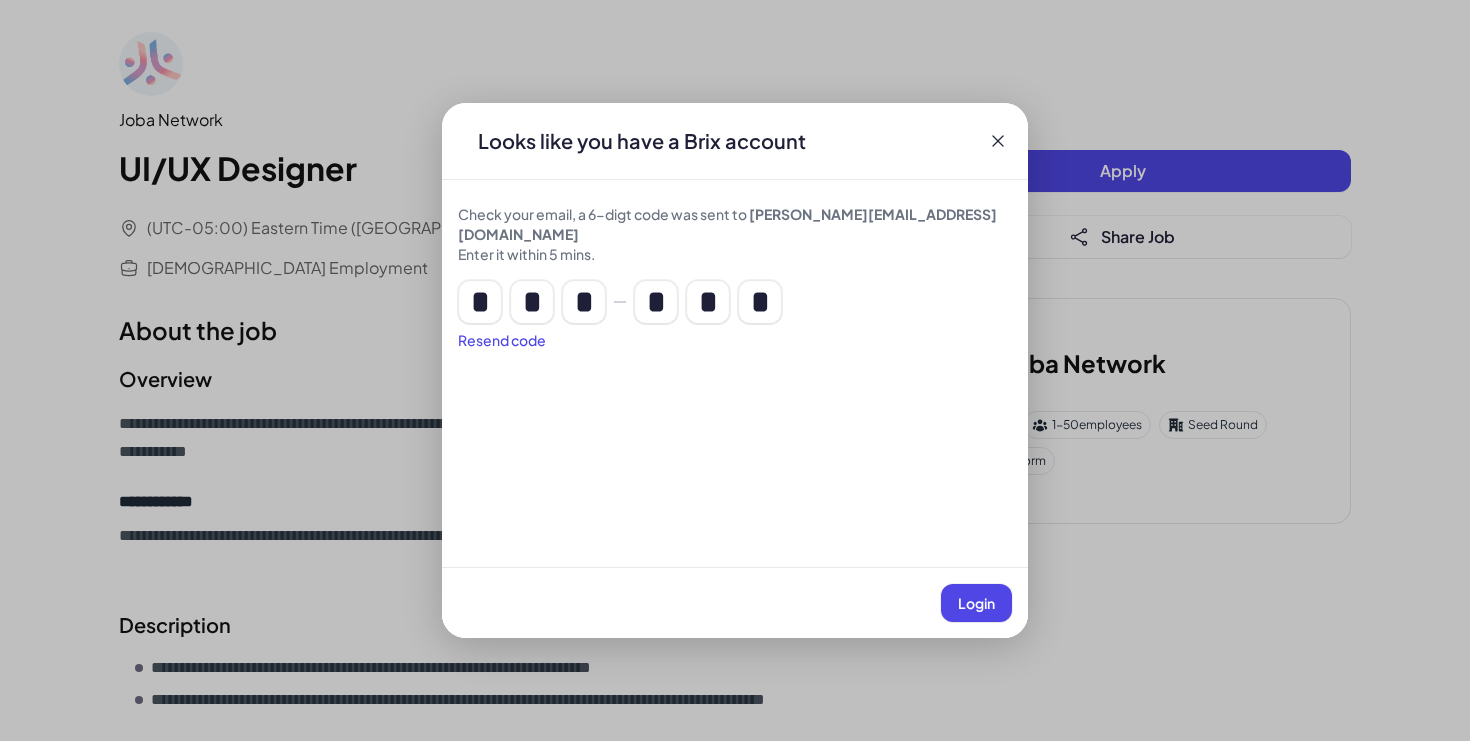 click on "Login" at bounding box center [976, 603] 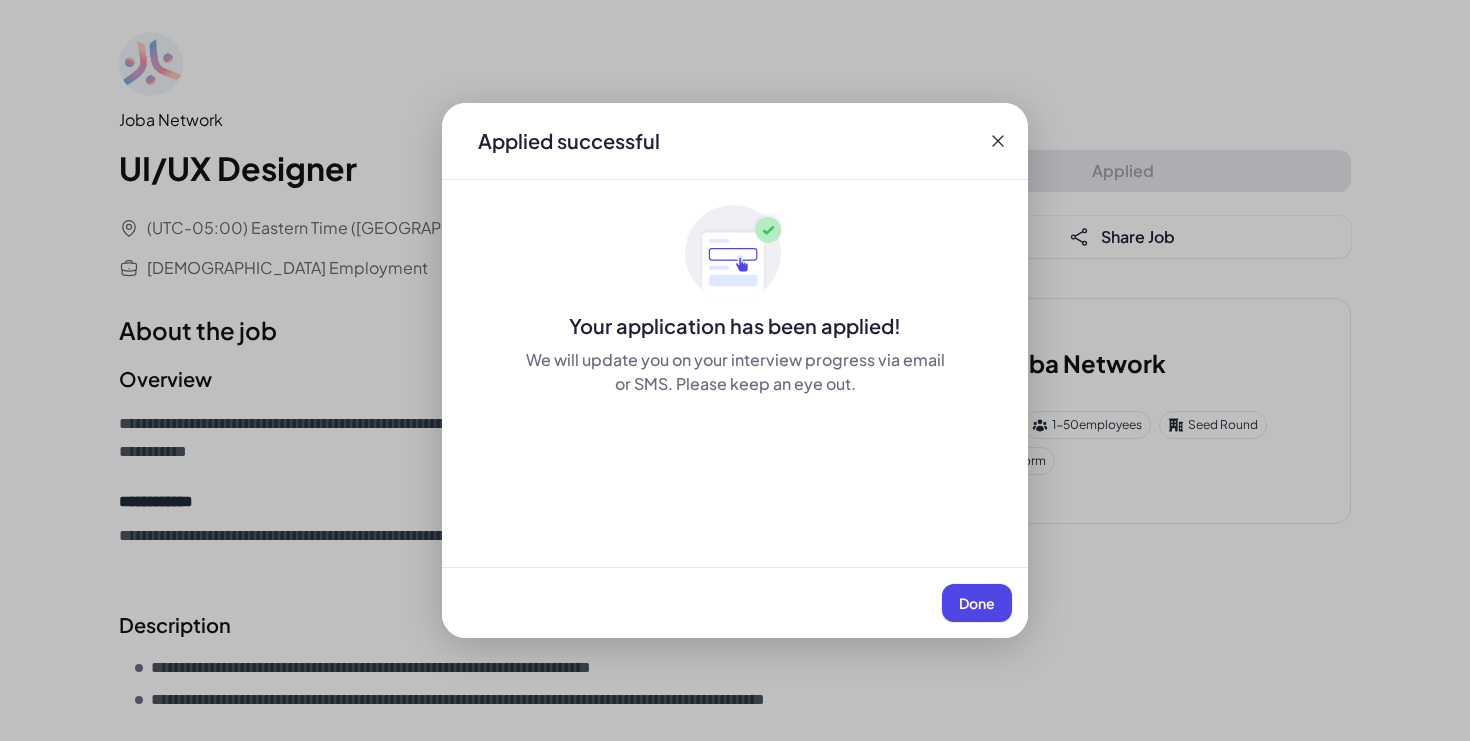 click on "Done" at bounding box center [977, 603] 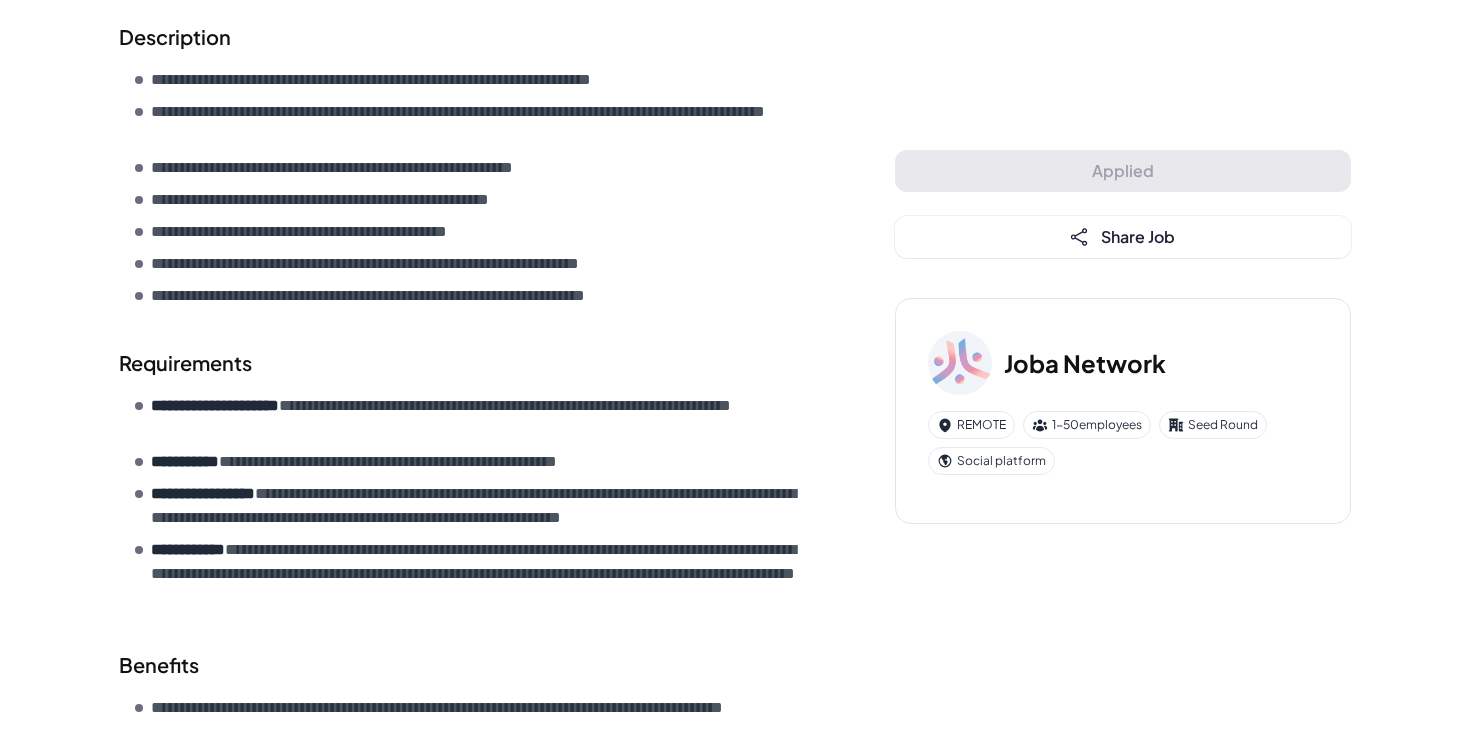 scroll, scrollTop: 0, scrollLeft: 0, axis: both 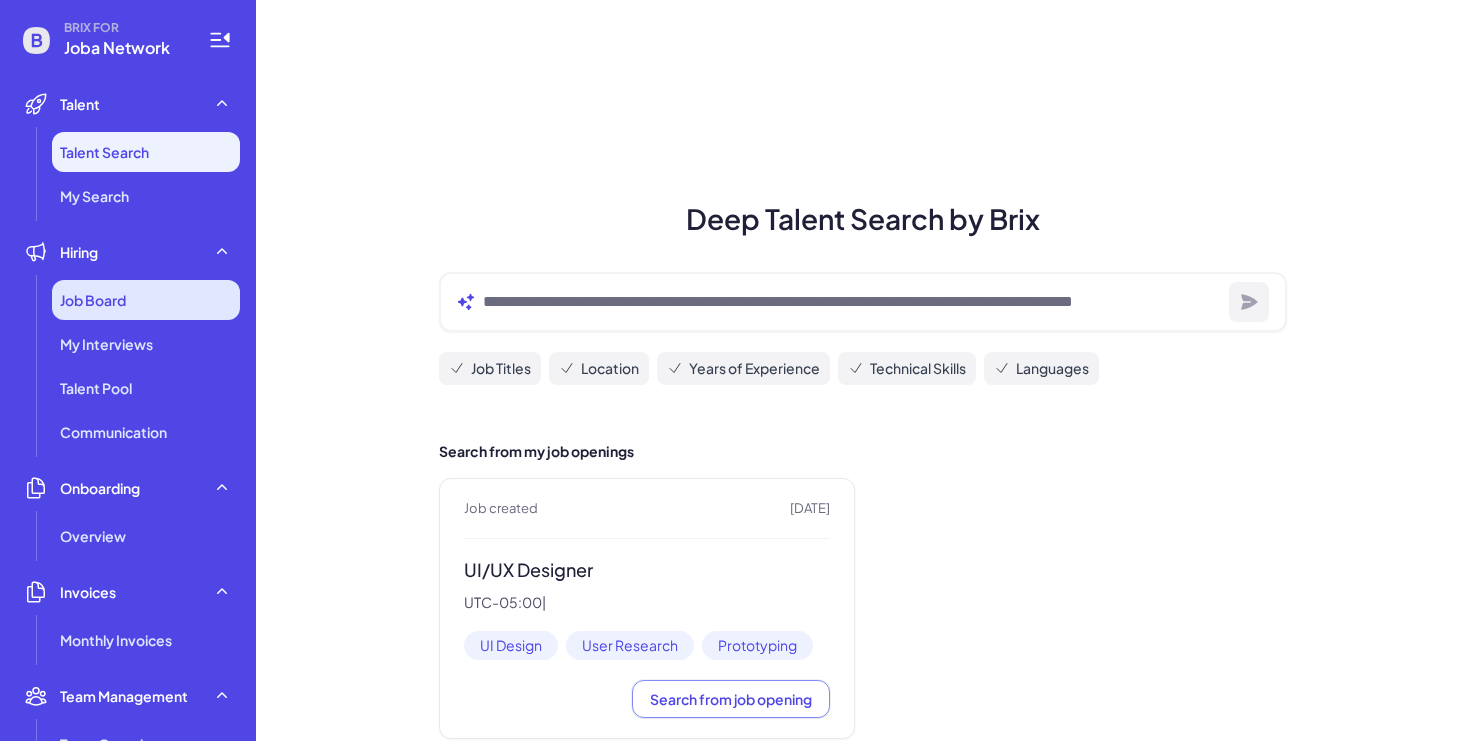 click on "Job Board" at bounding box center (93, 300) 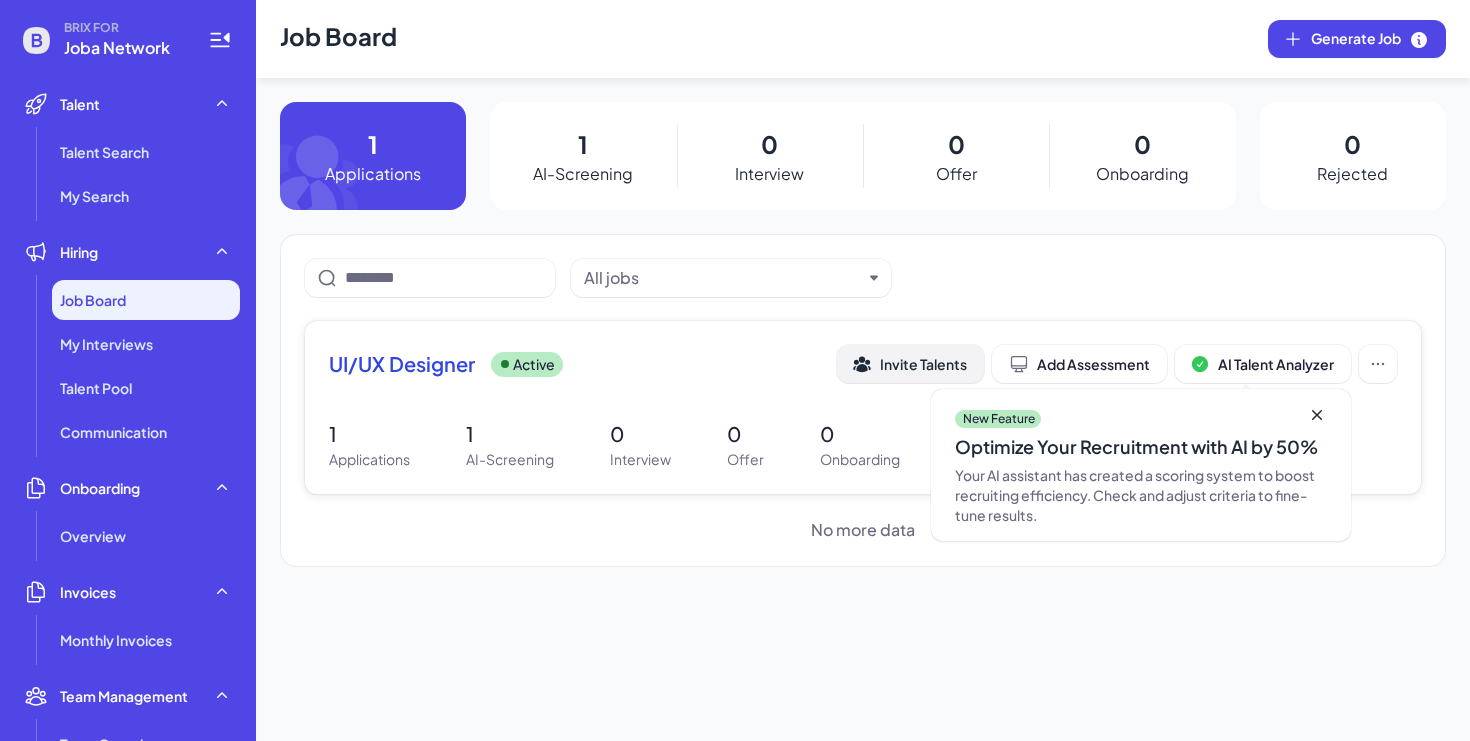 click on "Invite Talents" at bounding box center (923, 364) 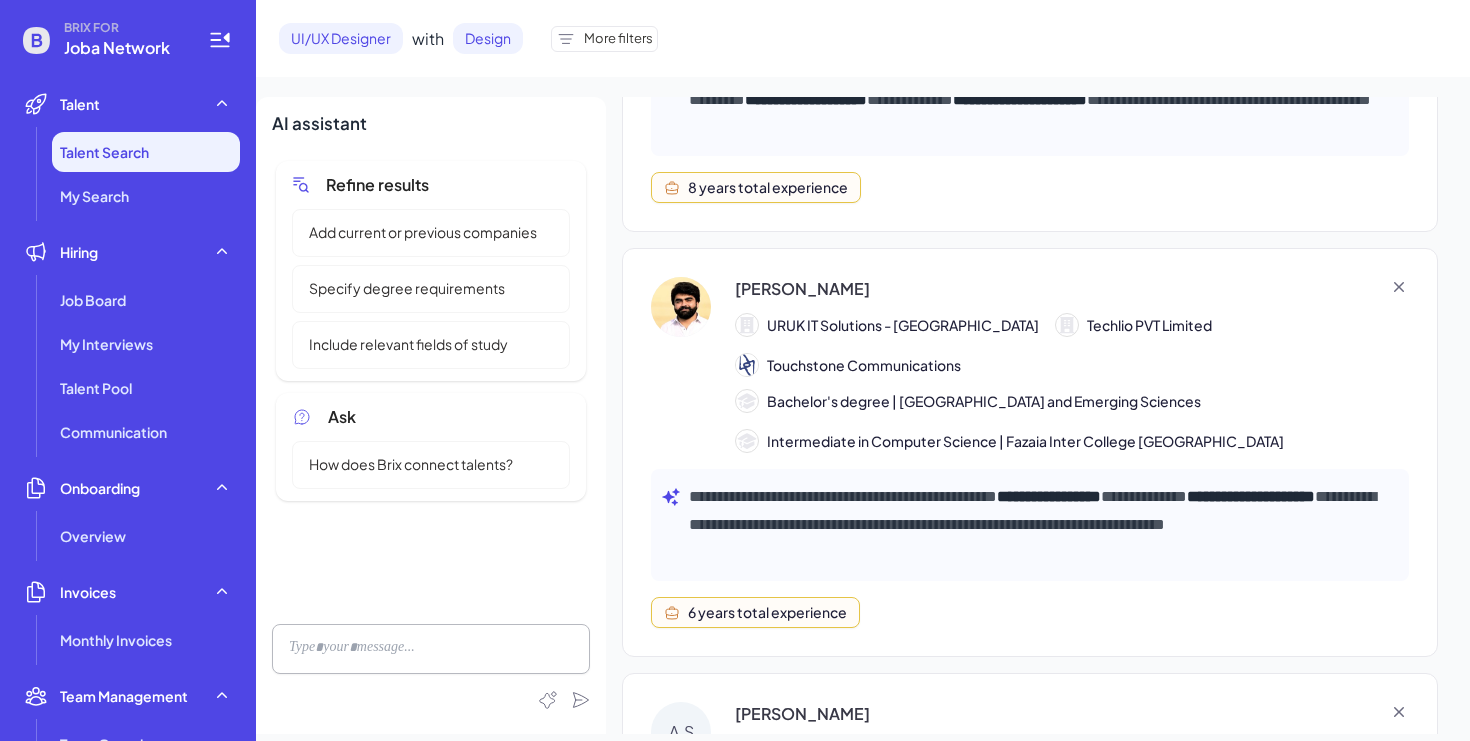scroll, scrollTop: 679, scrollLeft: 0, axis: vertical 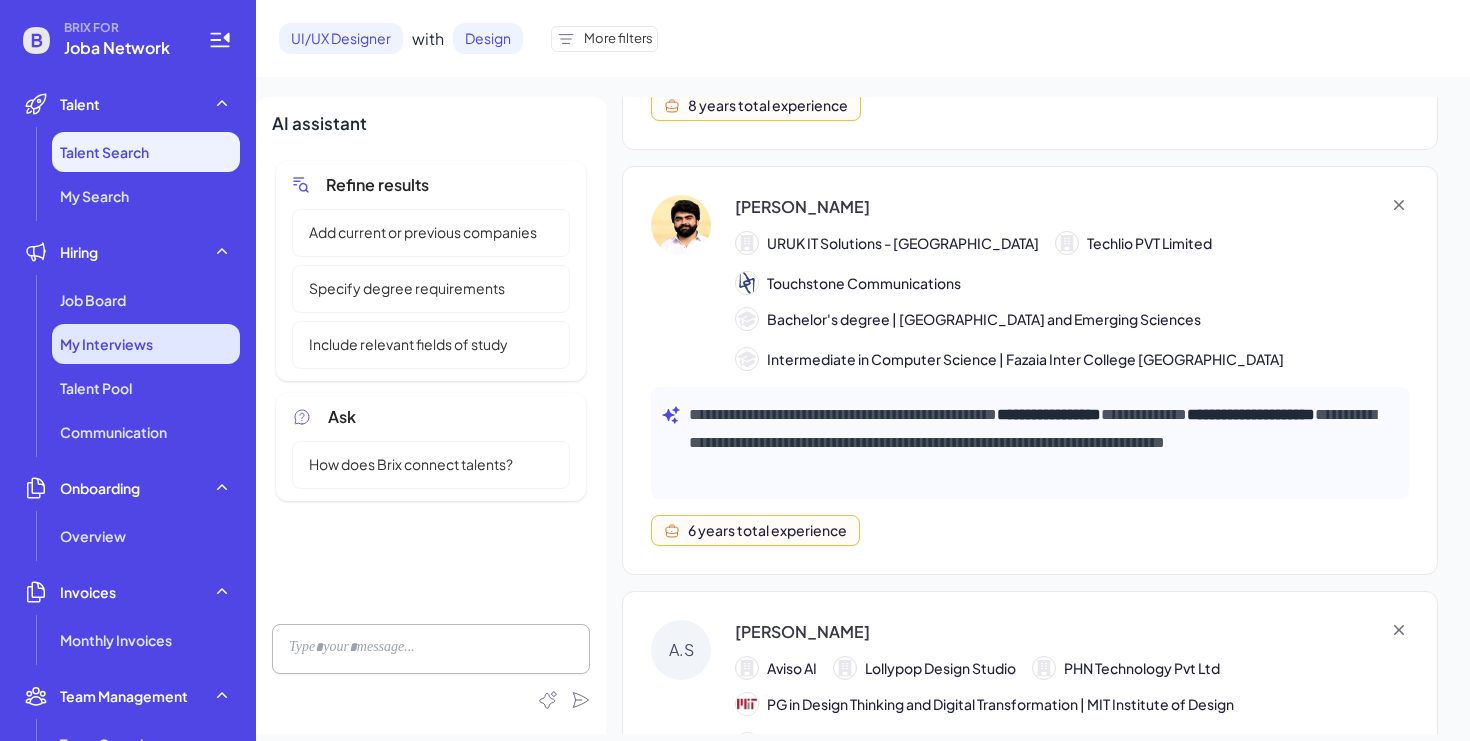 click on "My Interviews" at bounding box center [146, 344] 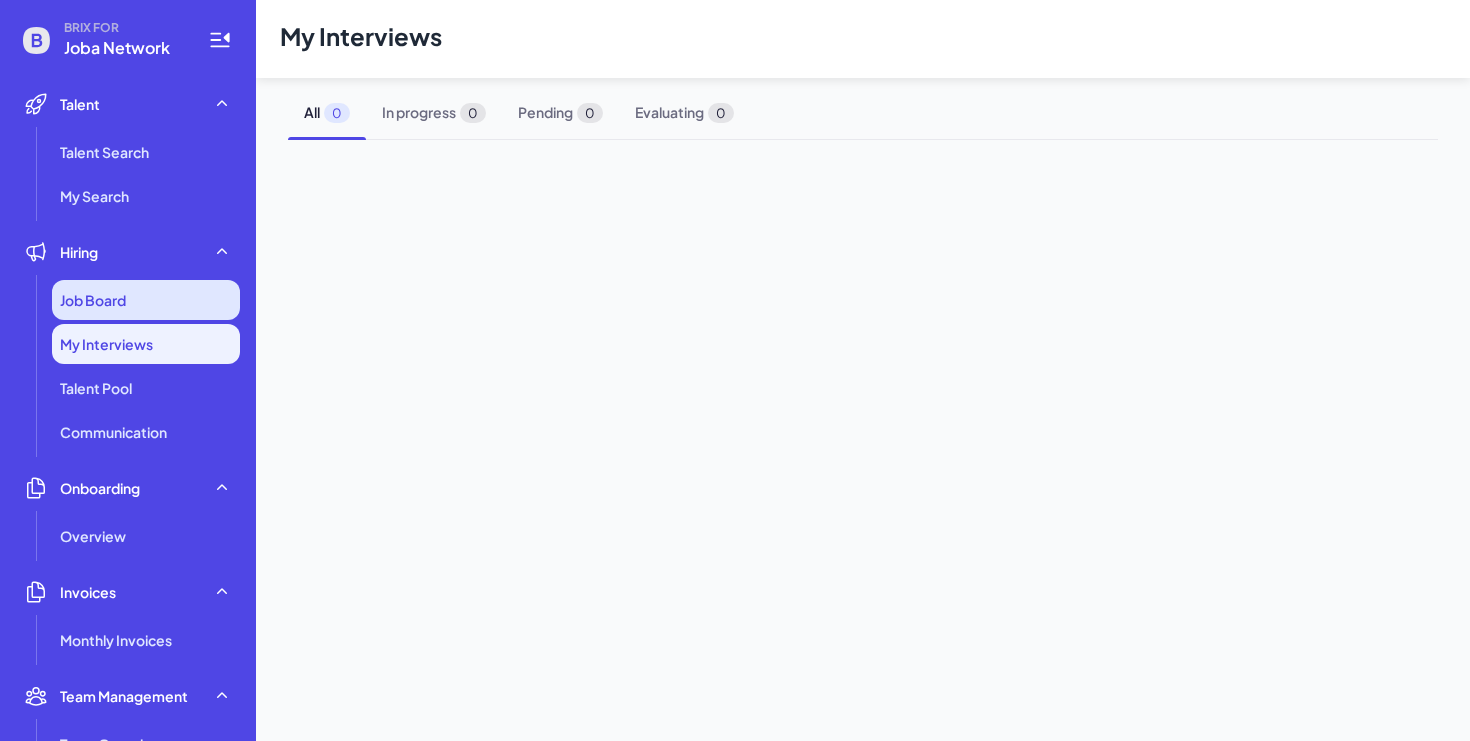 click on "Job Board" at bounding box center (146, 300) 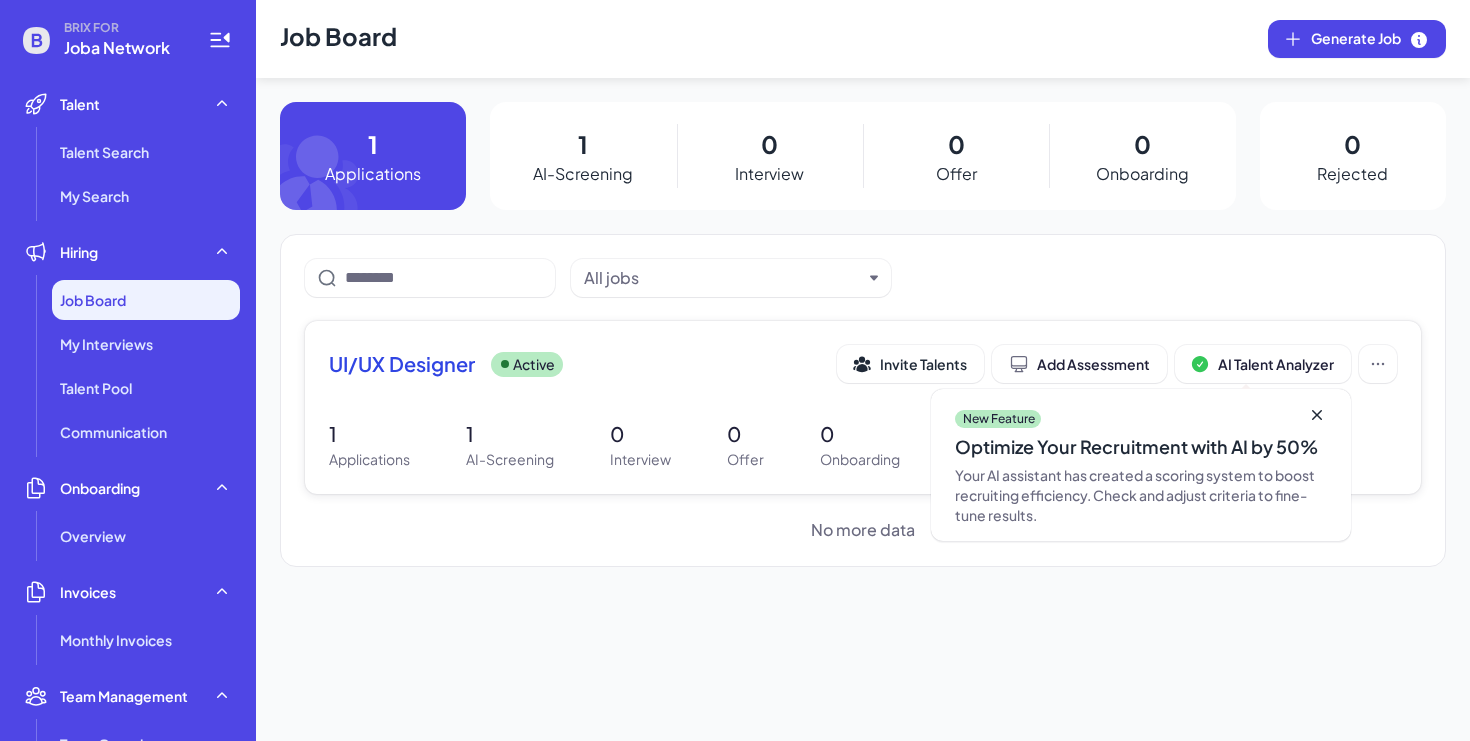 click 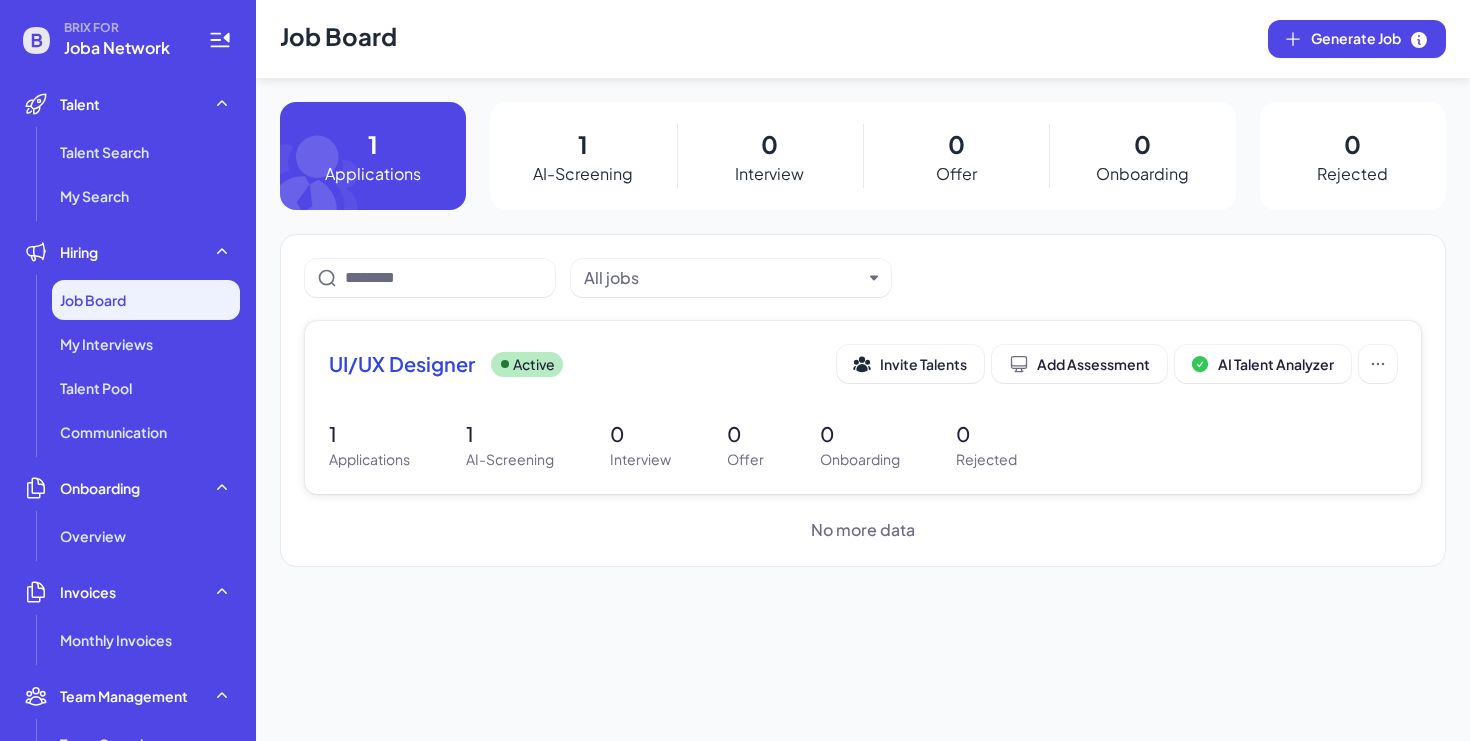 click on "UI/UX Designer Active Invite Talents Add Assessment AI Talent Analyzer 1   Applications 1 AI-Screening 0 Interview 0 Offer 0 Onboarding 0 Rejected" at bounding box center [863, 407] 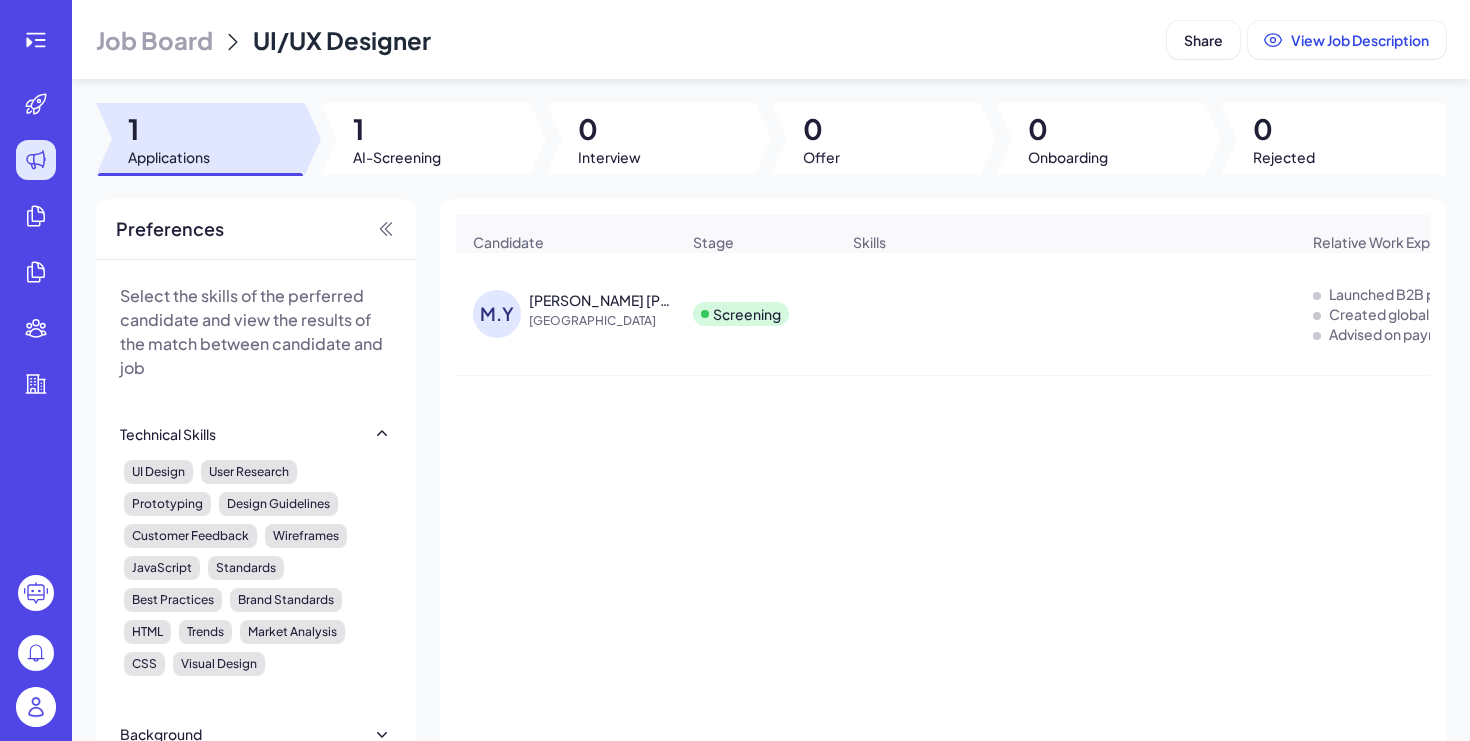 scroll, scrollTop: 0, scrollLeft: 127, axis: horizontal 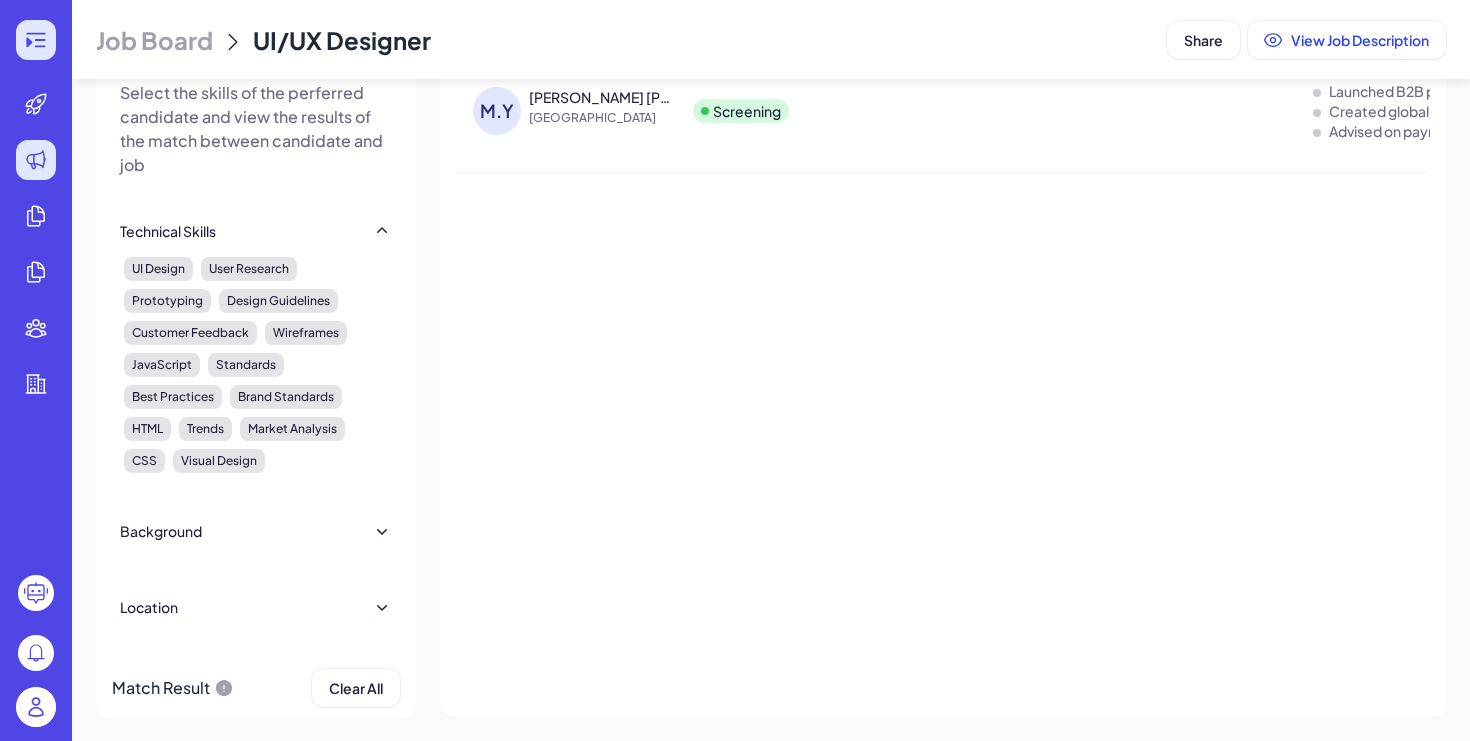 click 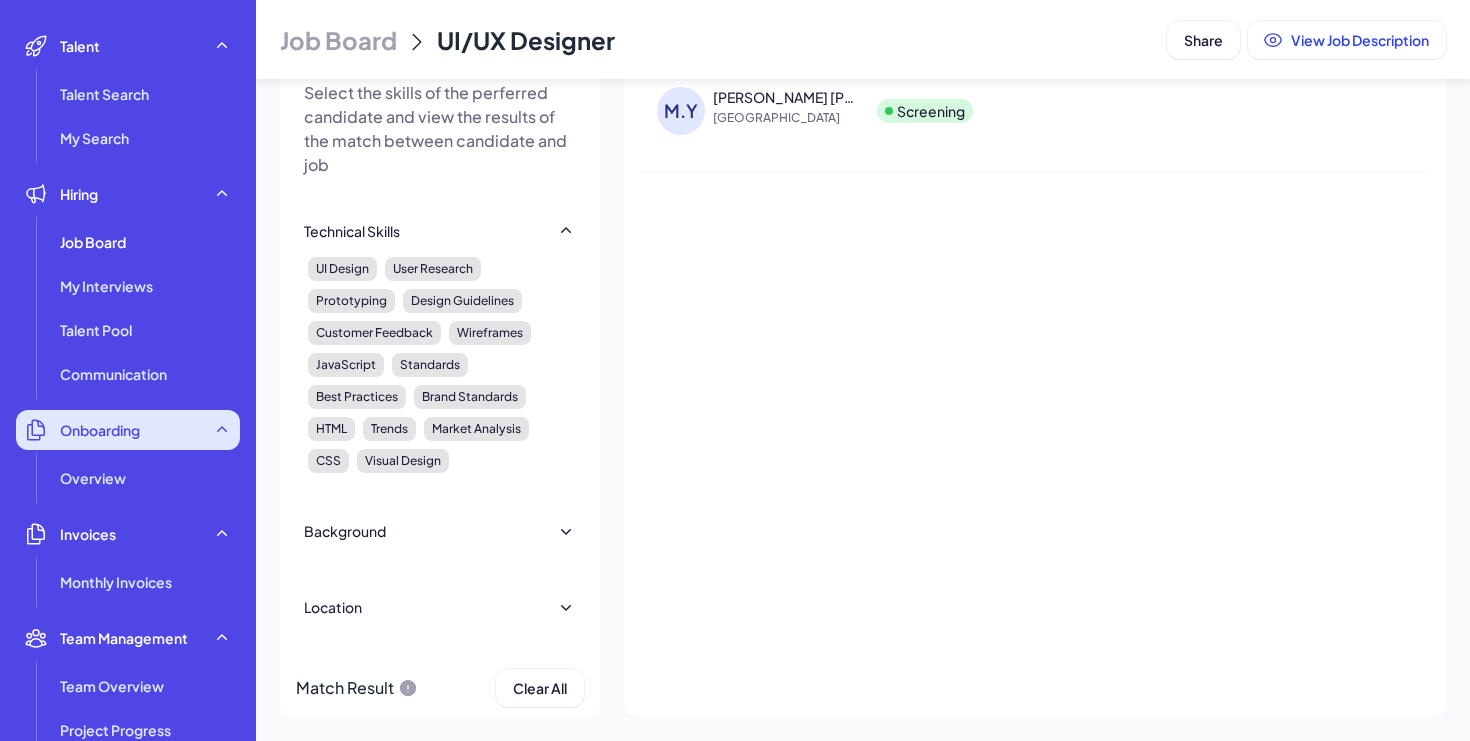 scroll, scrollTop: 0, scrollLeft: 0, axis: both 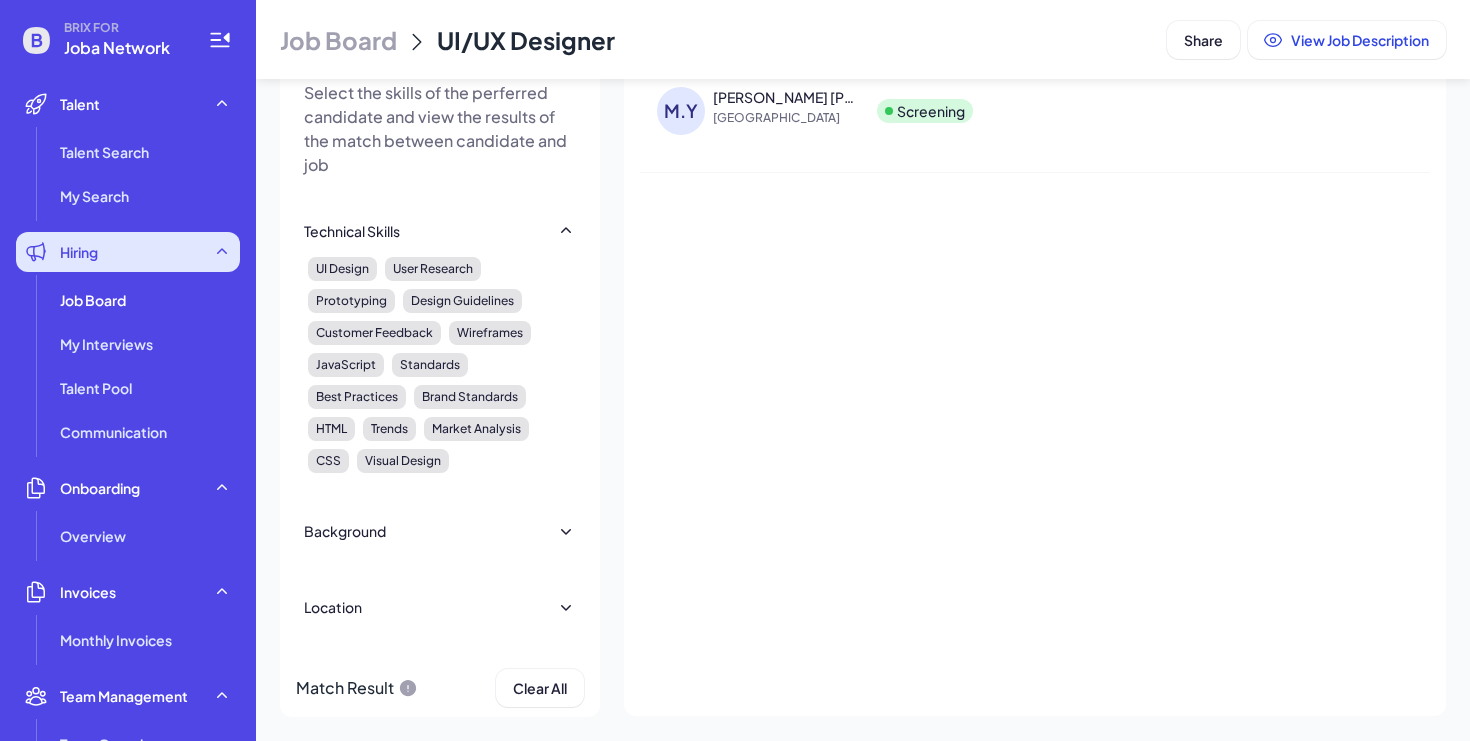 click 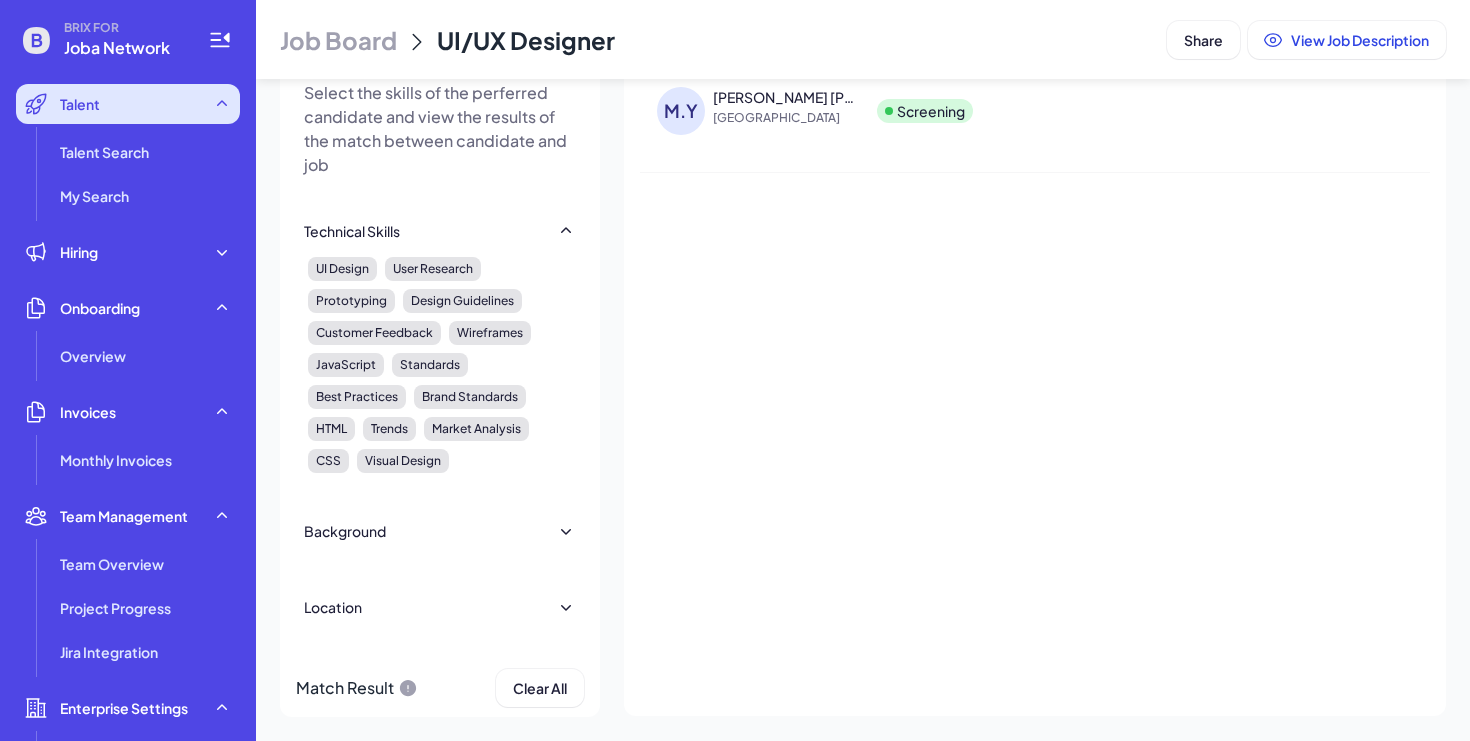click on "Talent" at bounding box center (128, 104) 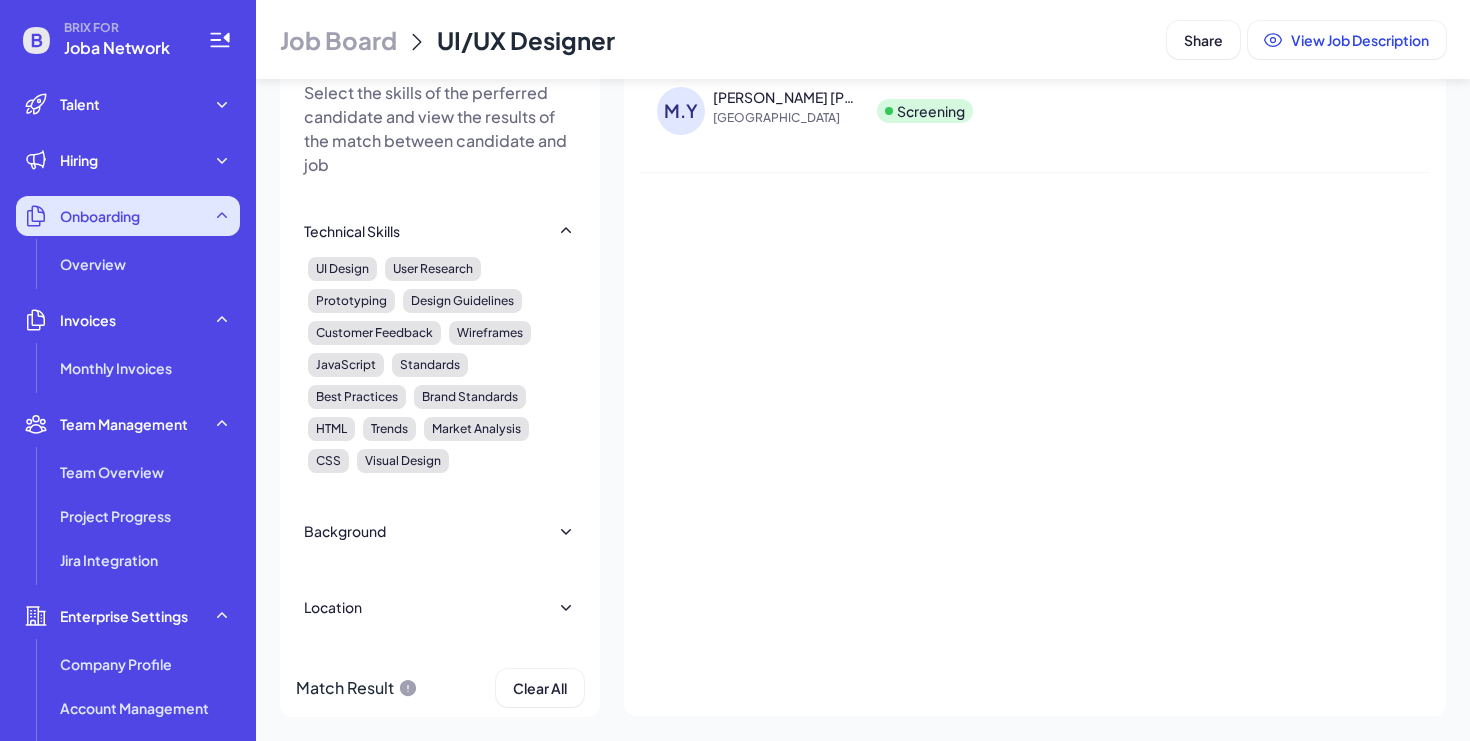 click 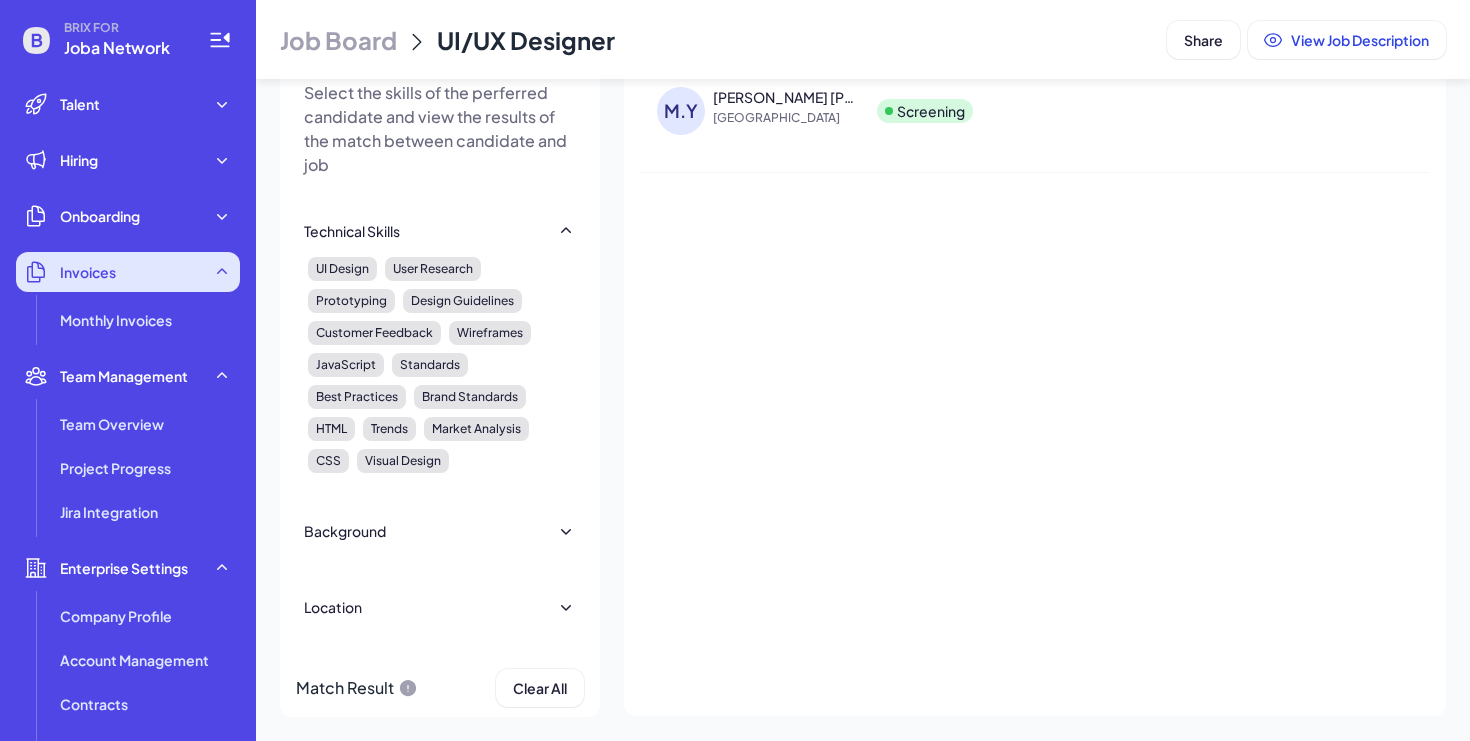 click 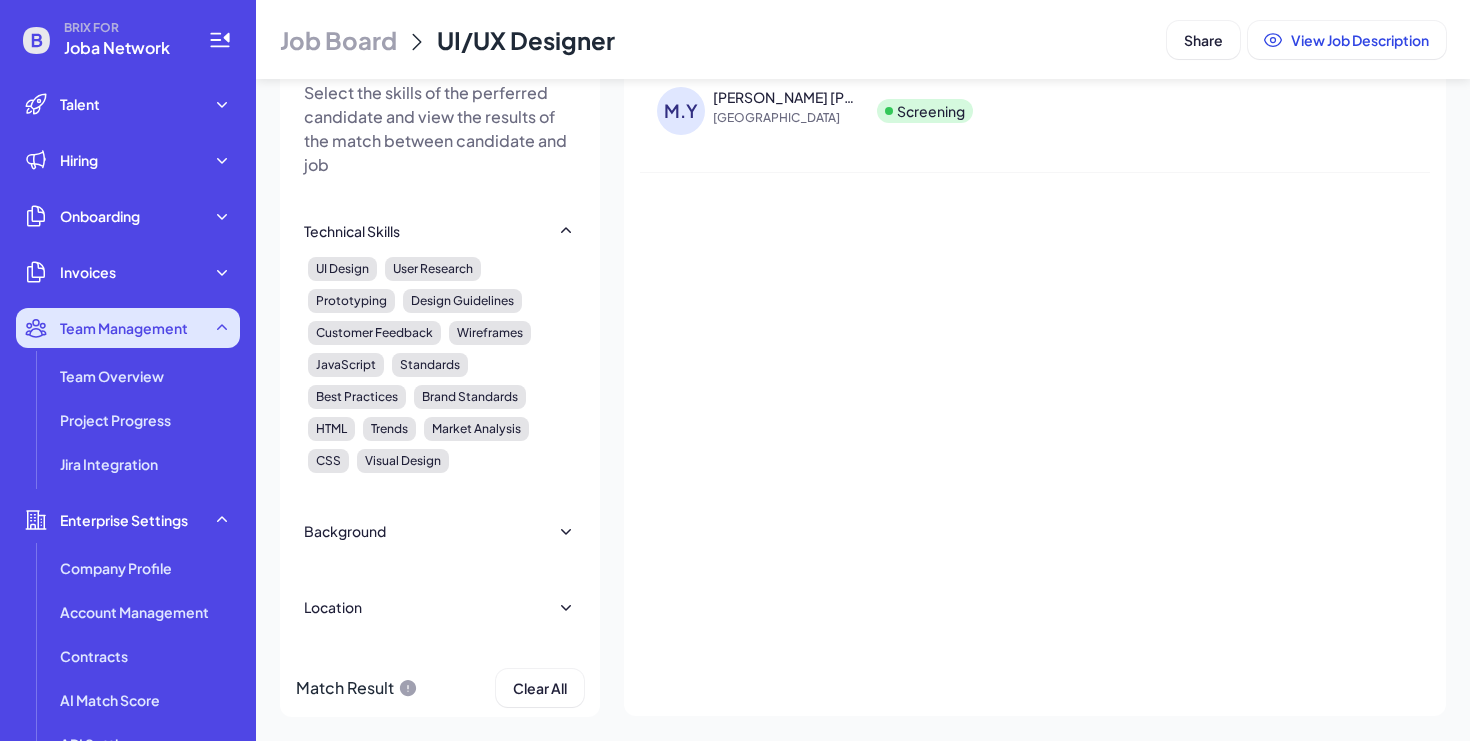 click 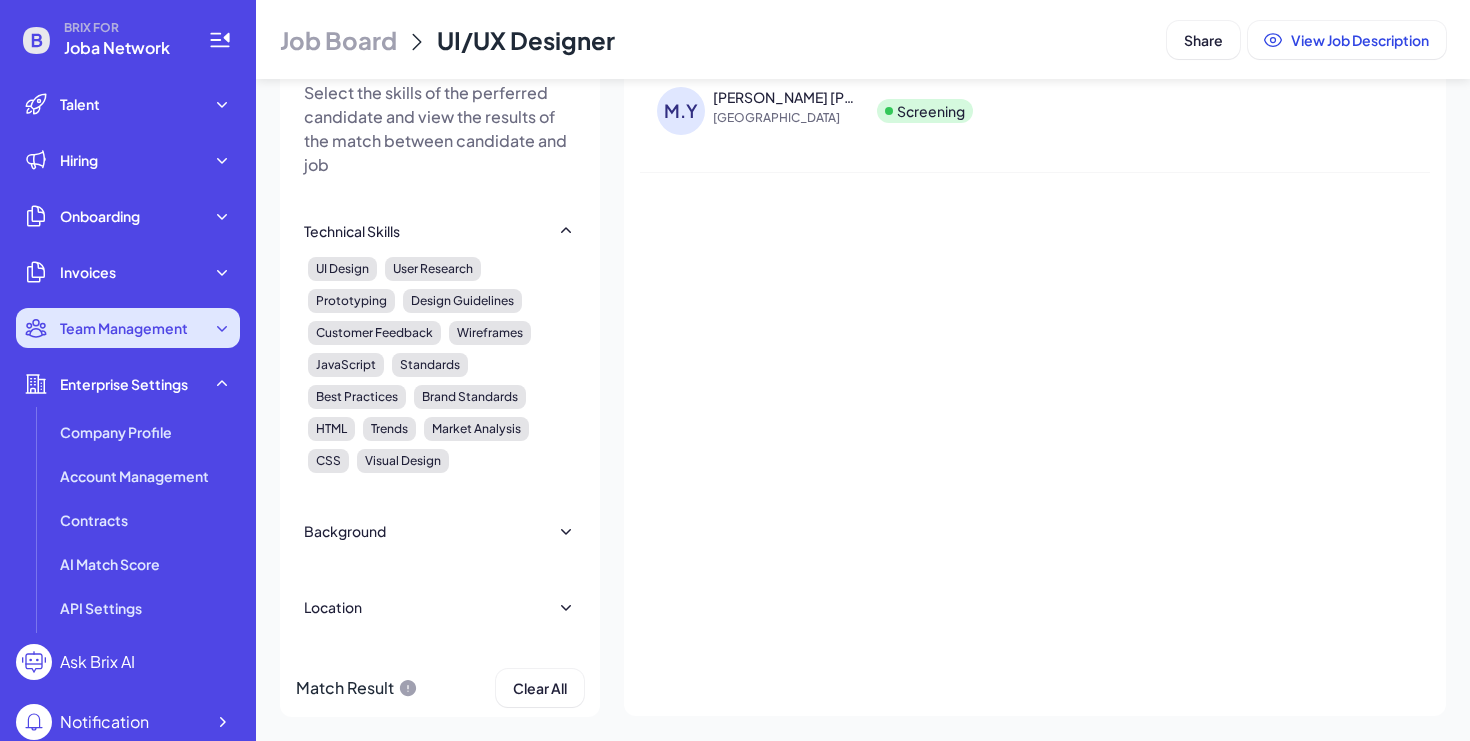 click 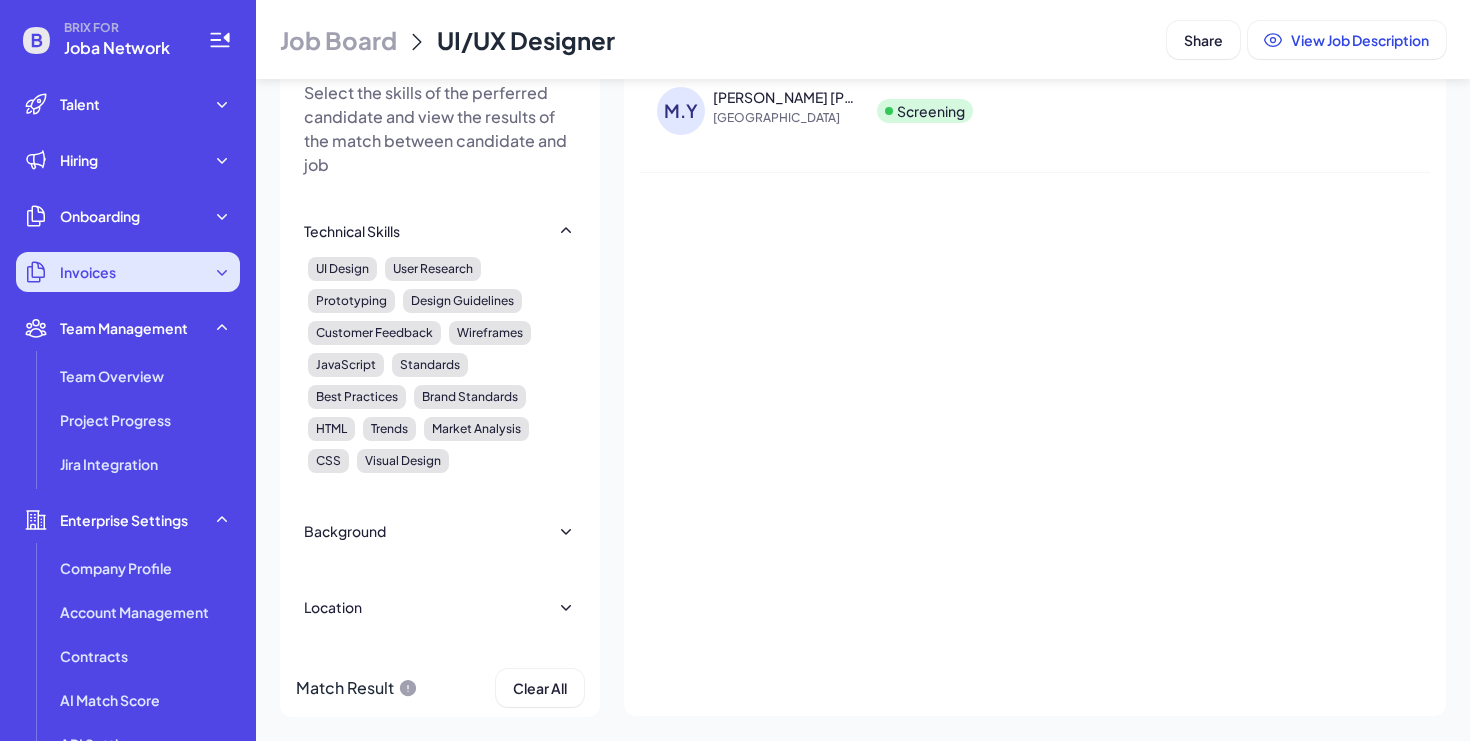 click on "Invoices" at bounding box center (128, 272) 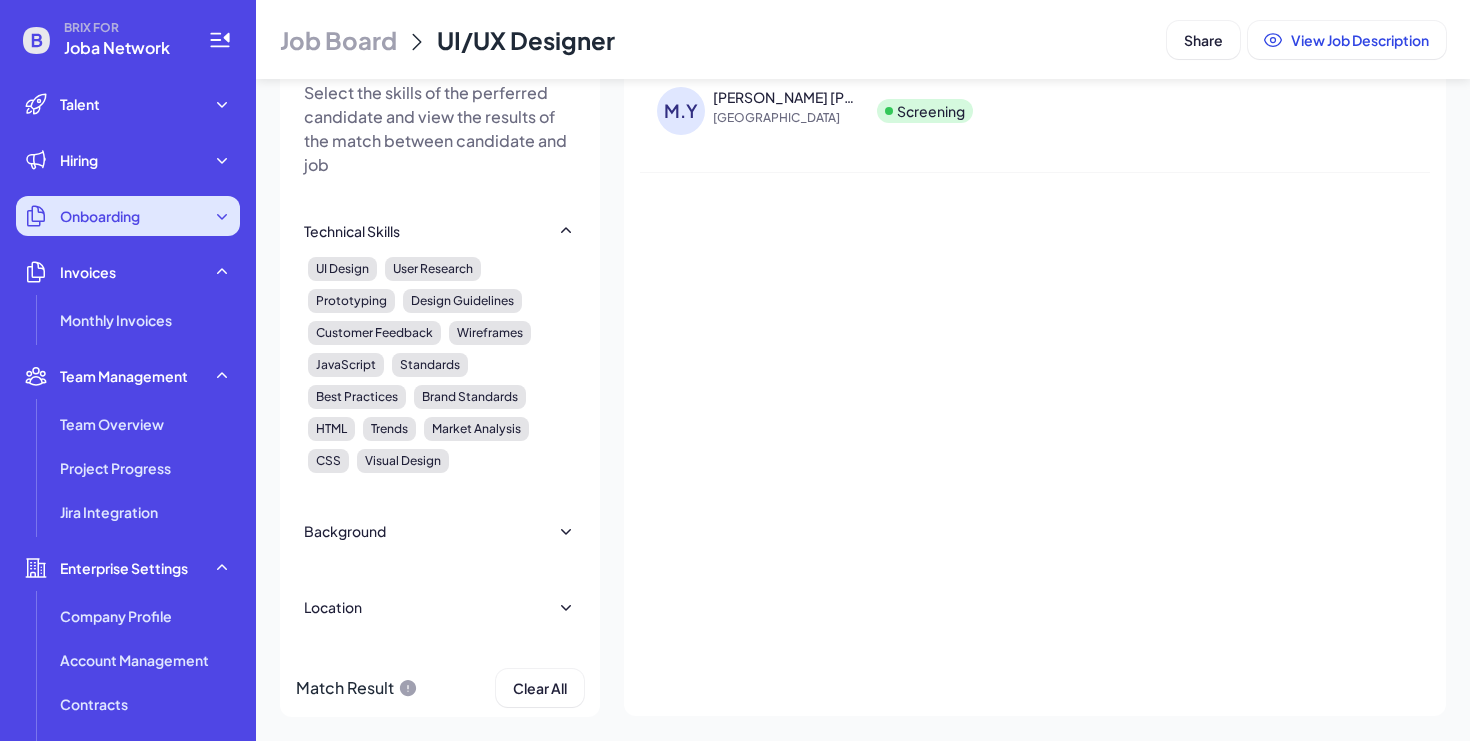 click on "Onboarding" at bounding box center [128, 216] 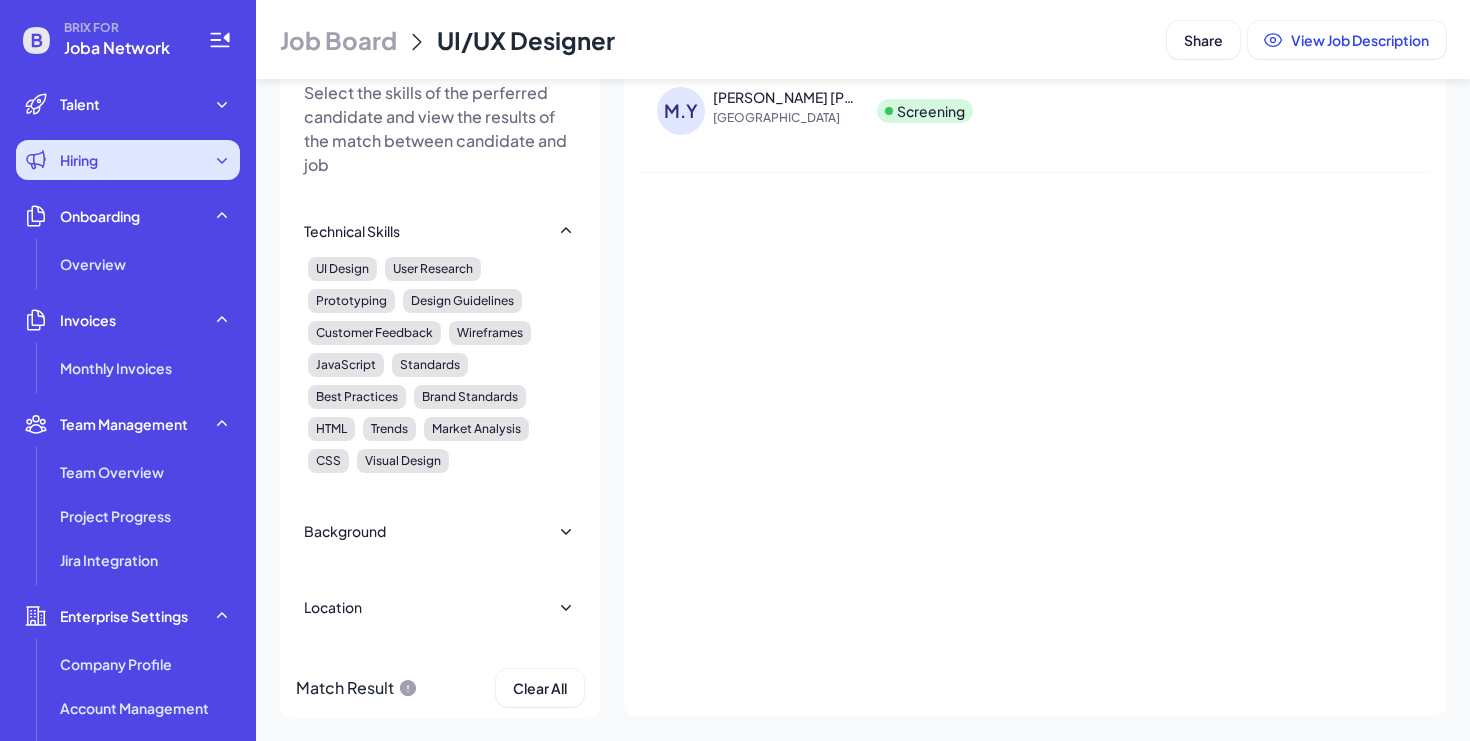click 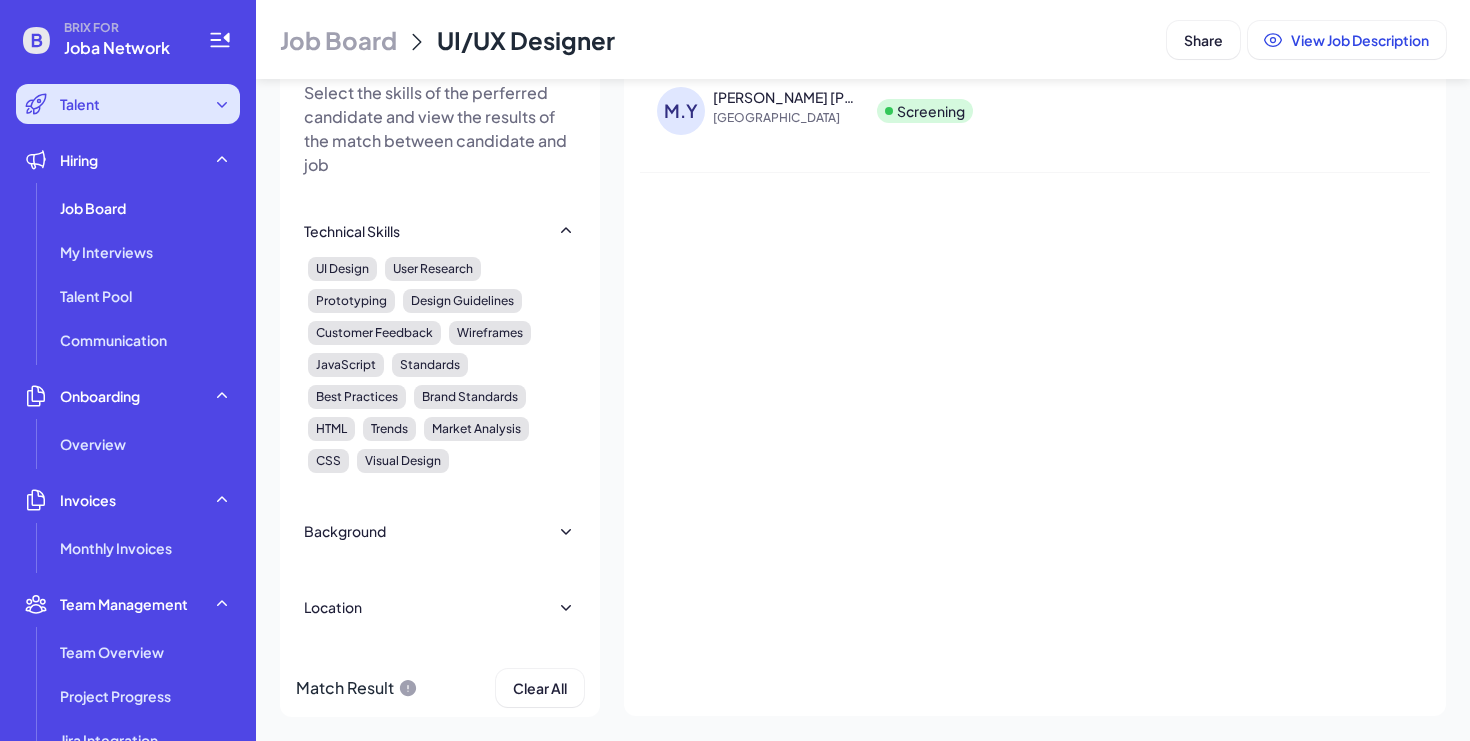 click 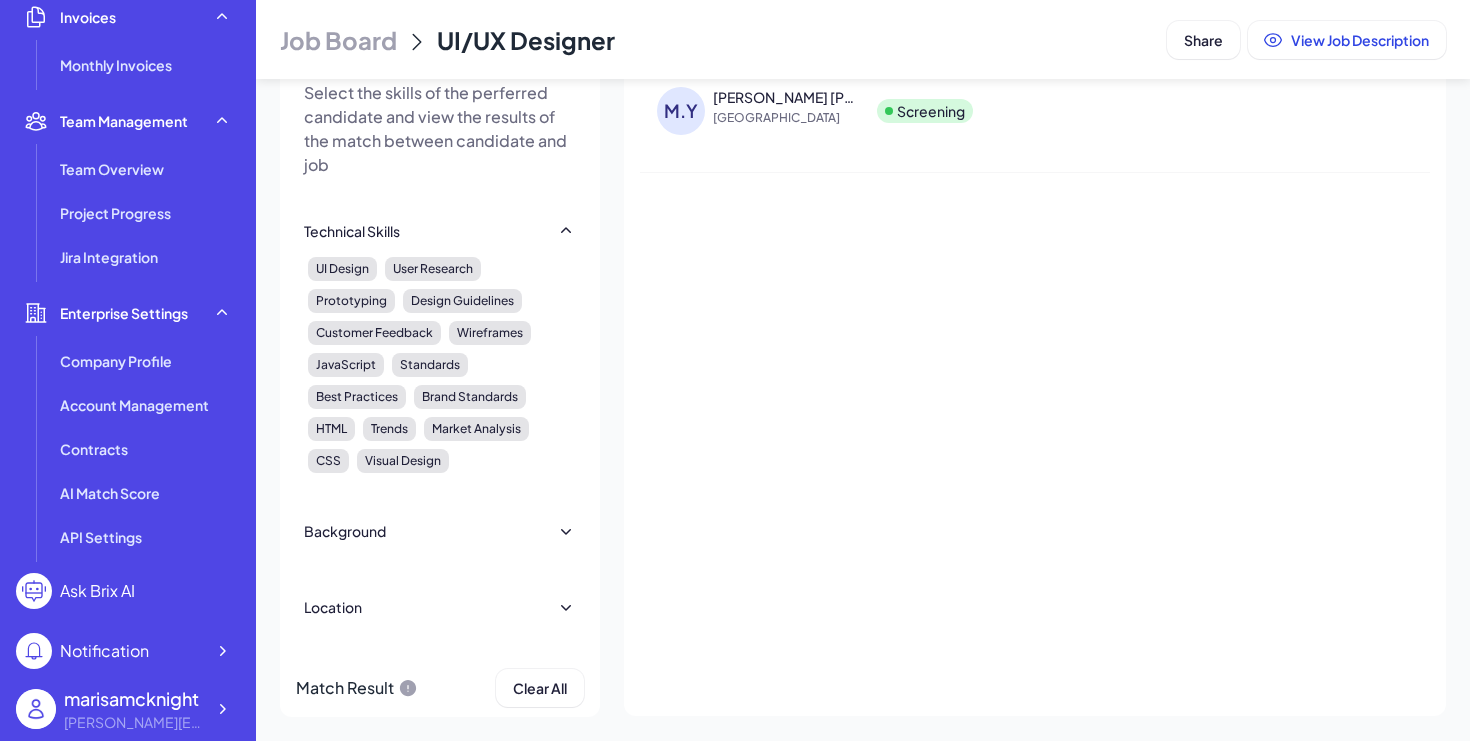scroll, scrollTop: 0, scrollLeft: 0, axis: both 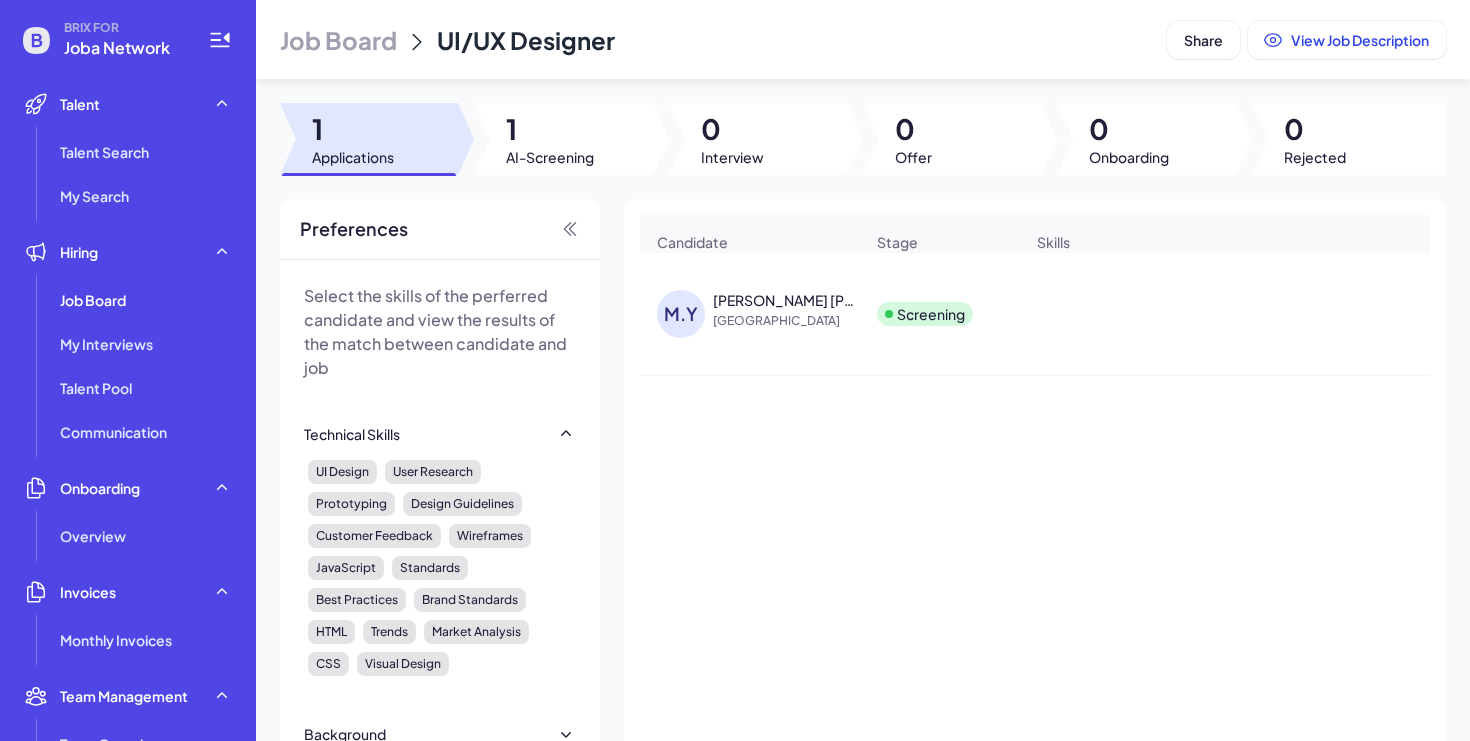 click on "Marisa Yoshikawa McKnight" at bounding box center (787, 300) 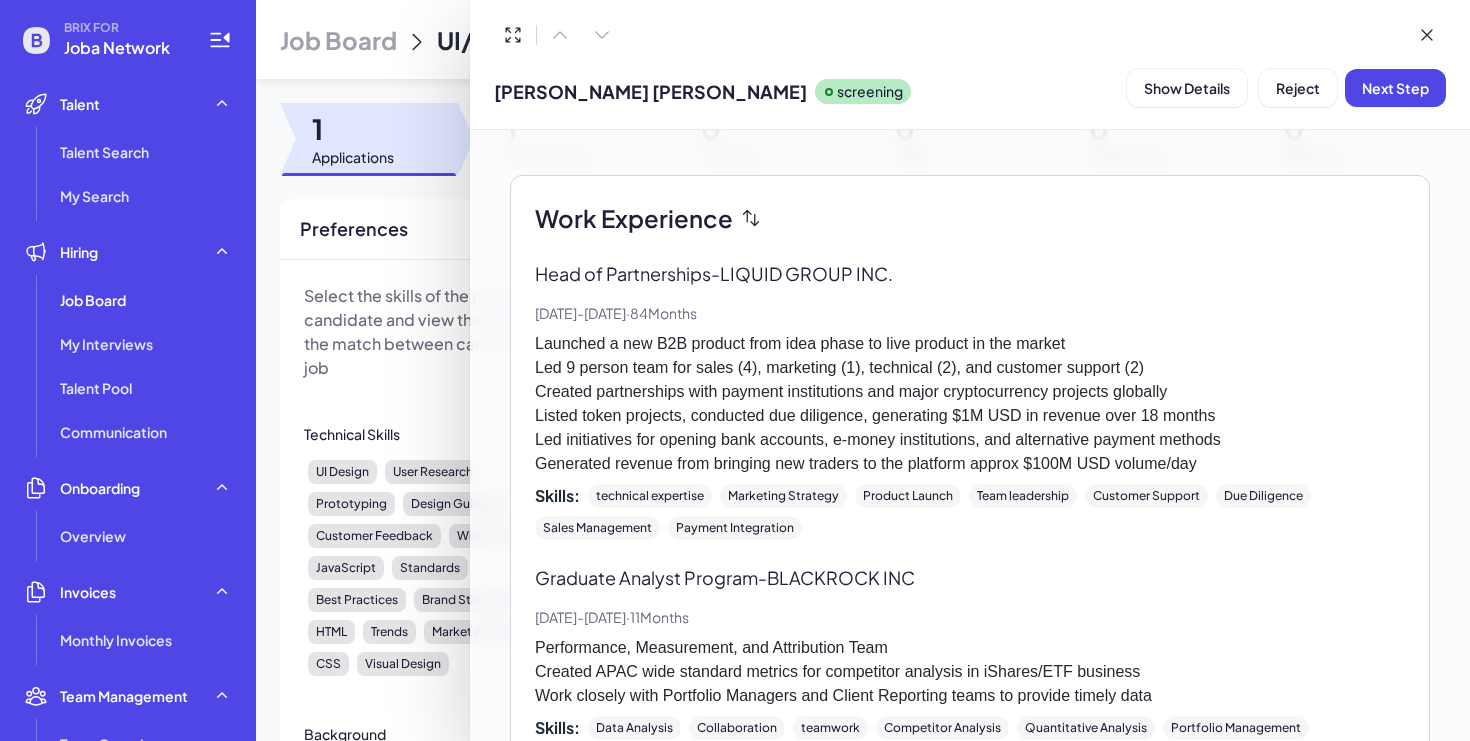 scroll, scrollTop: 0, scrollLeft: 0, axis: both 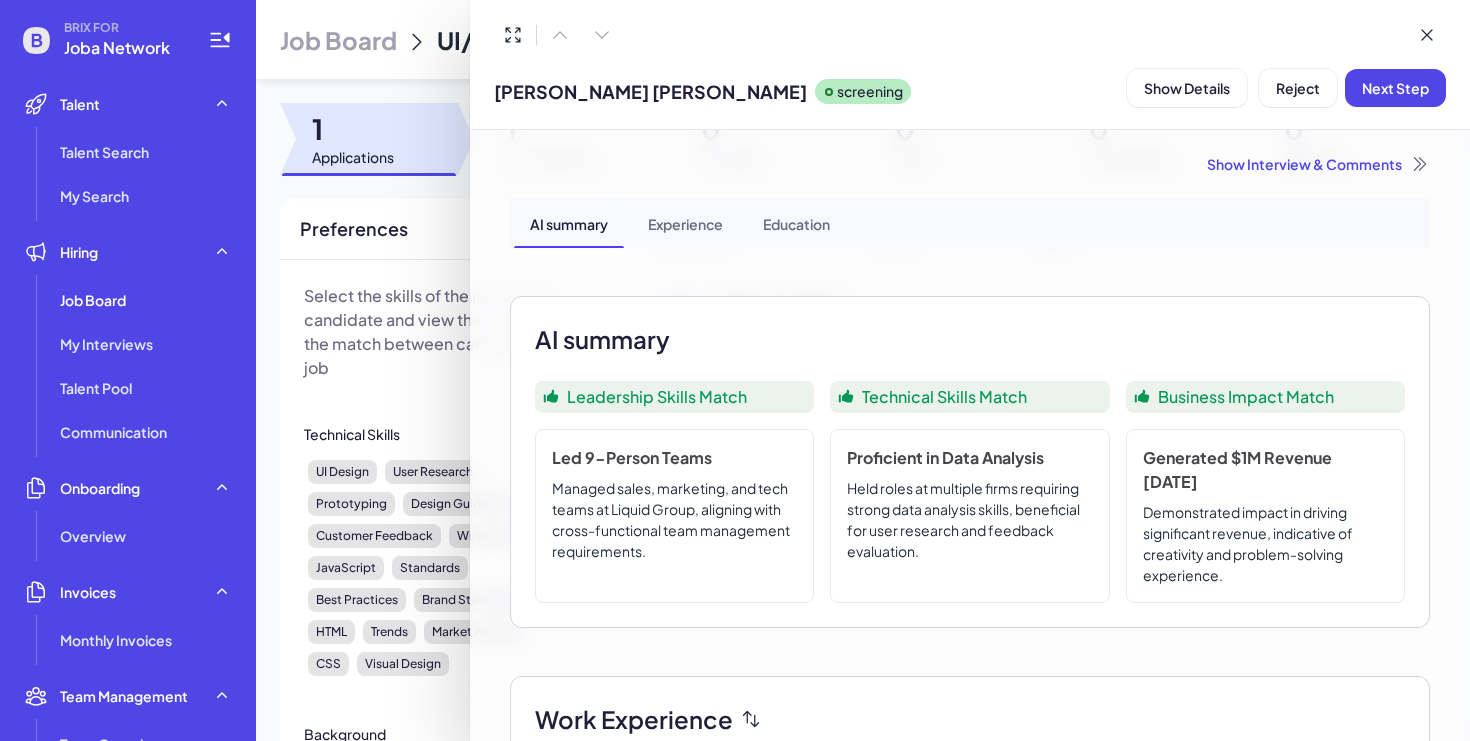 click on "Experience" at bounding box center [685, 223] 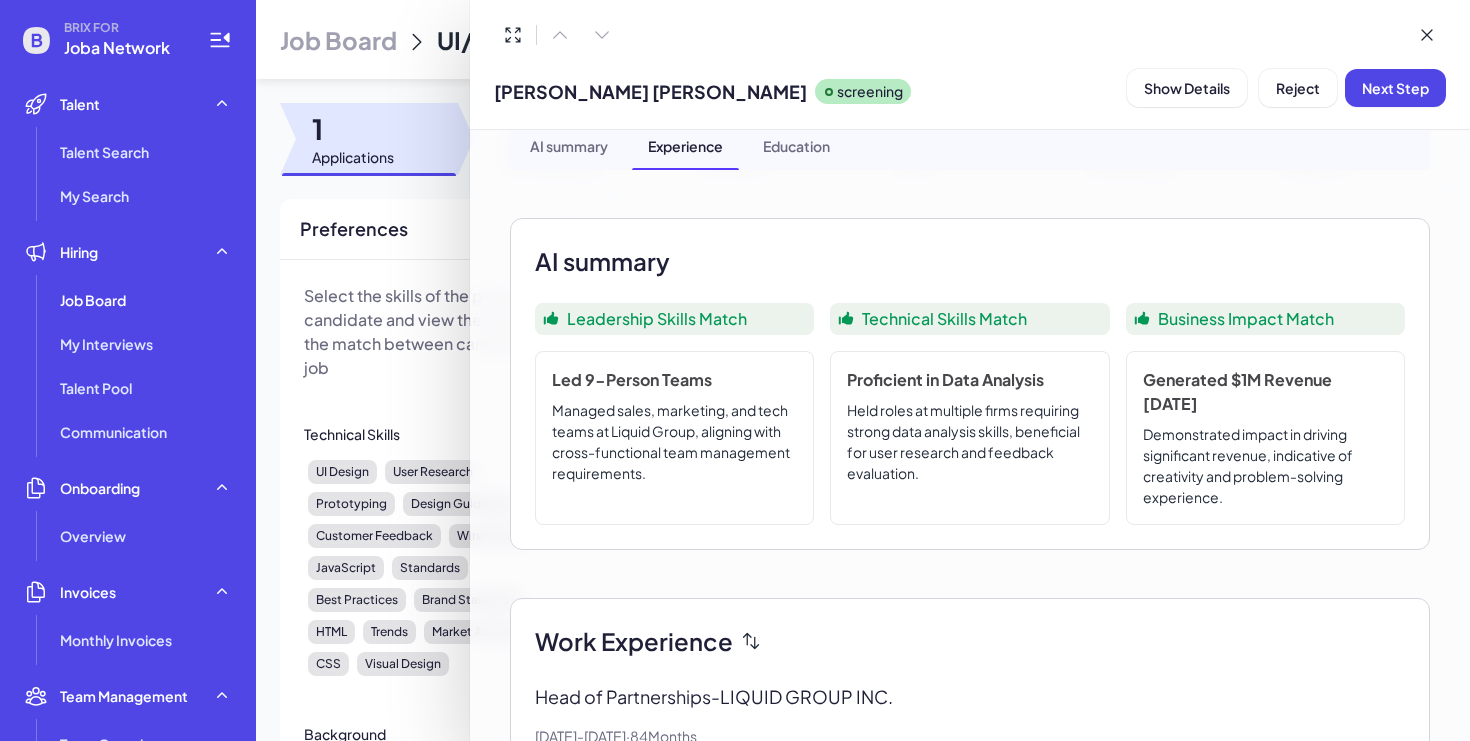 scroll, scrollTop: 0, scrollLeft: 0, axis: both 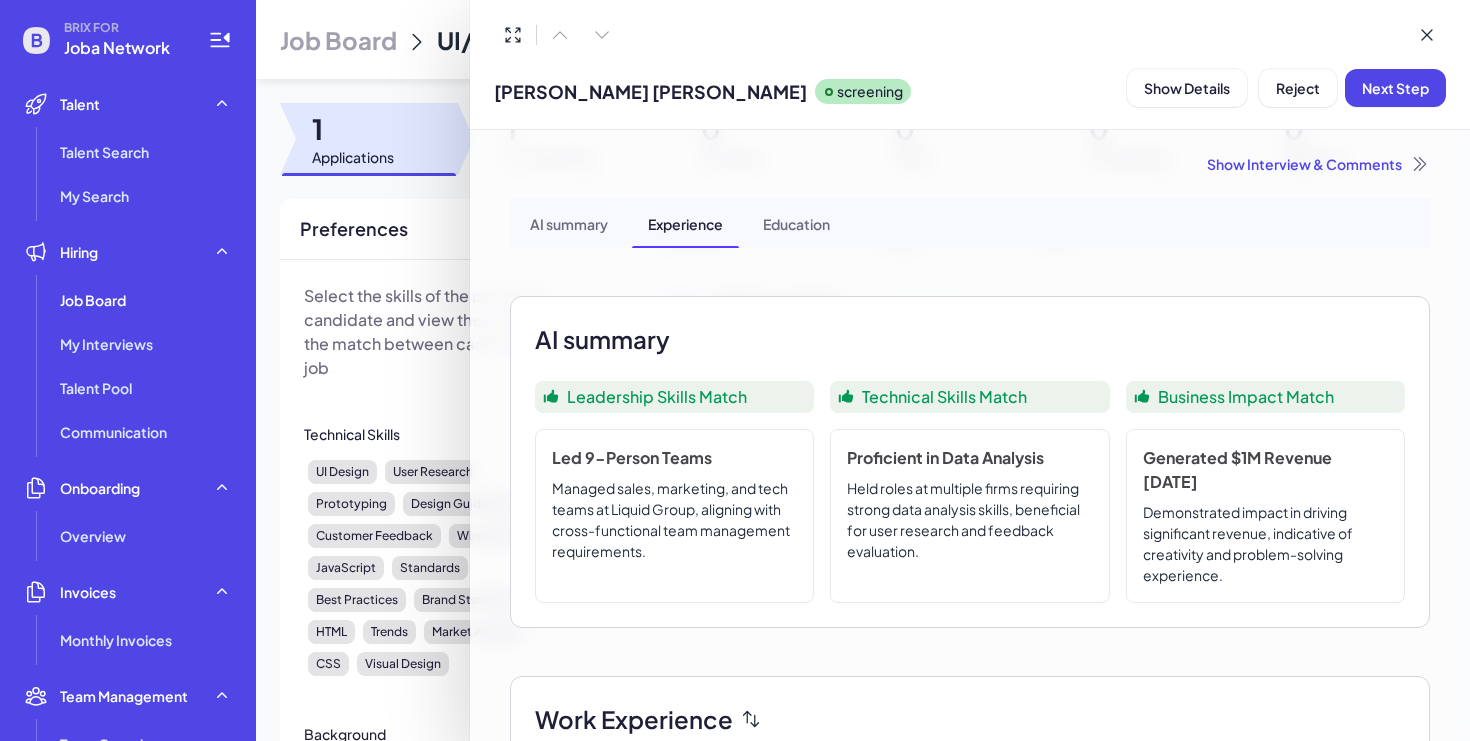 click on "Education" at bounding box center [796, 223] 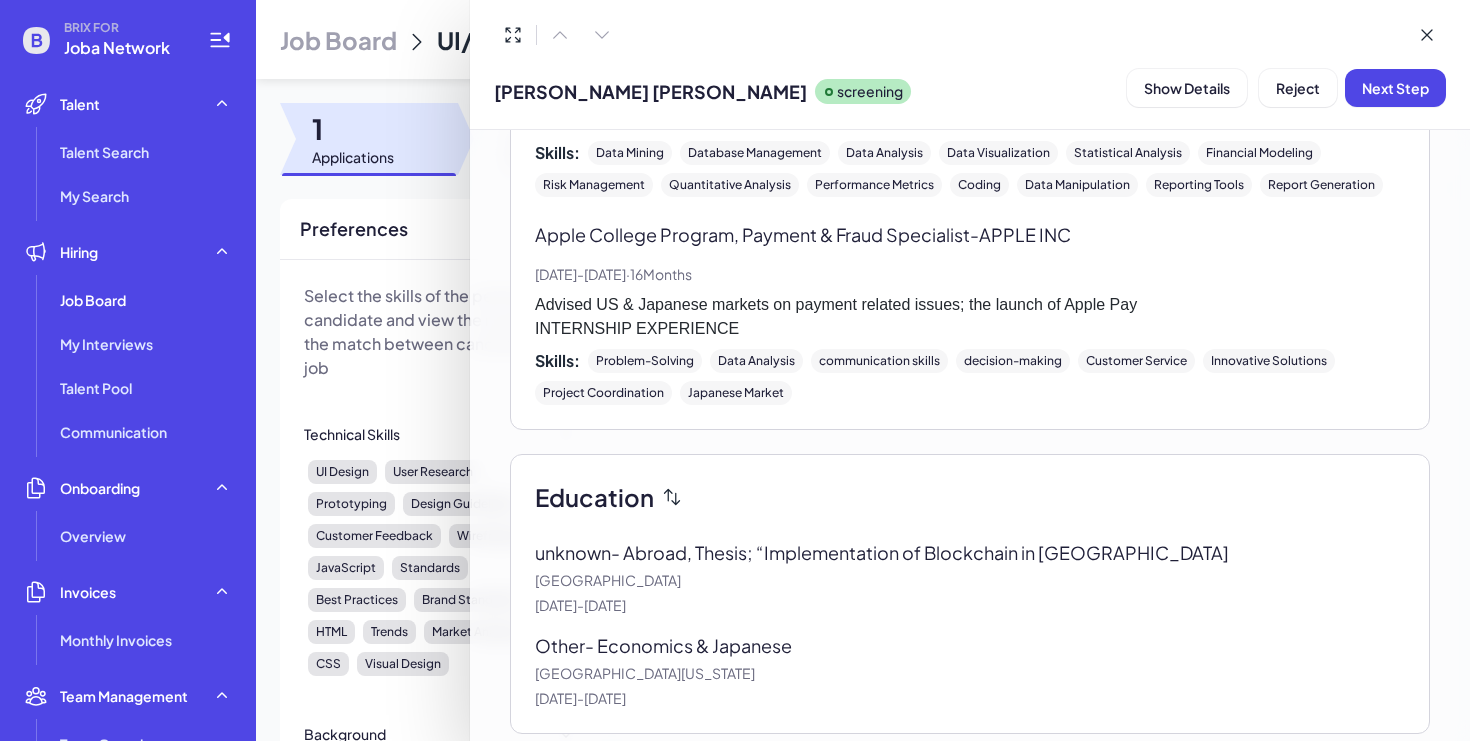 scroll, scrollTop: 1645, scrollLeft: 0, axis: vertical 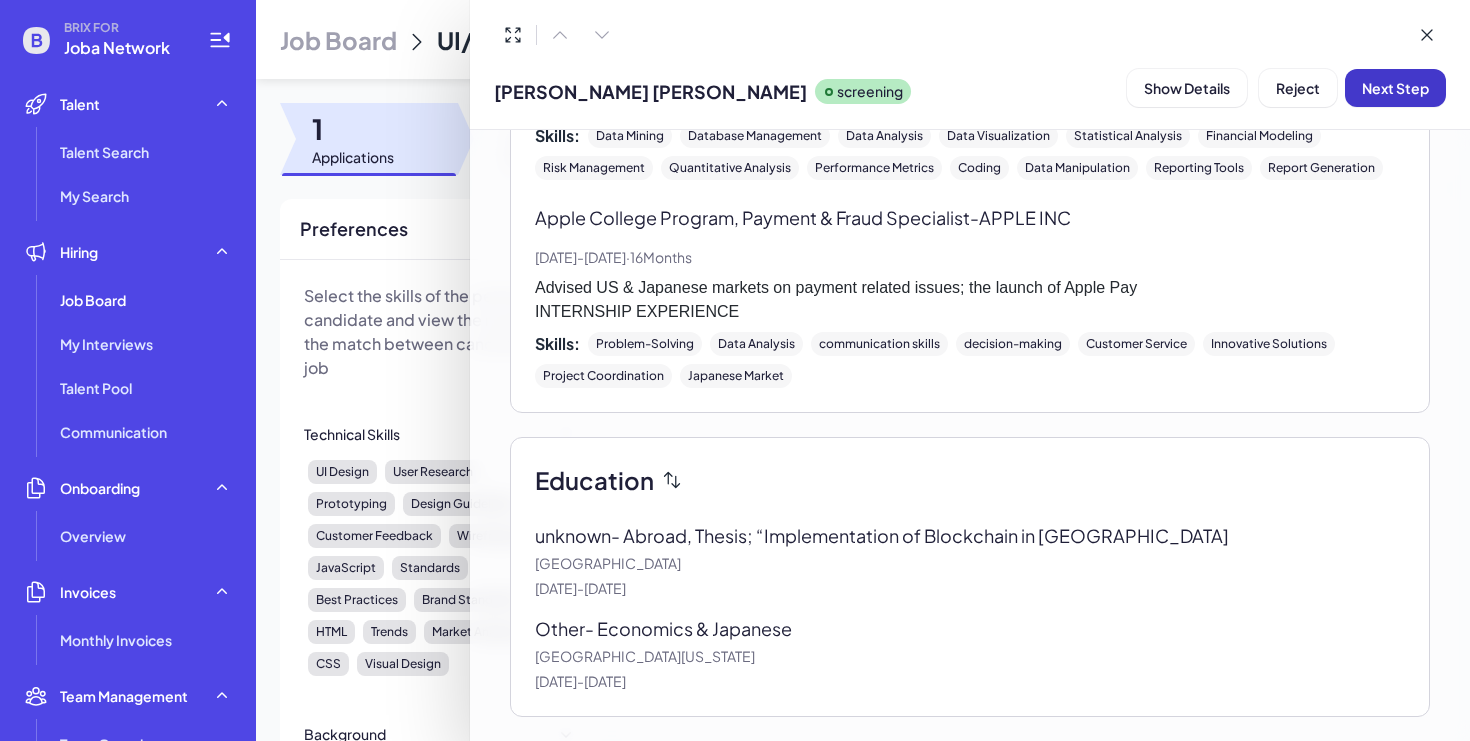 click on "Next Step" at bounding box center [1395, 88] 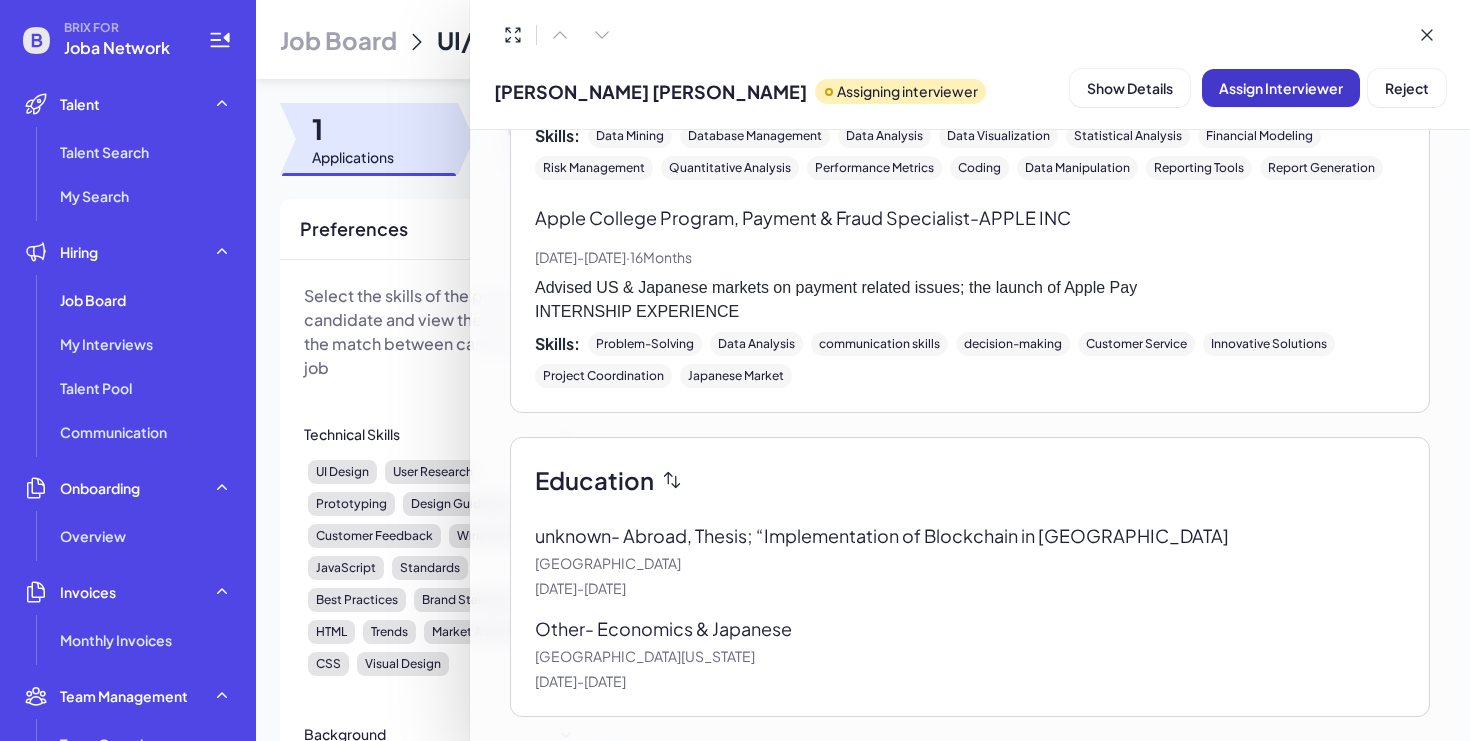 click on "Assign Interviewer" at bounding box center (1281, 88) 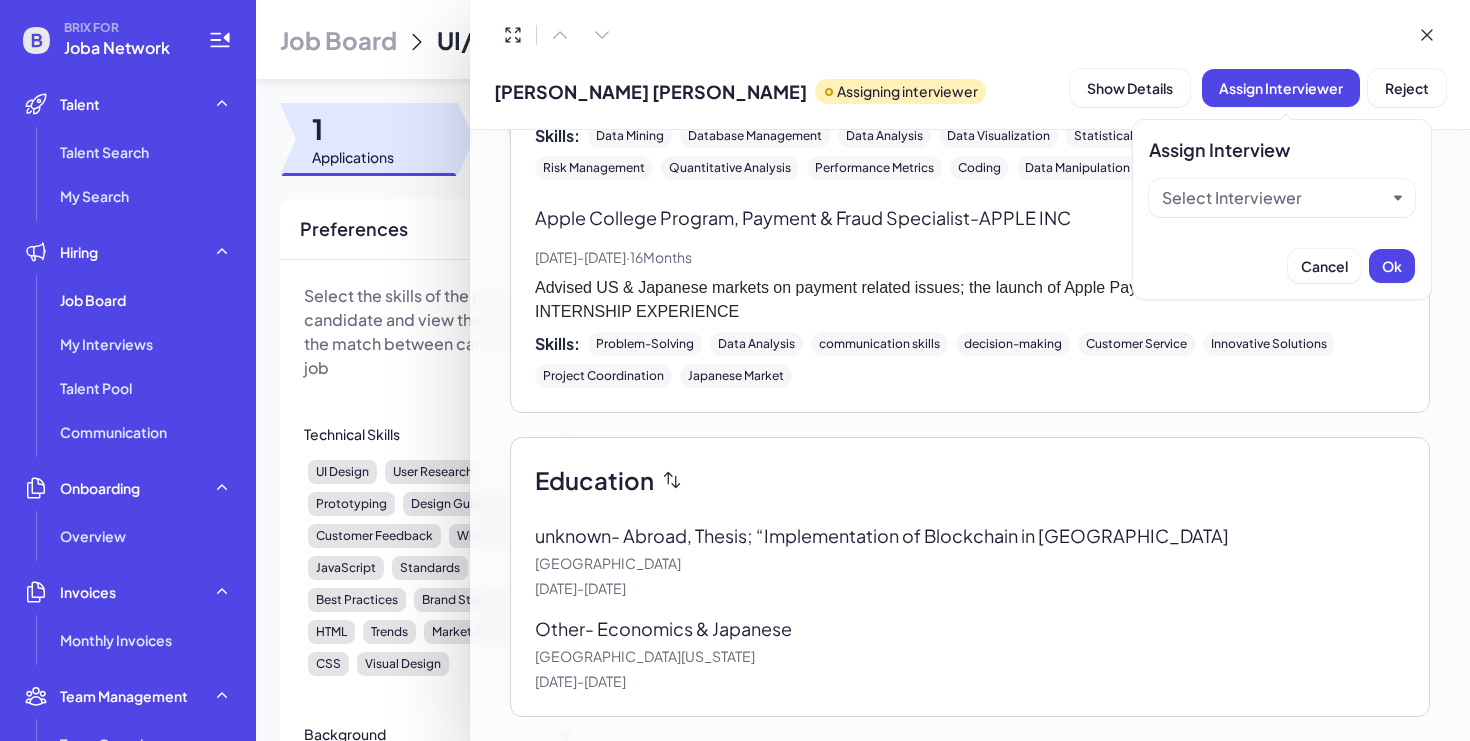 click on "Assign Interview Select Interviewer" at bounding box center (1282, 184) 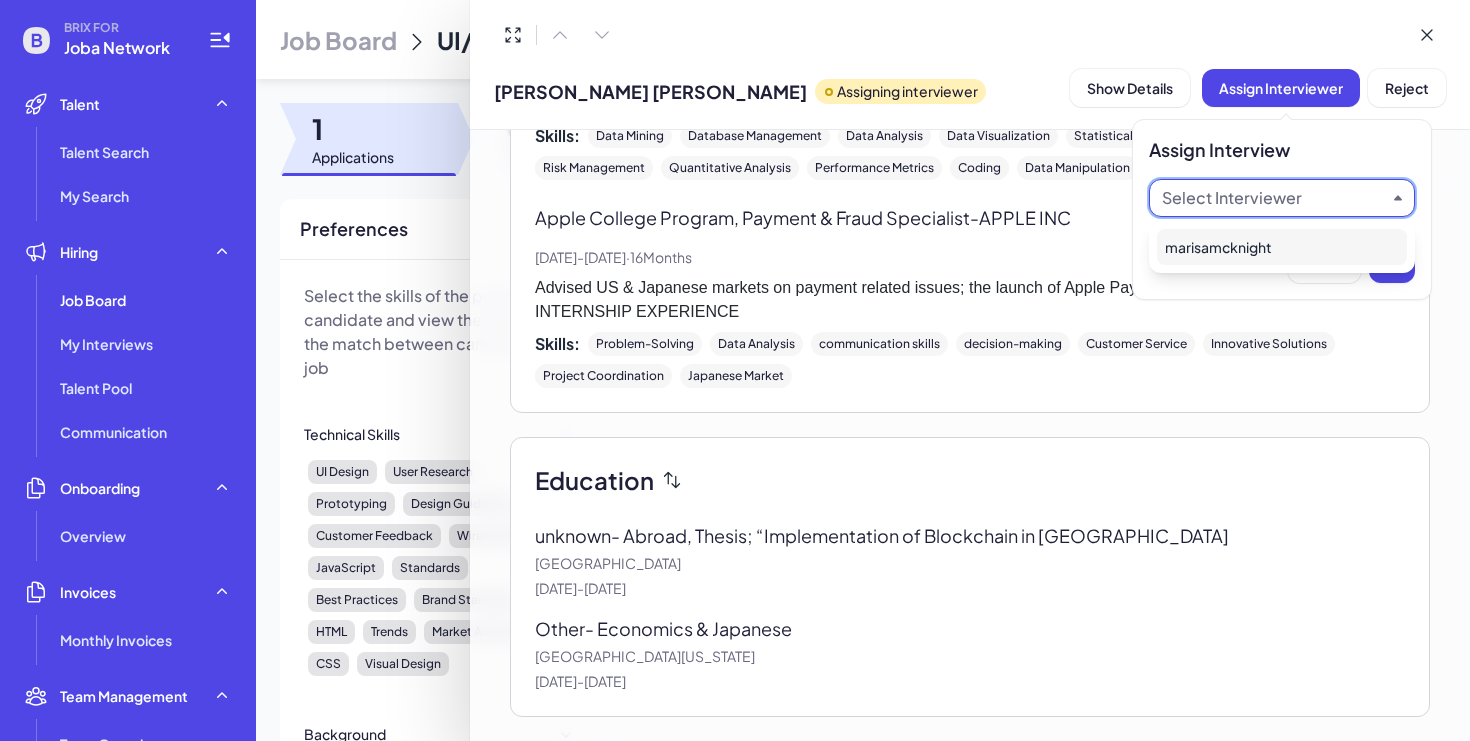 click on "marisamcknight" at bounding box center [1282, 247] 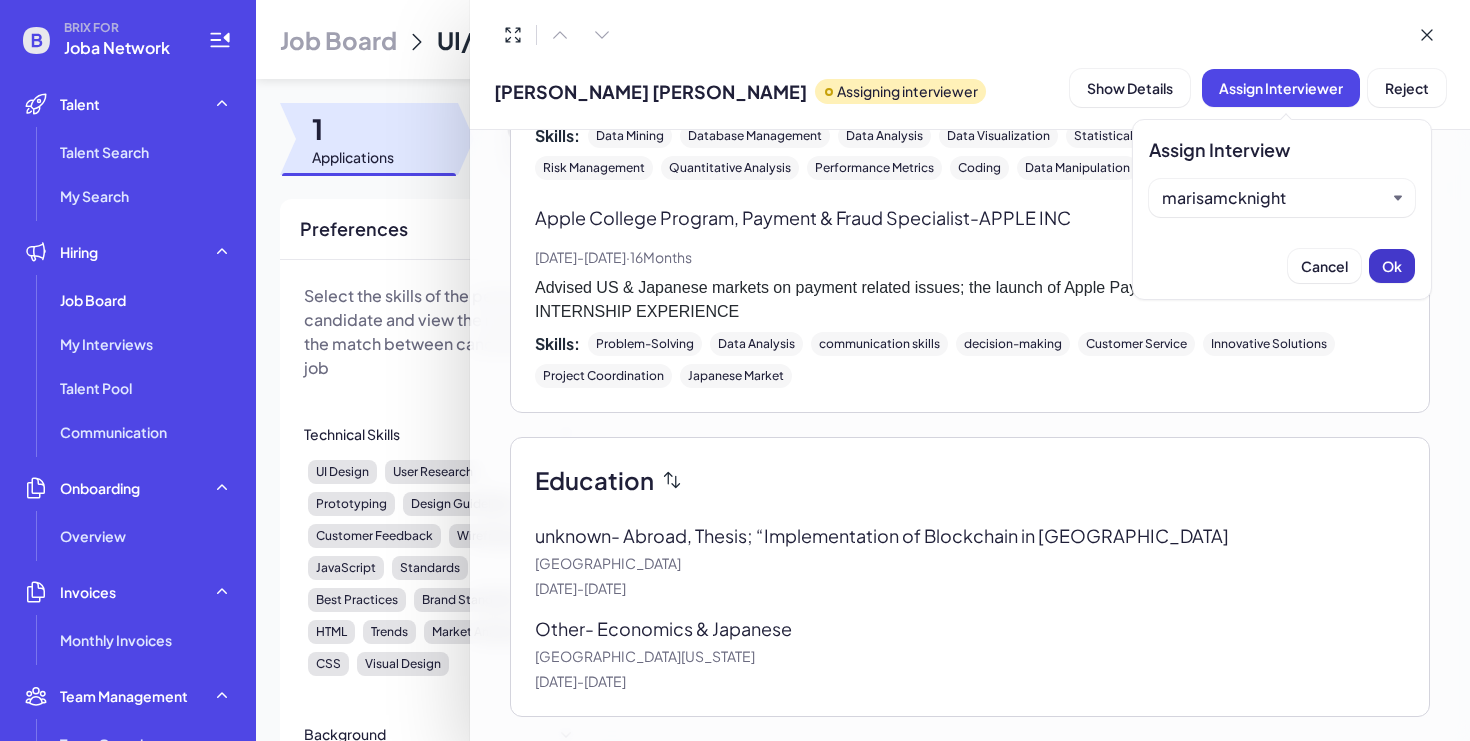 click on "Ok" at bounding box center [1392, 266] 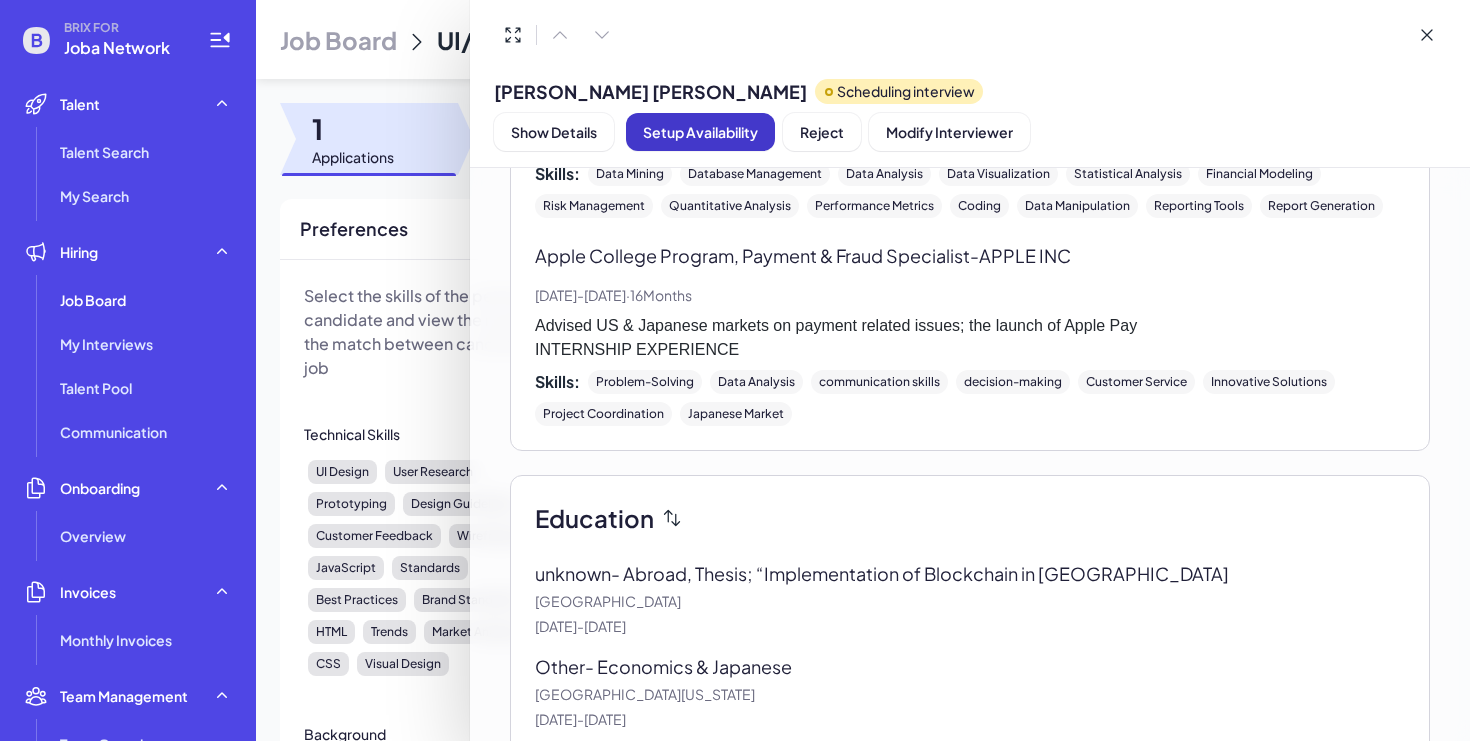 click on "Setup Availability" at bounding box center [700, 132] 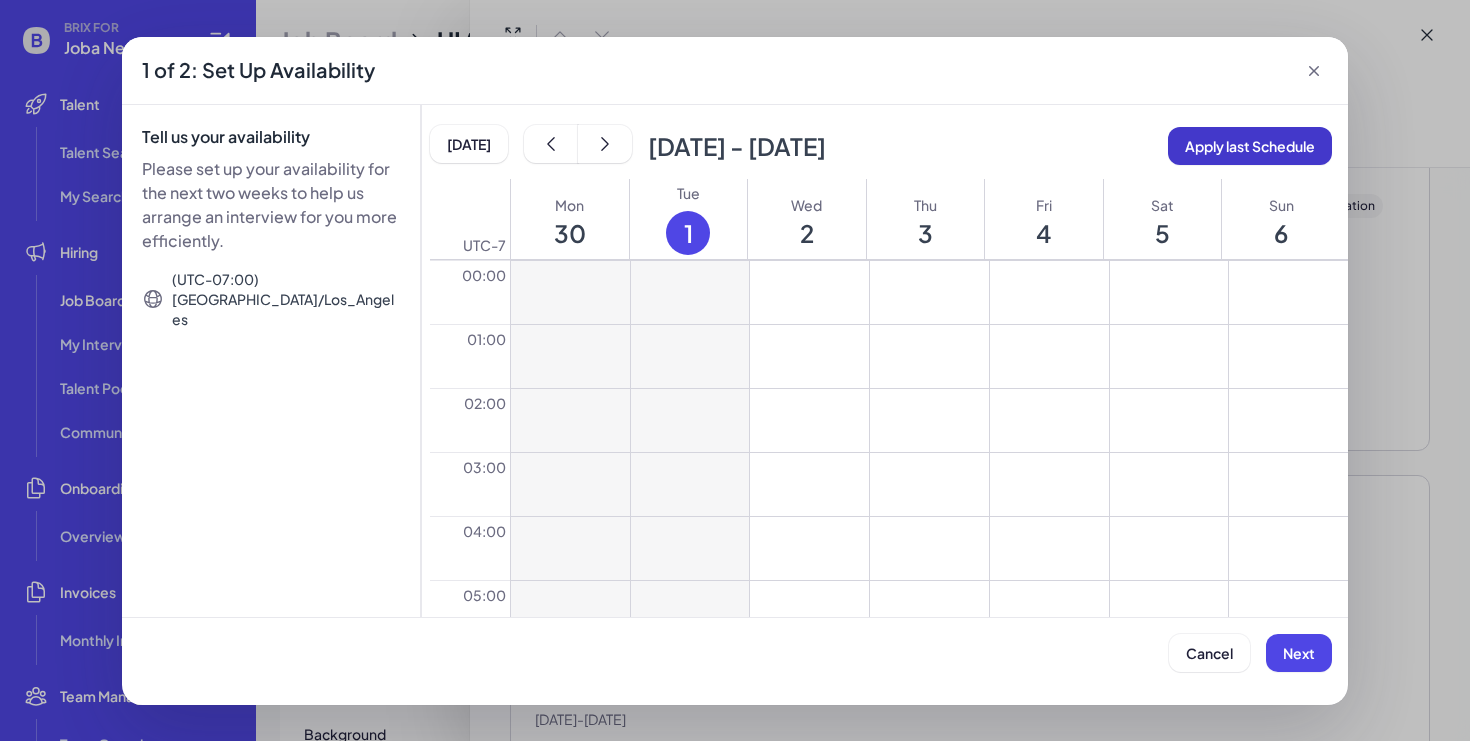 click on "Apply last Schedule" at bounding box center (1250, 146) 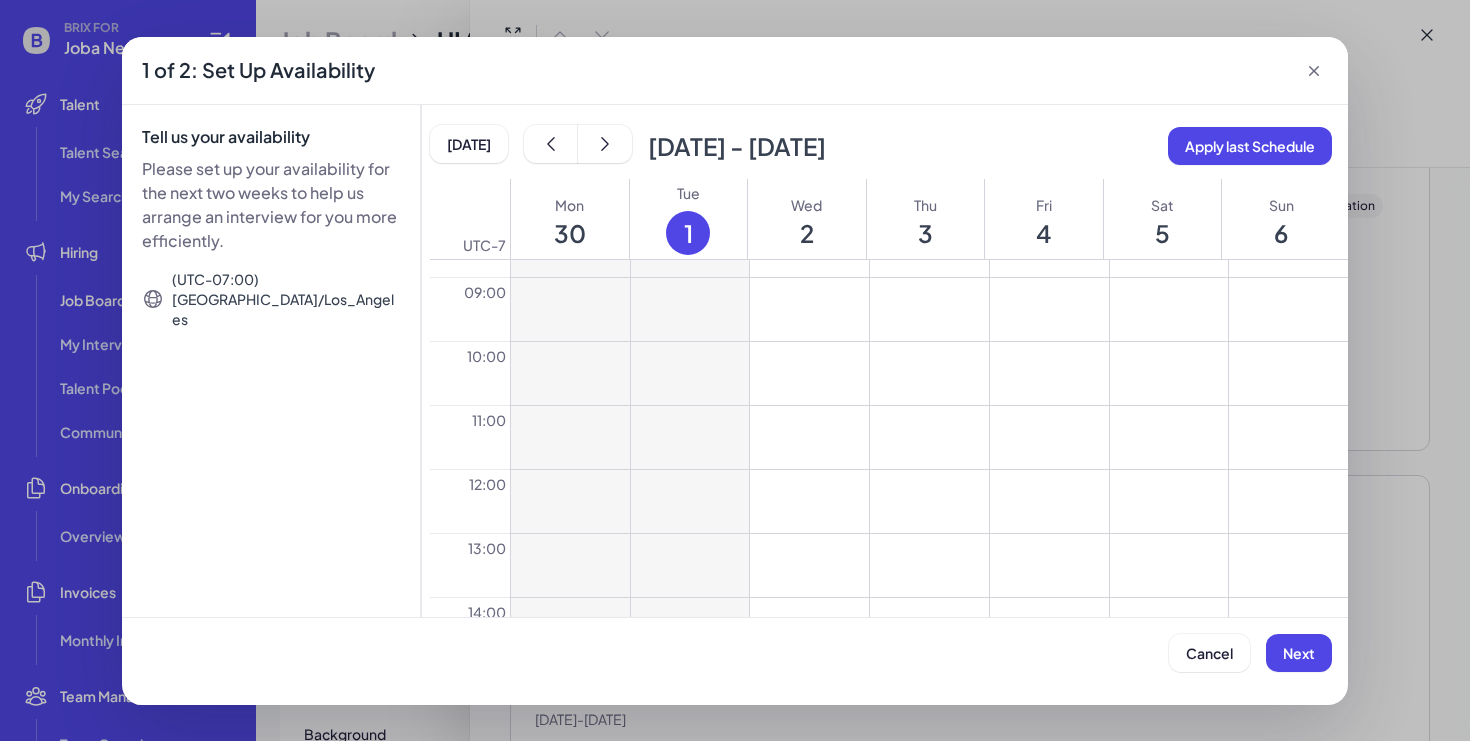 scroll, scrollTop: 371, scrollLeft: 0, axis: vertical 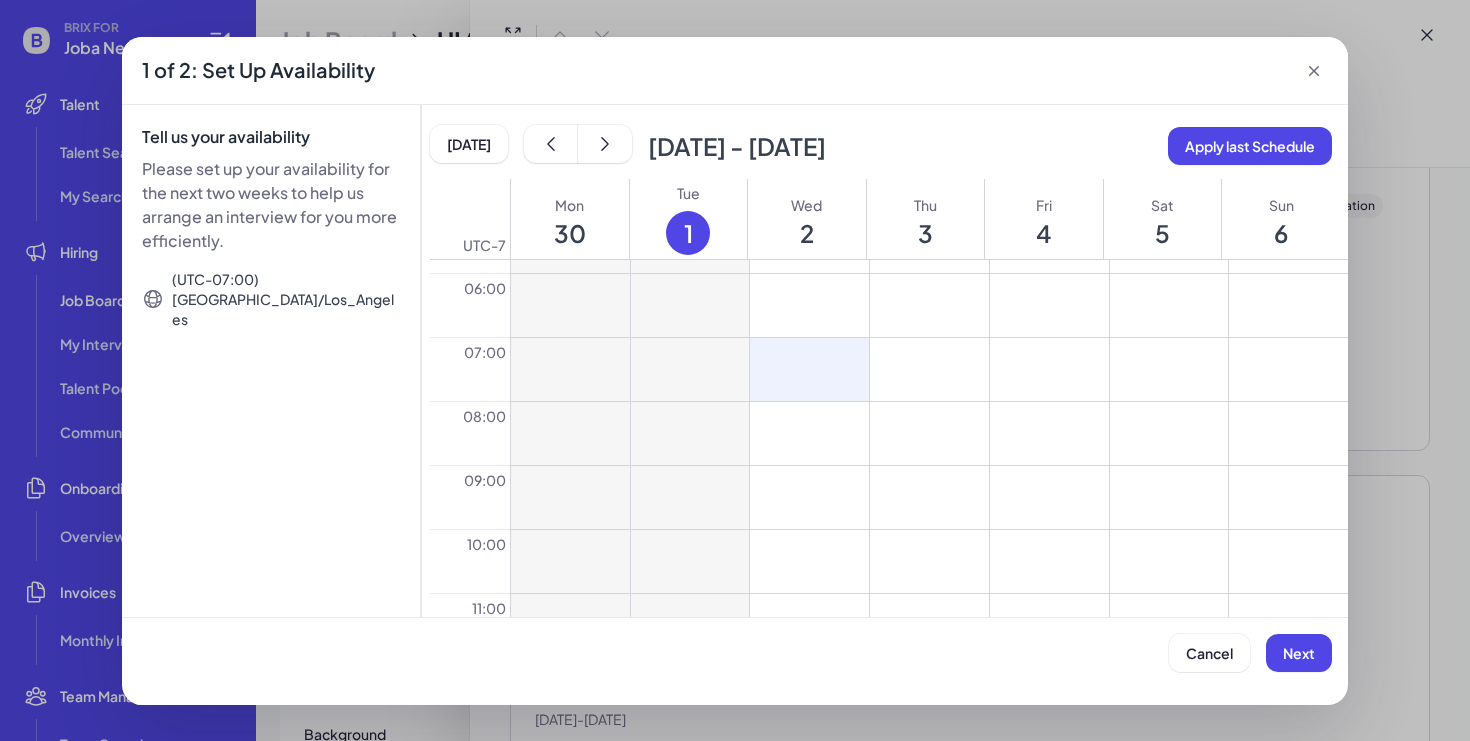 click at bounding box center [809, 369] 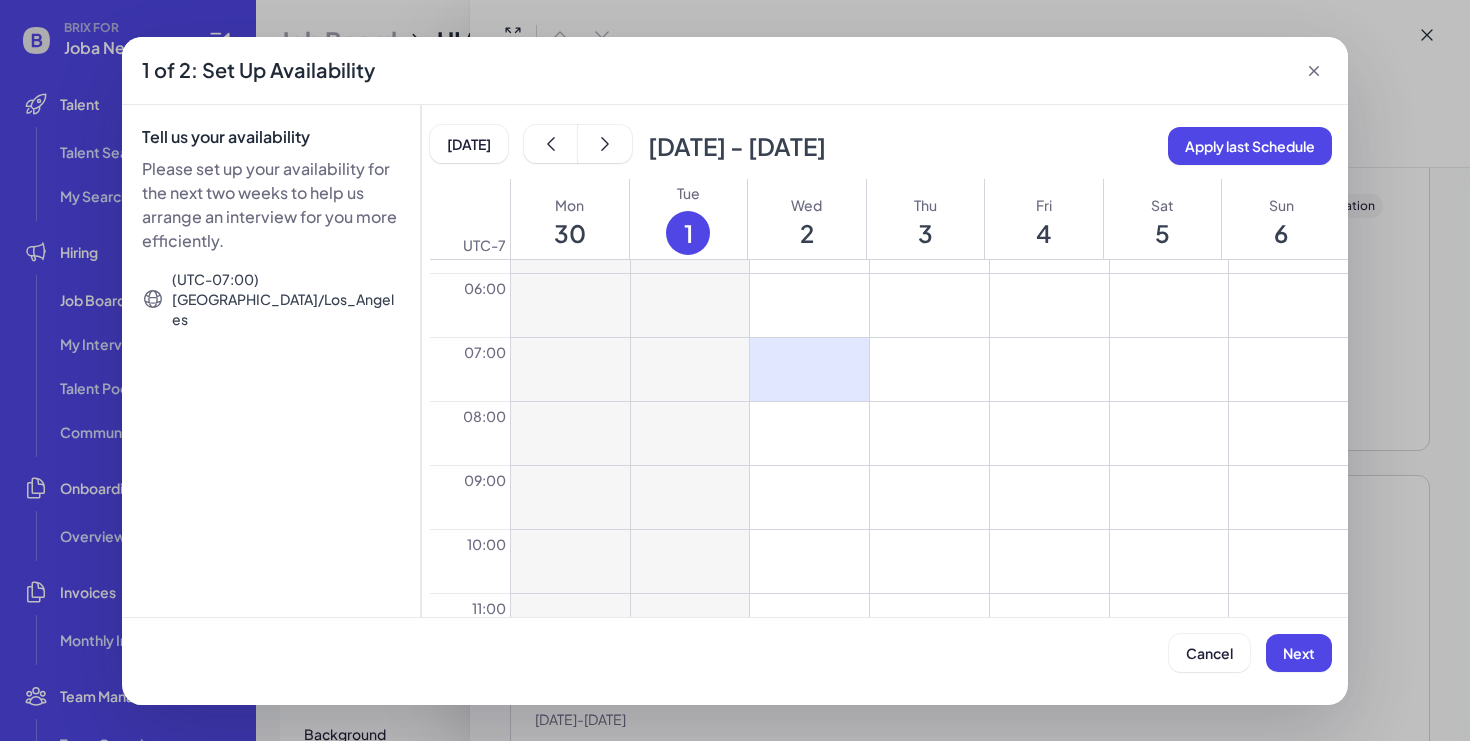 click at bounding box center [809, 433] 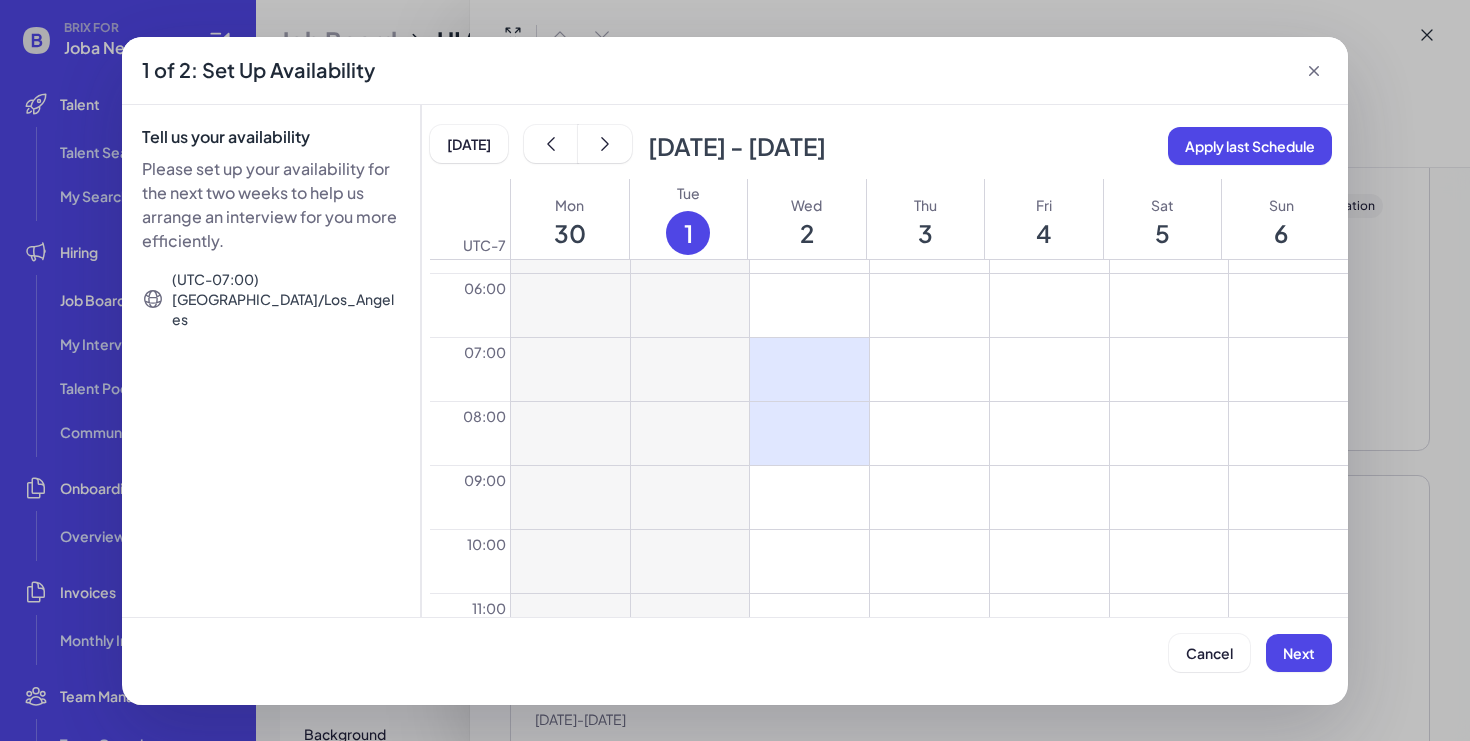 click at bounding box center [809, 497] 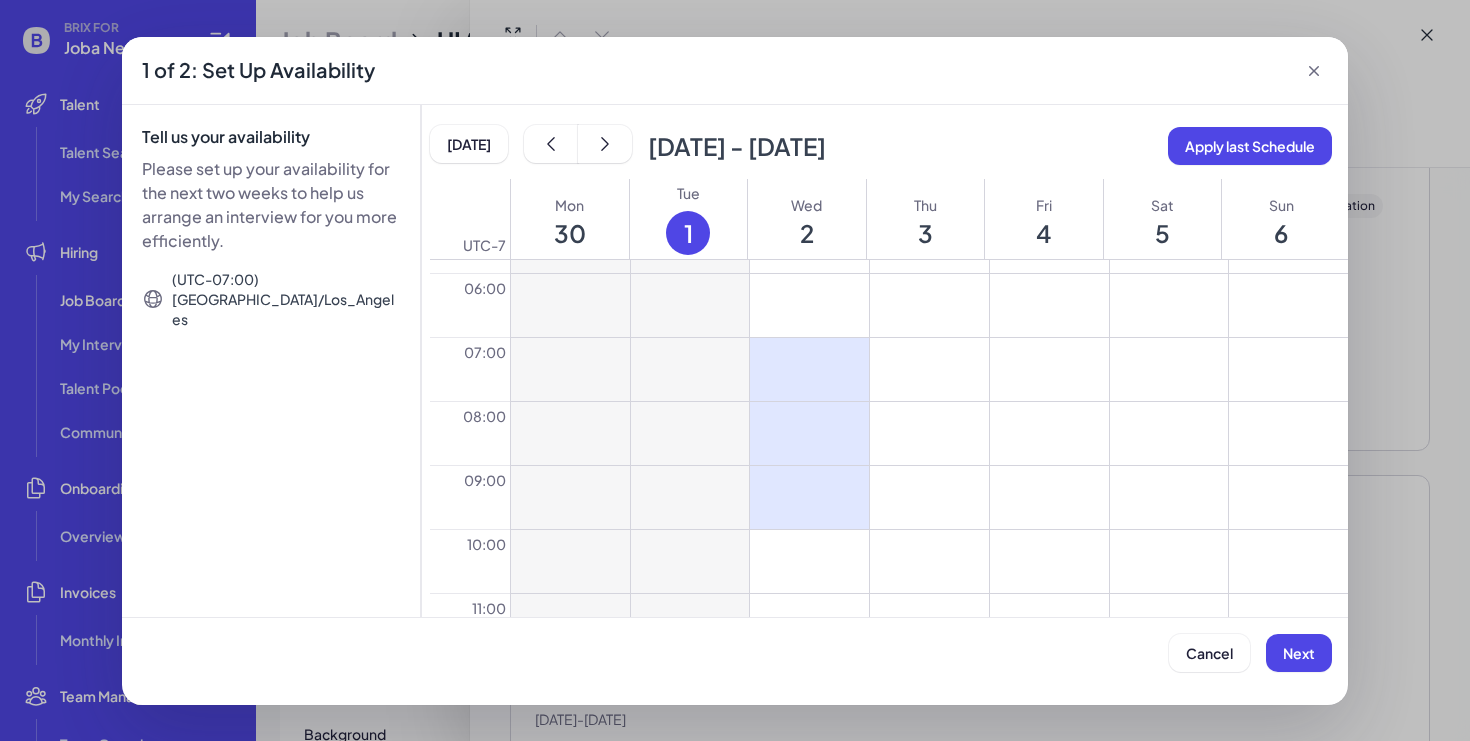 click at bounding box center [929, 369] 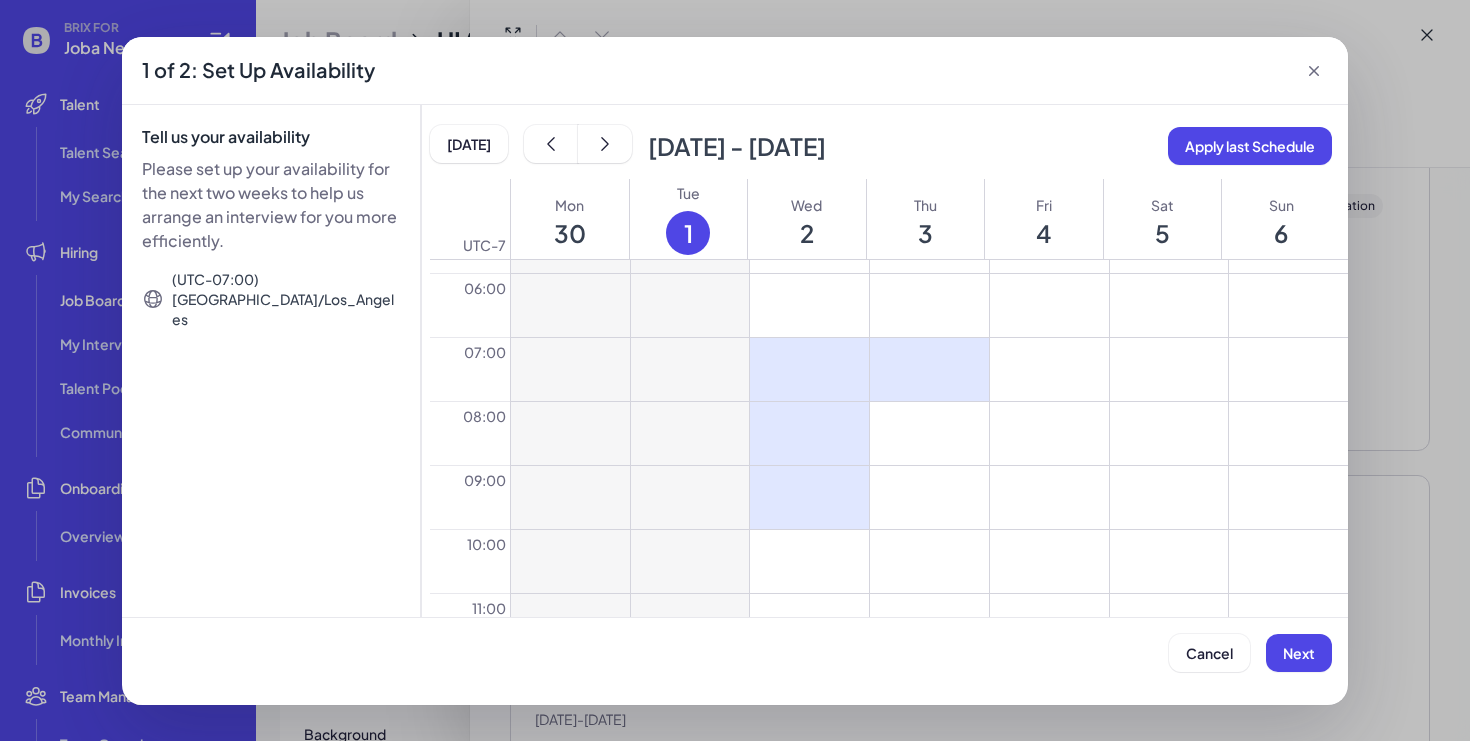 click at bounding box center [929, 433] 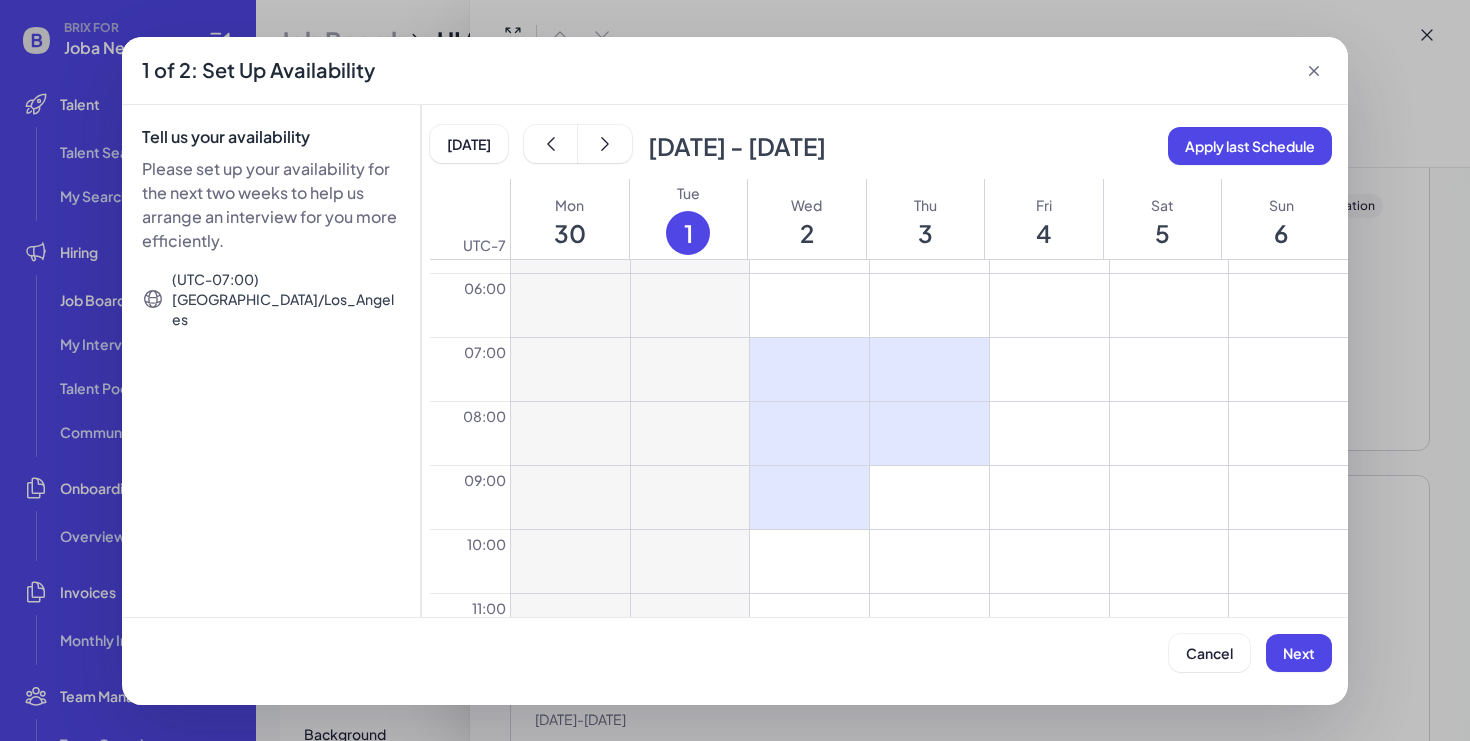 click at bounding box center [929, 497] 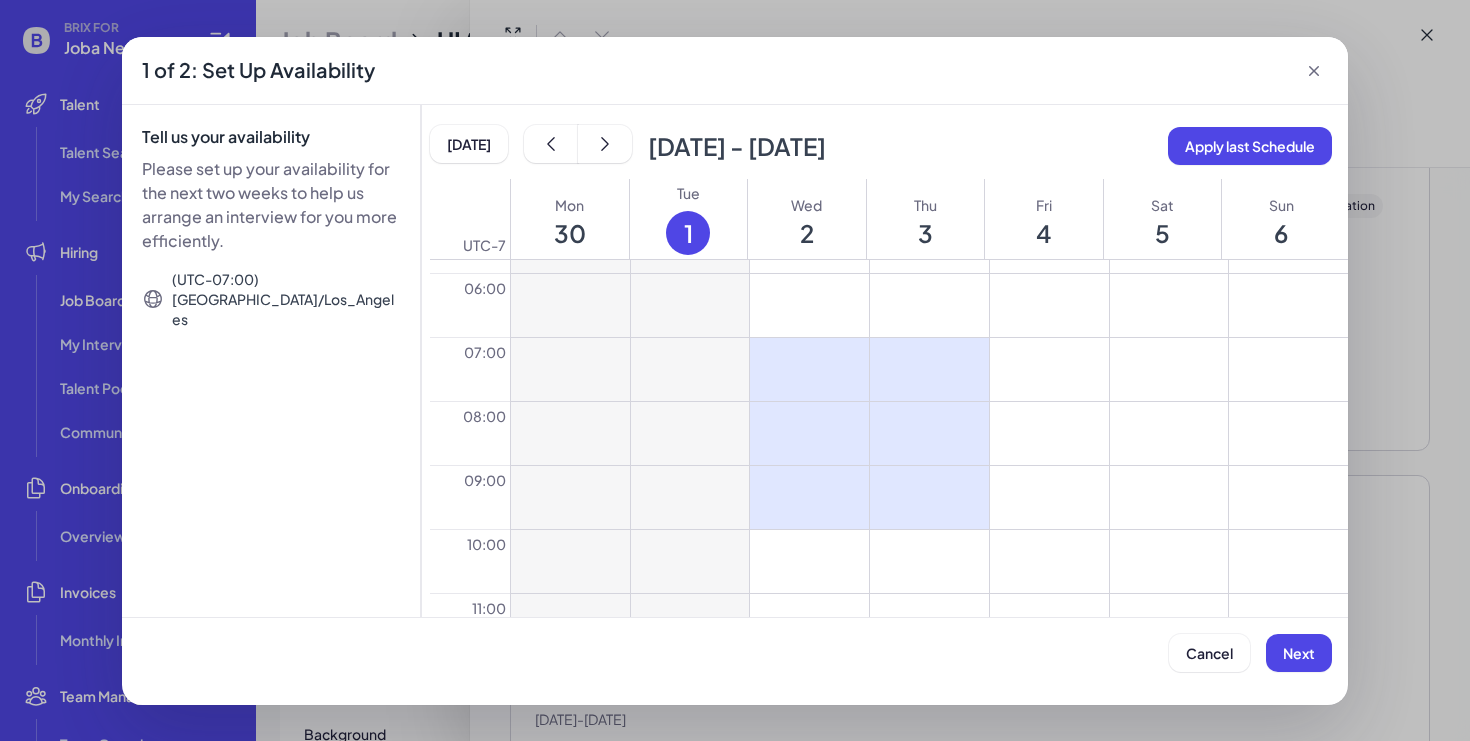 click at bounding box center [1049, 369] 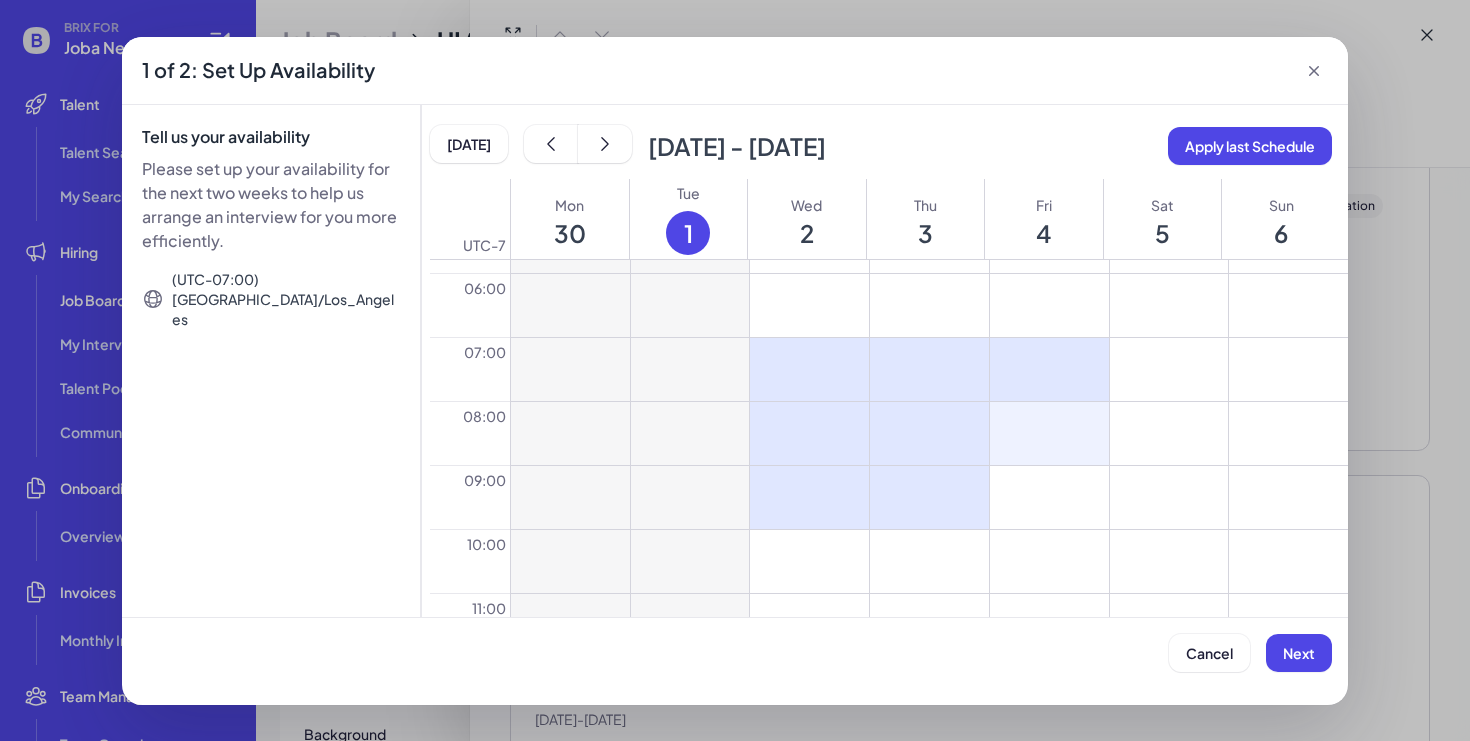 click at bounding box center [1049, 433] 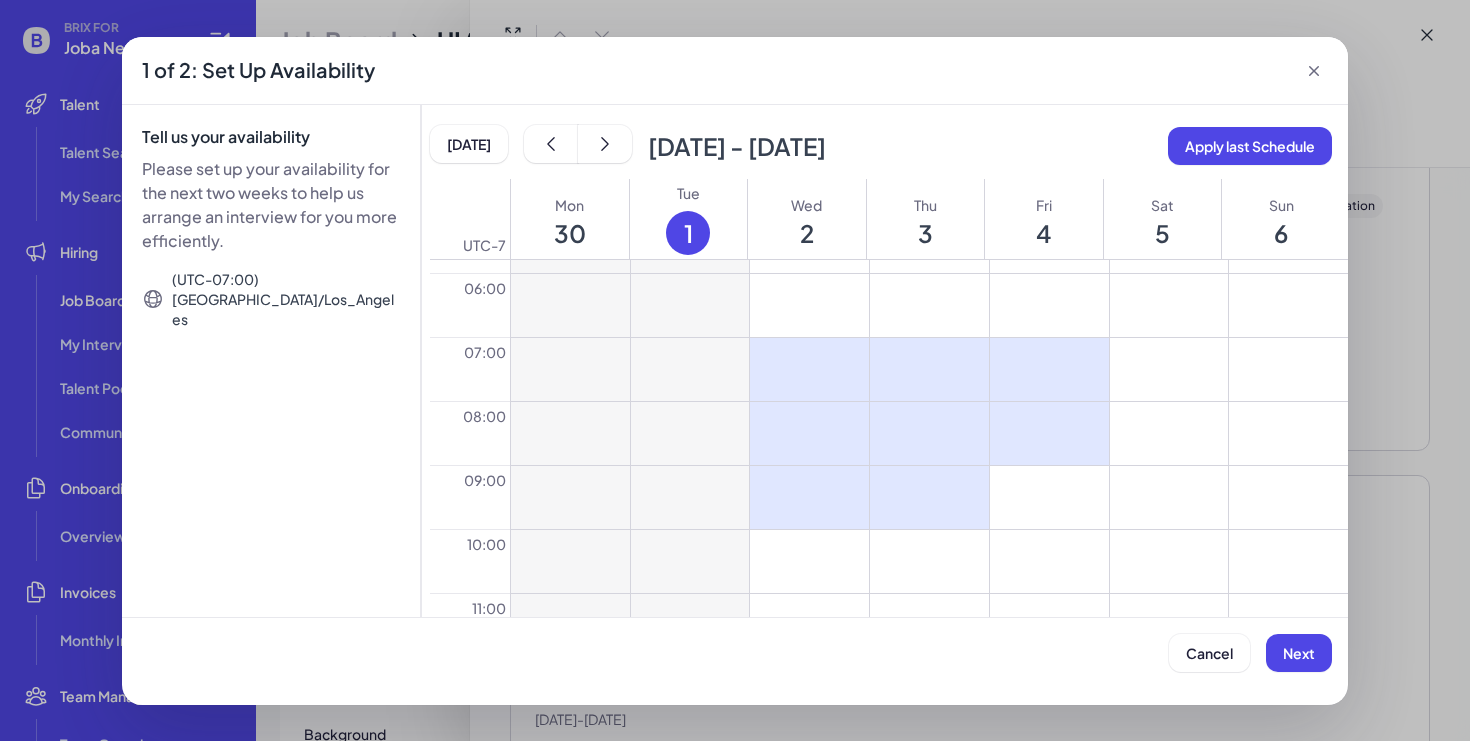 click at bounding box center (1049, 497) 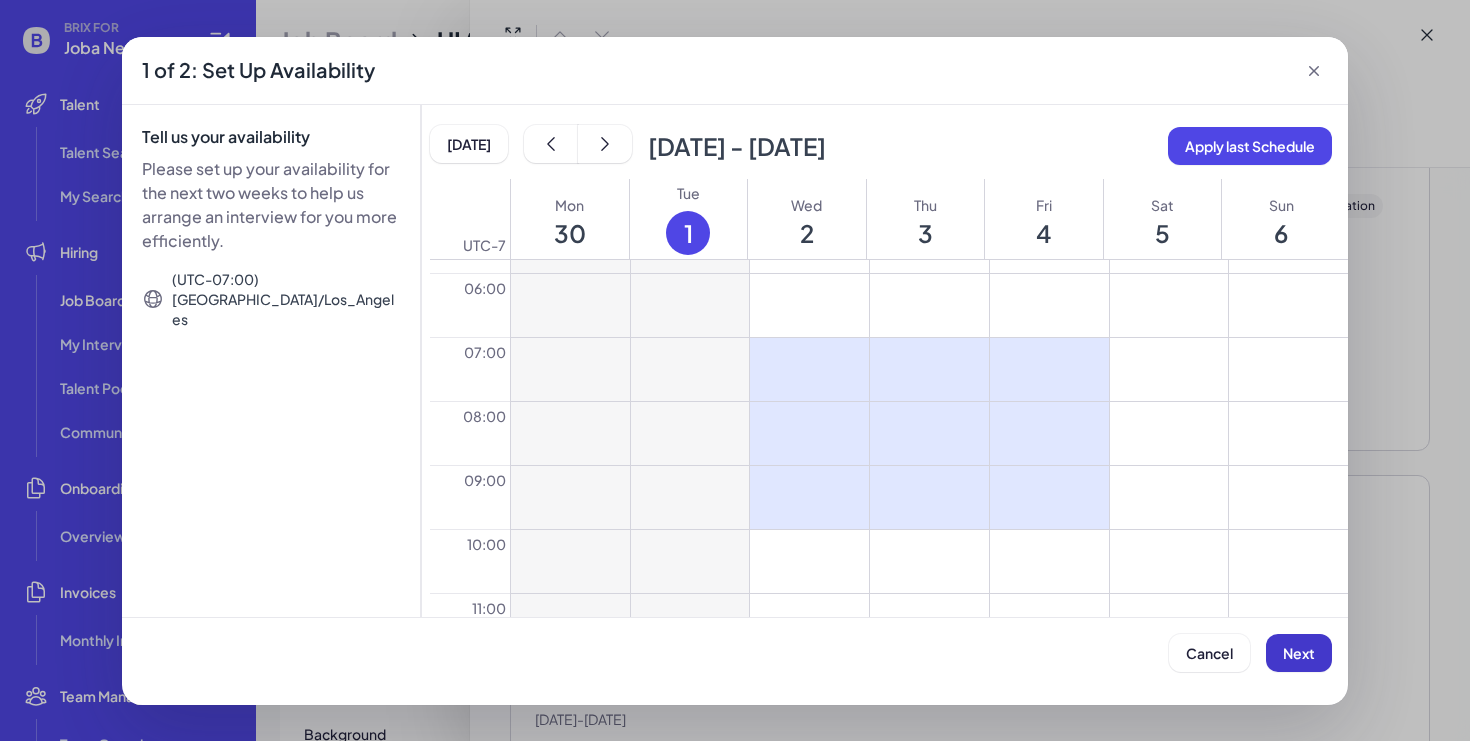 click on "Next" at bounding box center (1299, 653) 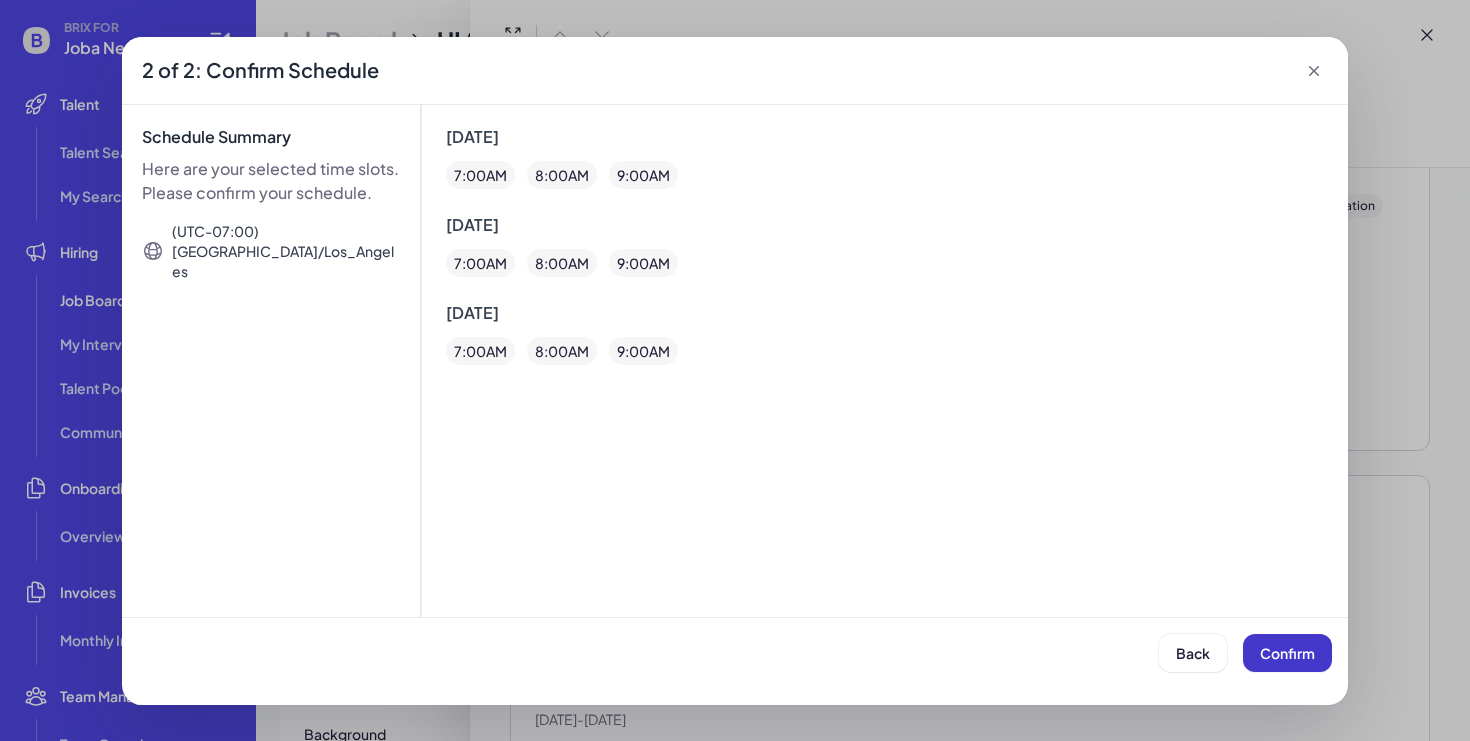 click on "Confirm" at bounding box center [1287, 653] 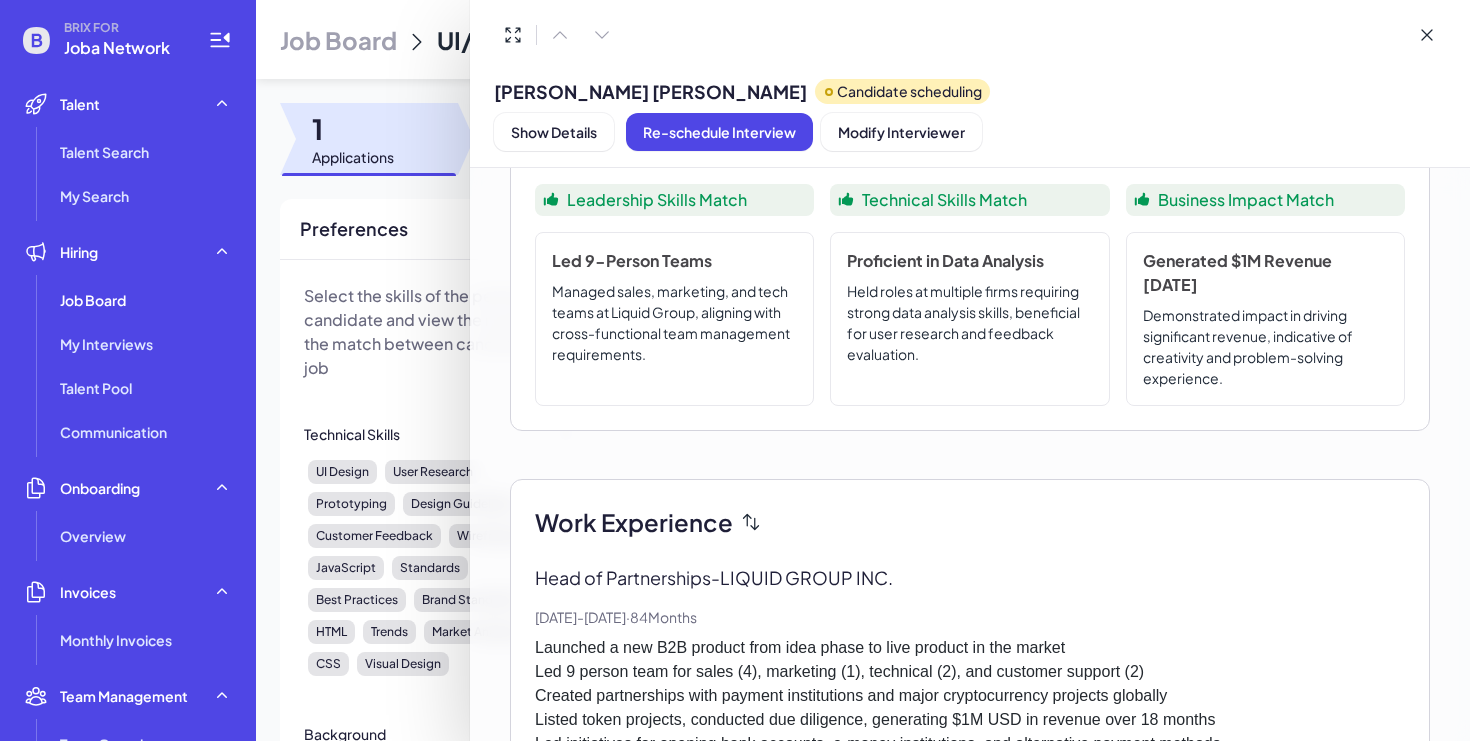 scroll, scrollTop: 0, scrollLeft: 0, axis: both 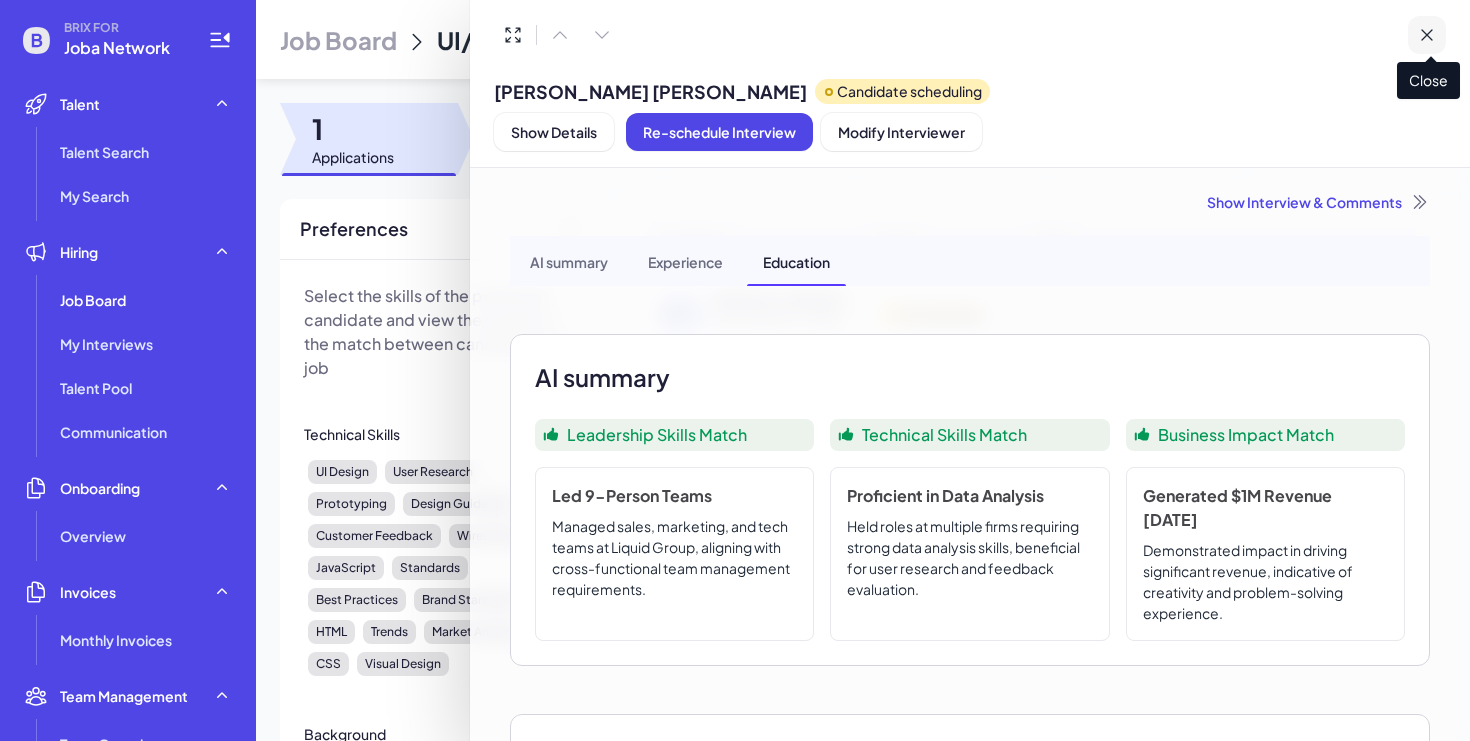 click 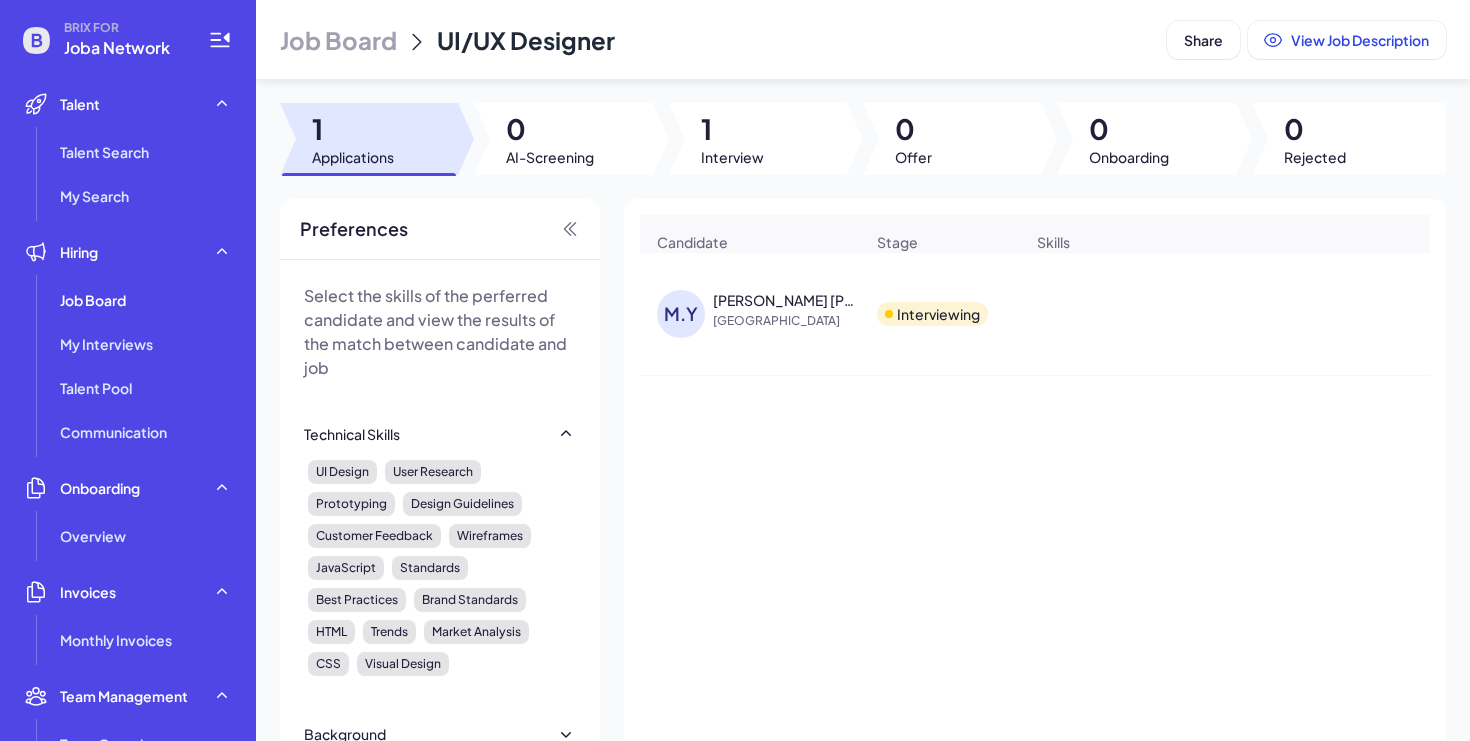 click on "Marisa Yoshikawa McKnight" at bounding box center [787, 300] 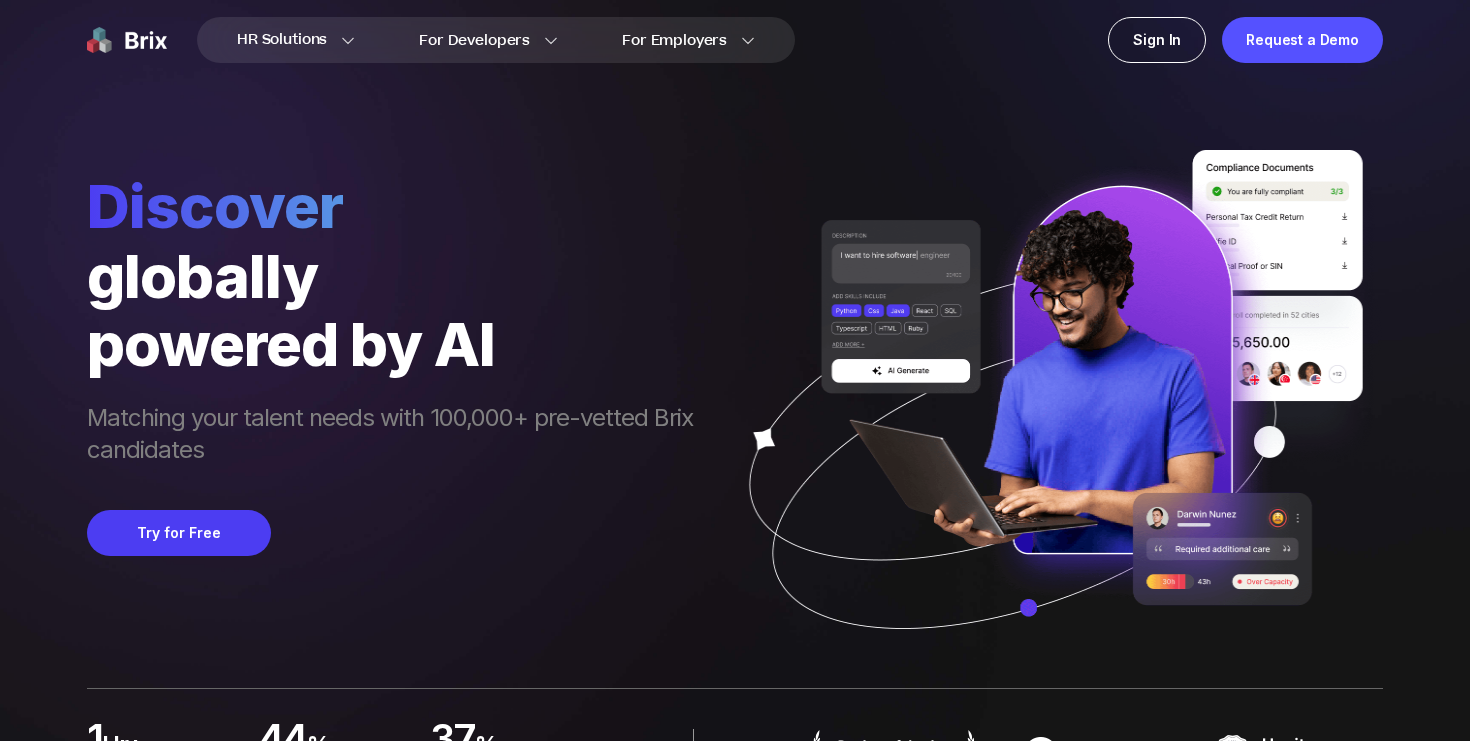 scroll, scrollTop: 0, scrollLeft: 0, axis: both 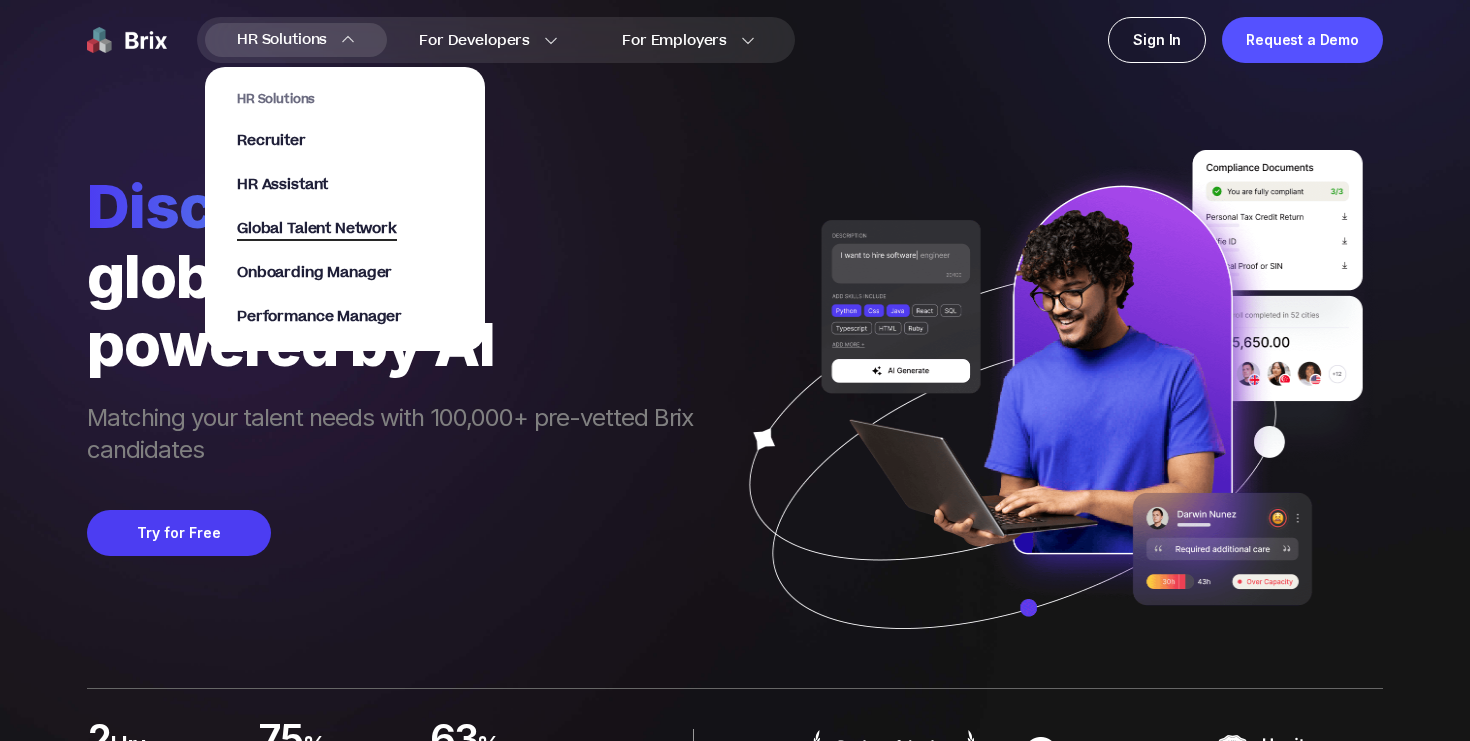 click on "Global Talent Network" at bounding box center (317, 229) 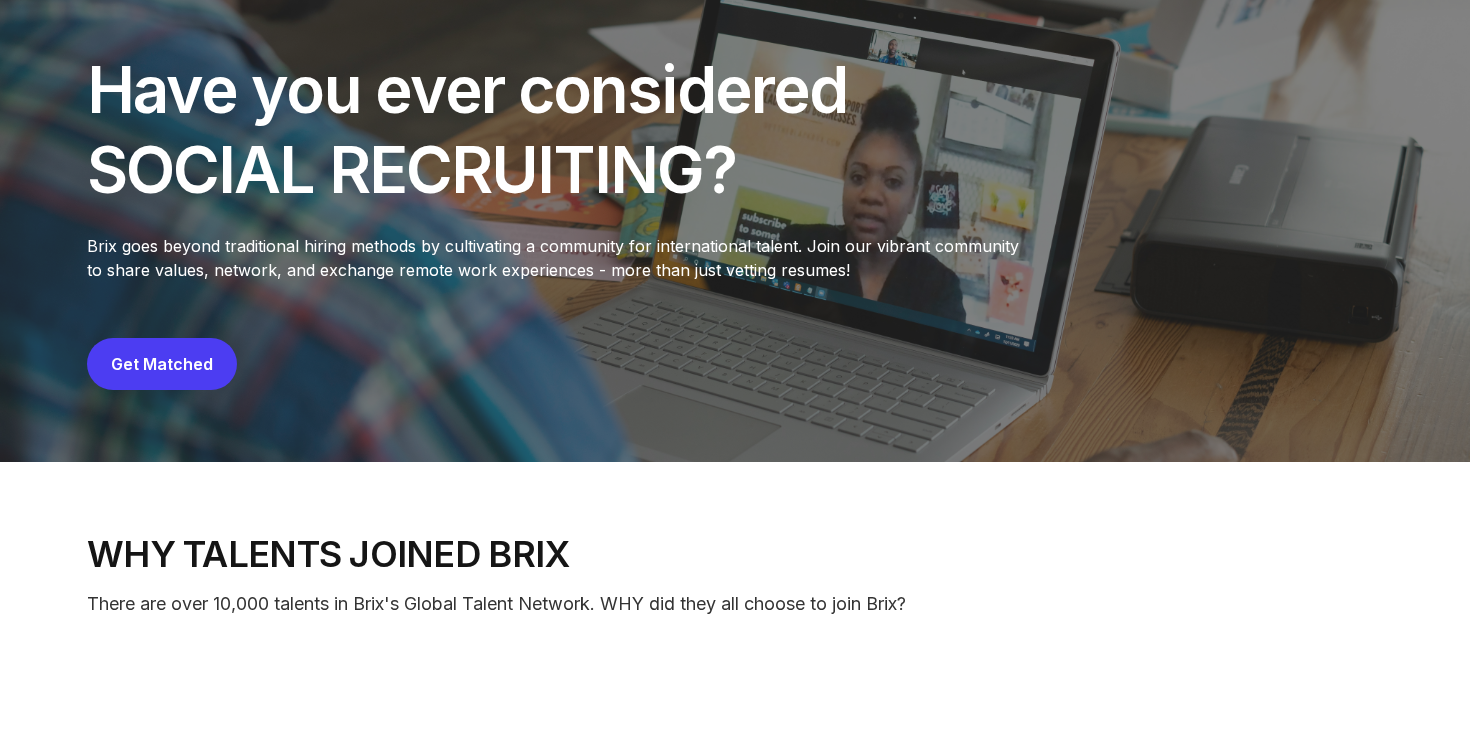 scroll, scrollTop: 0, scrollLeft: 0, axis: both 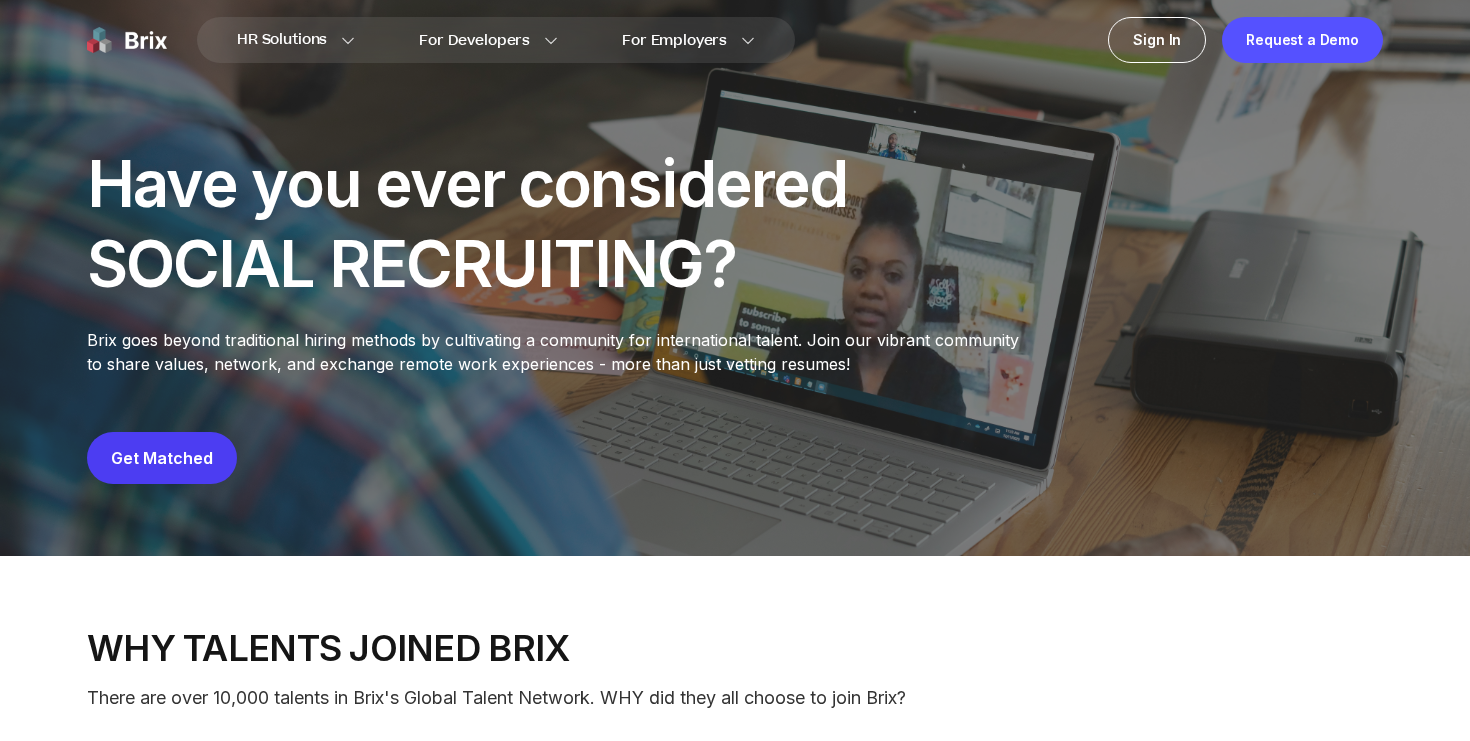click on "Get Matched" at bounding box center (162, 458) 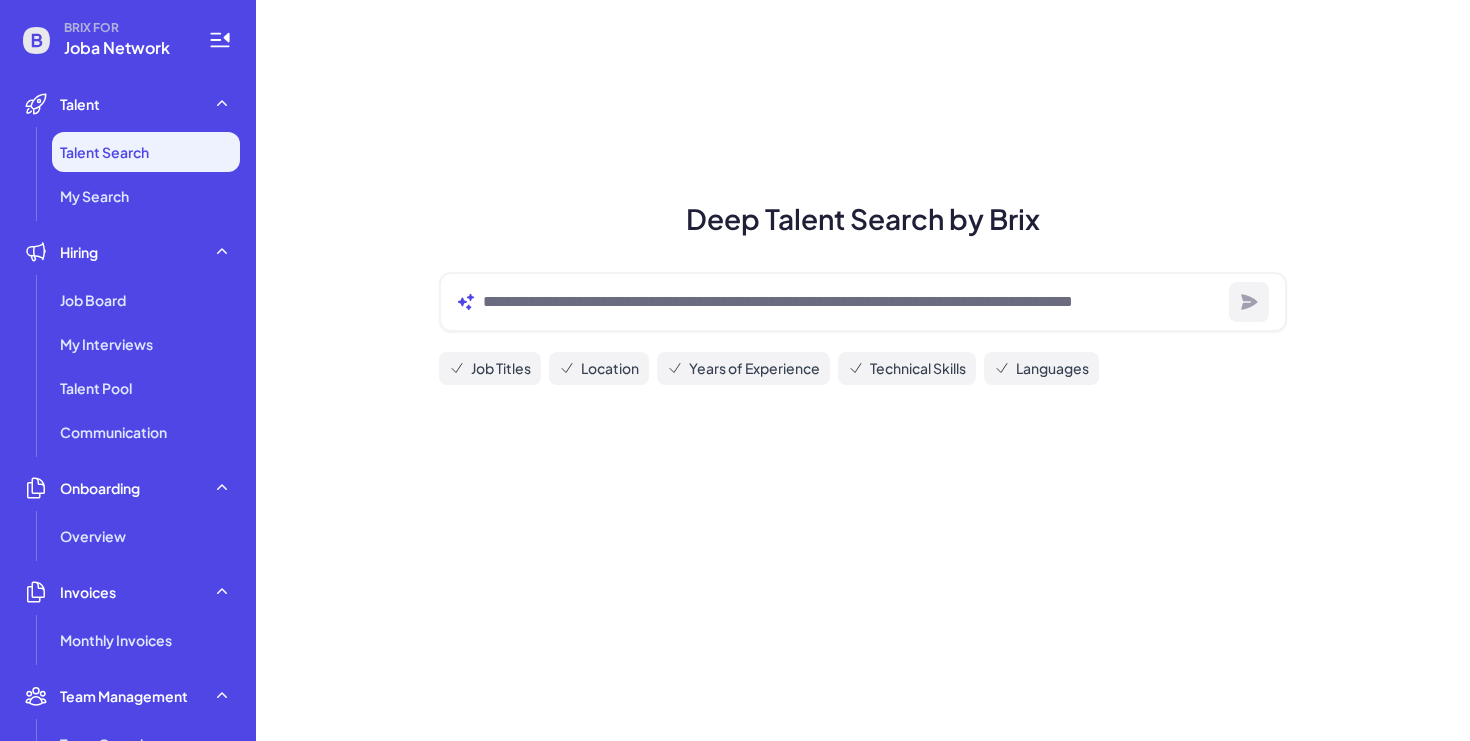 scroll, scrollTop: 0, scrollLeft: 0, axis: both 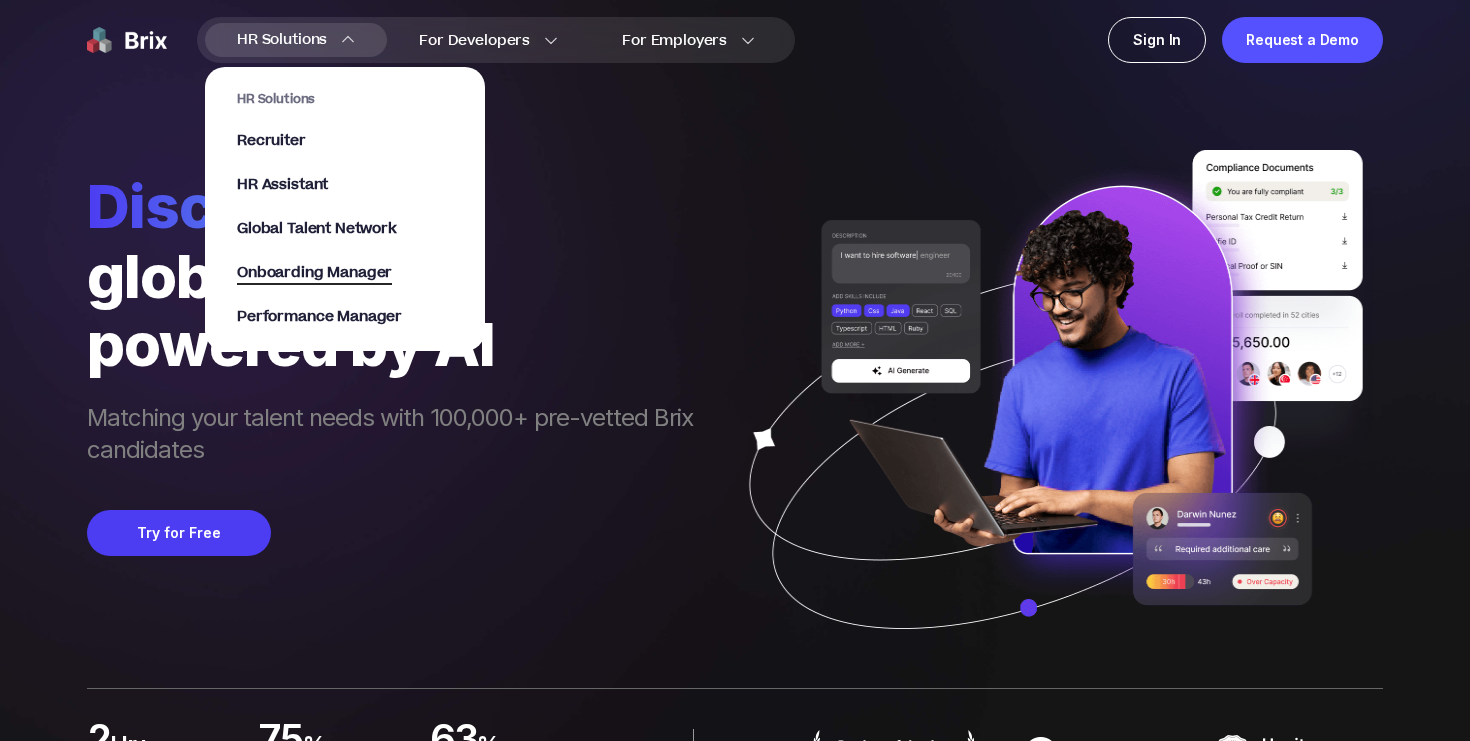 click on "Onboarding Manager" at bounding box center [314, 273] 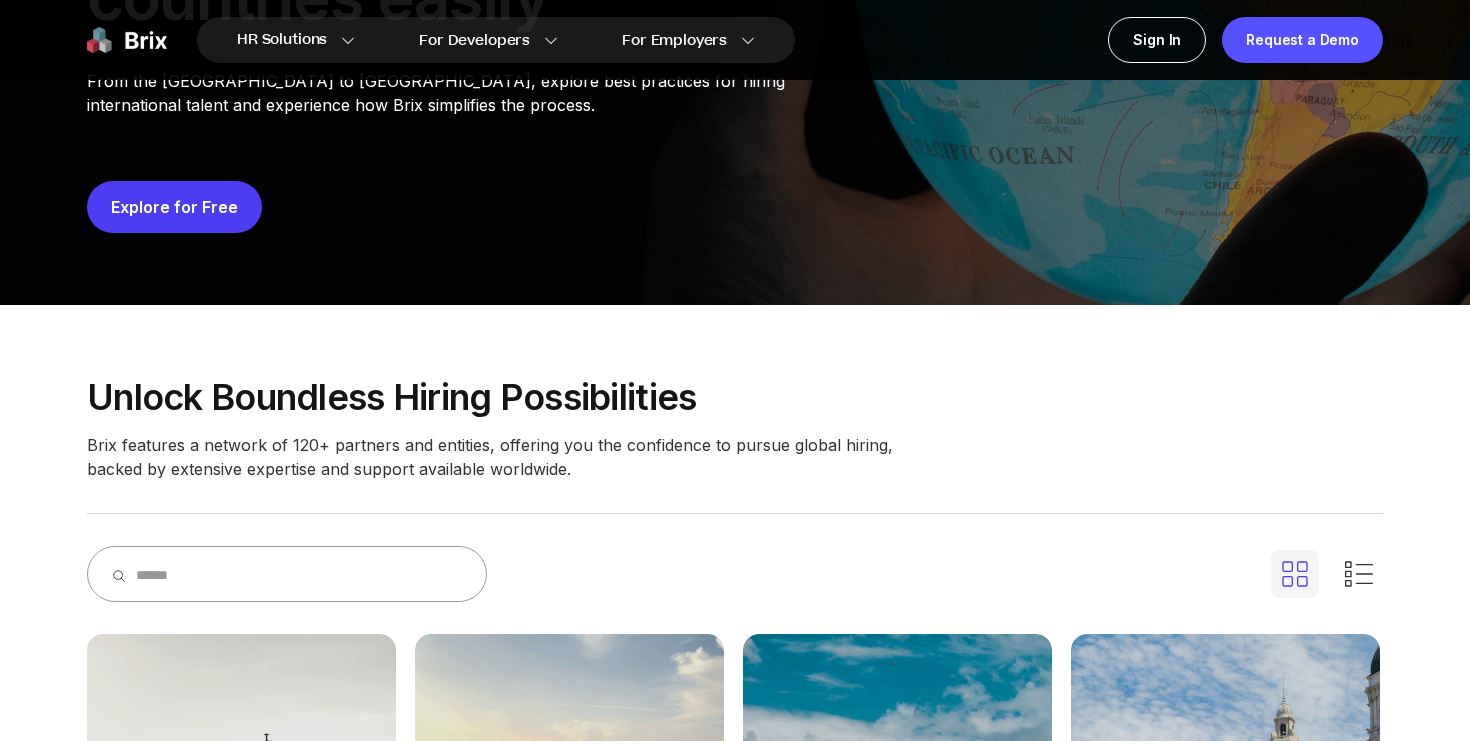 scroll, scrollTop: 0, scrollLeft: 0, axis: both 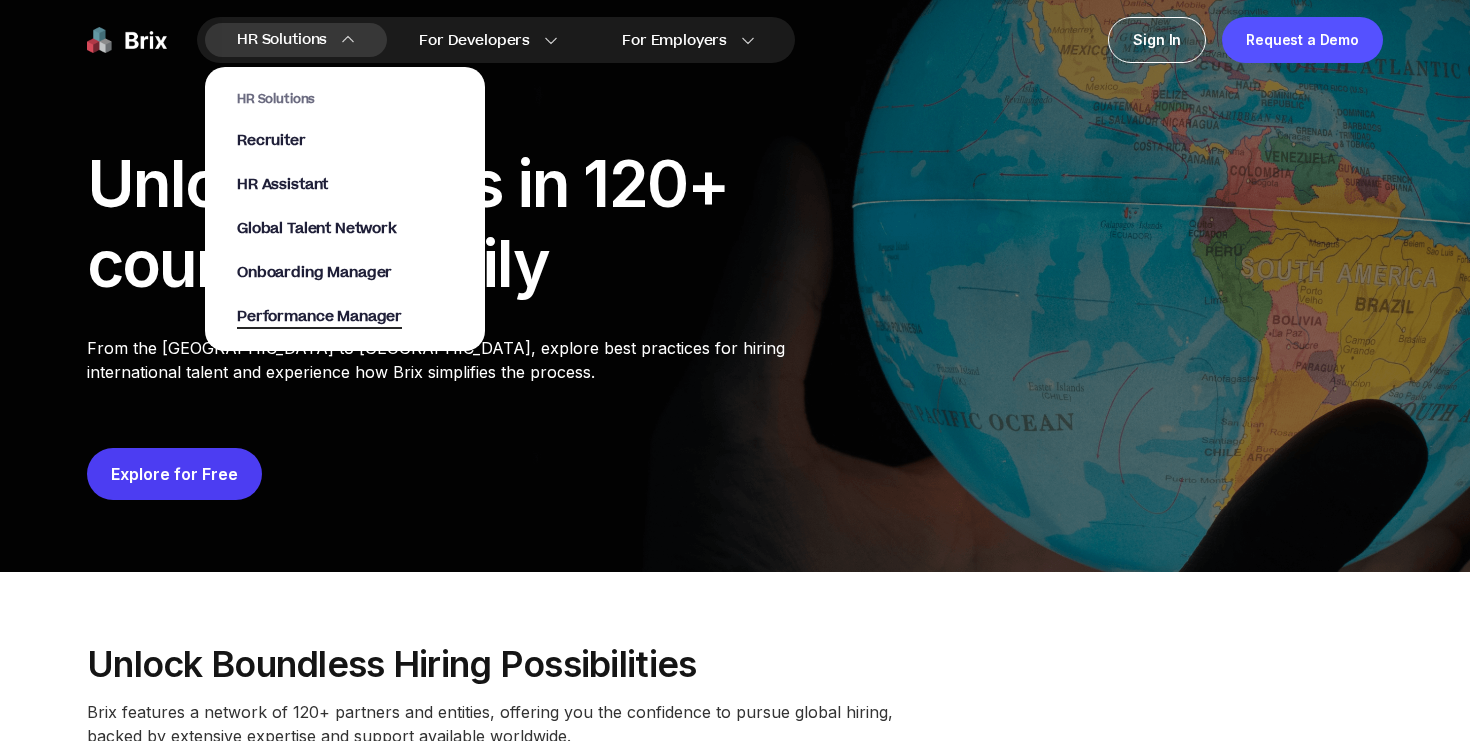 click on "Performance Manager" at bounding box center (319, 317) 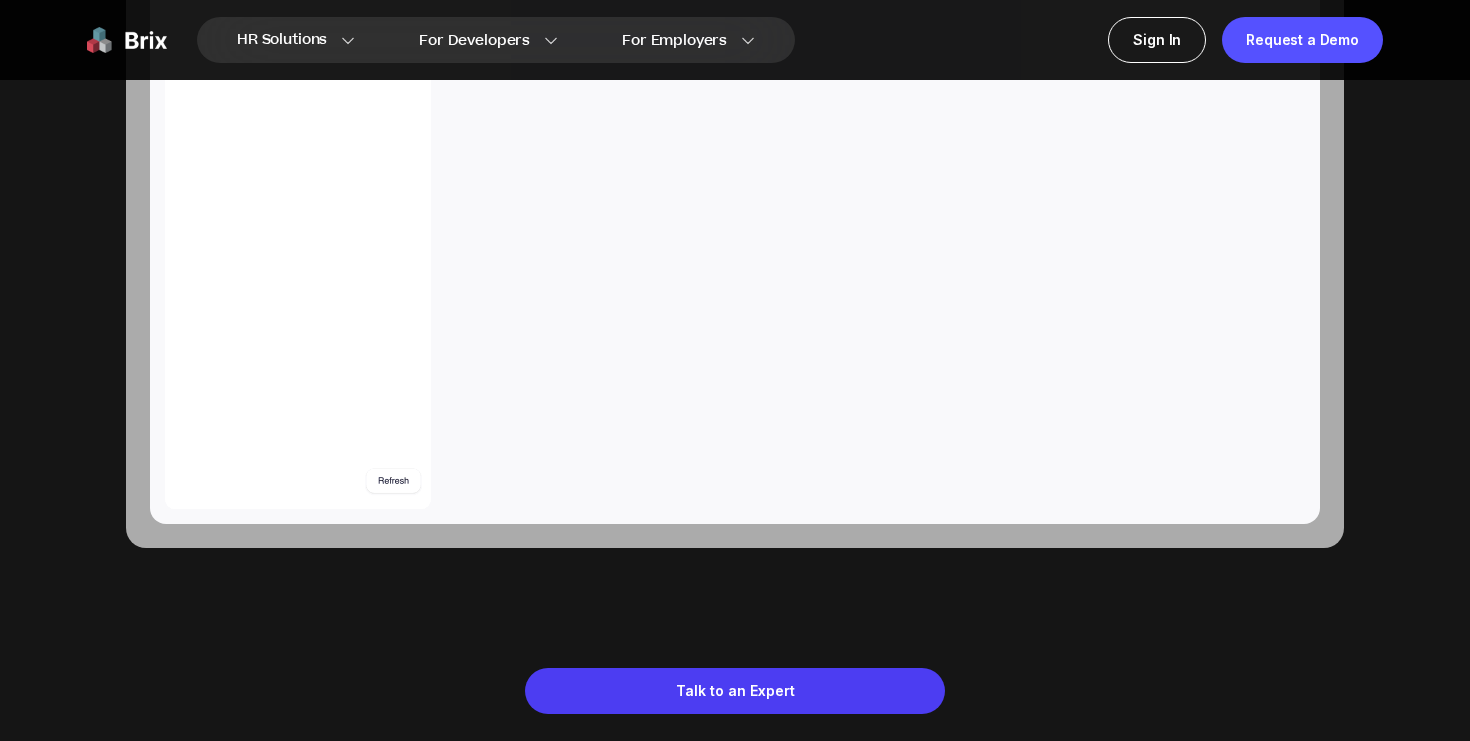 scroll, scrollTop: 0, scrollLeft: 0, axis: both 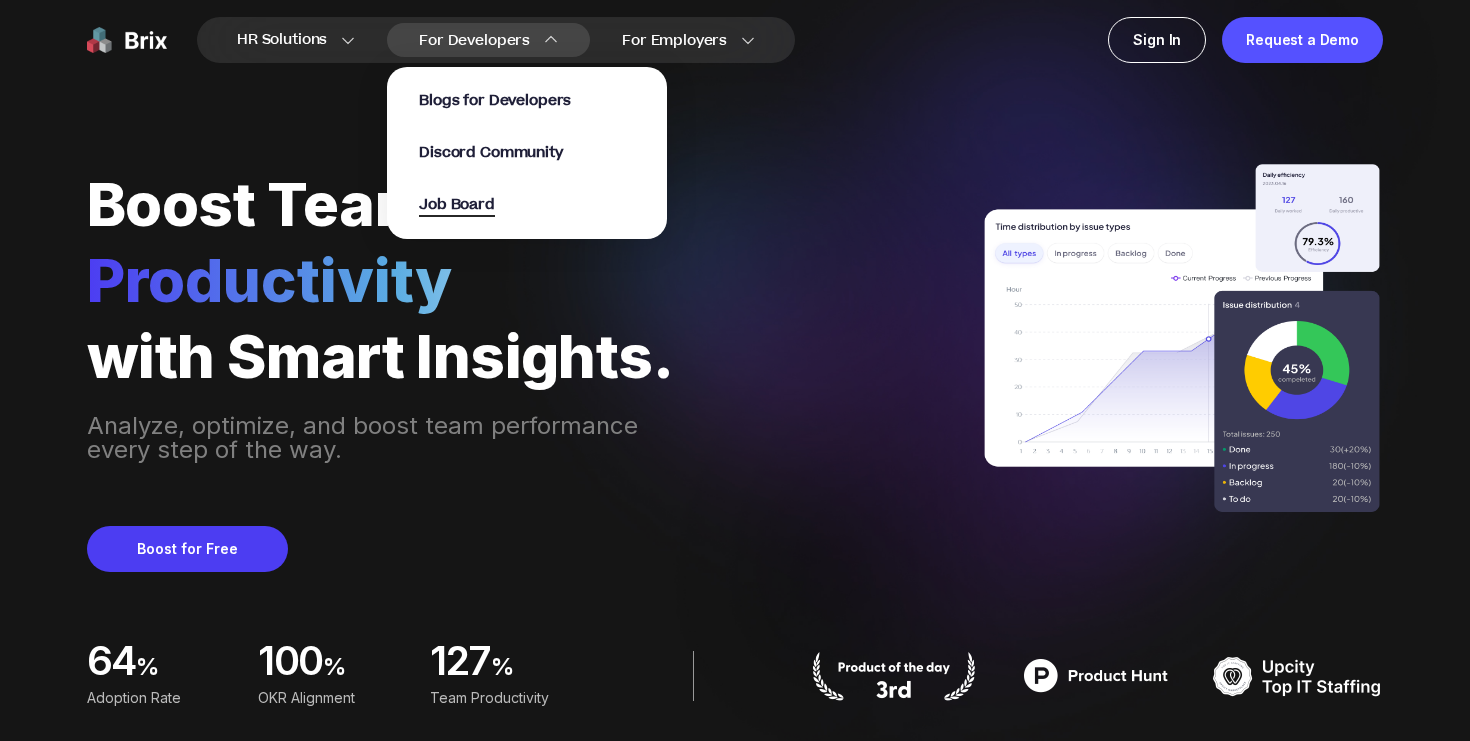 click on "Job Board" at bounding box center [457, 205] 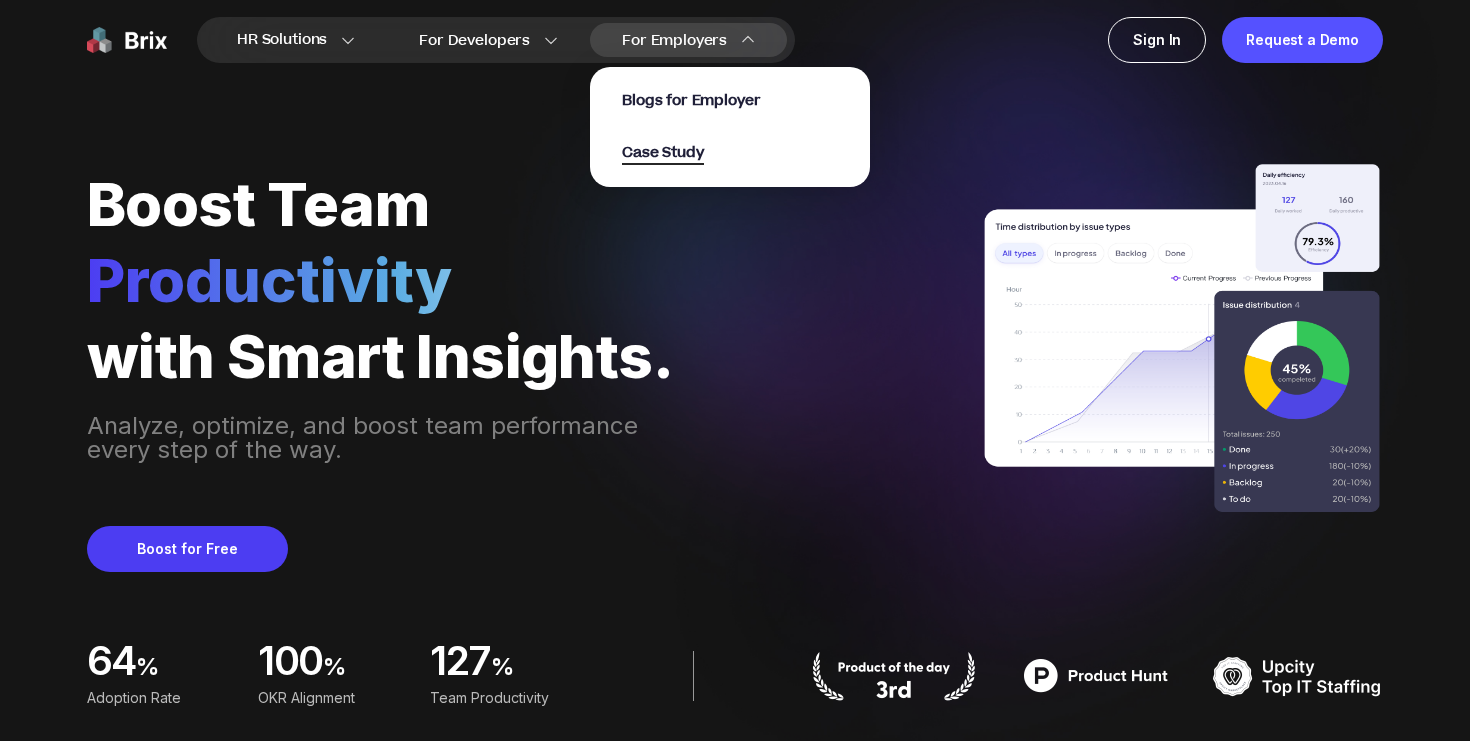 click on "Case Study" at bounding box center [663, 153] 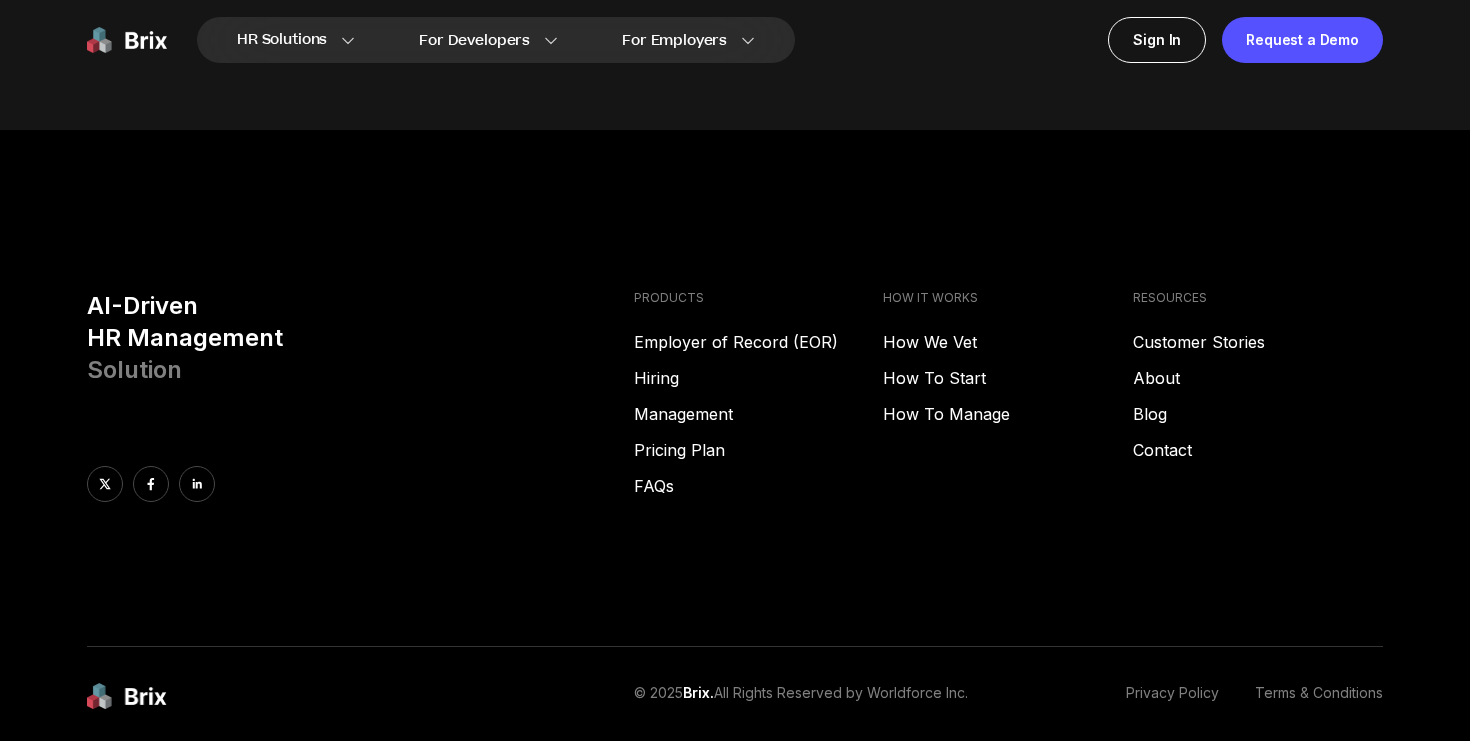 scroll, scrollTop: 8087, scrollLeft: 0, axis: vertical 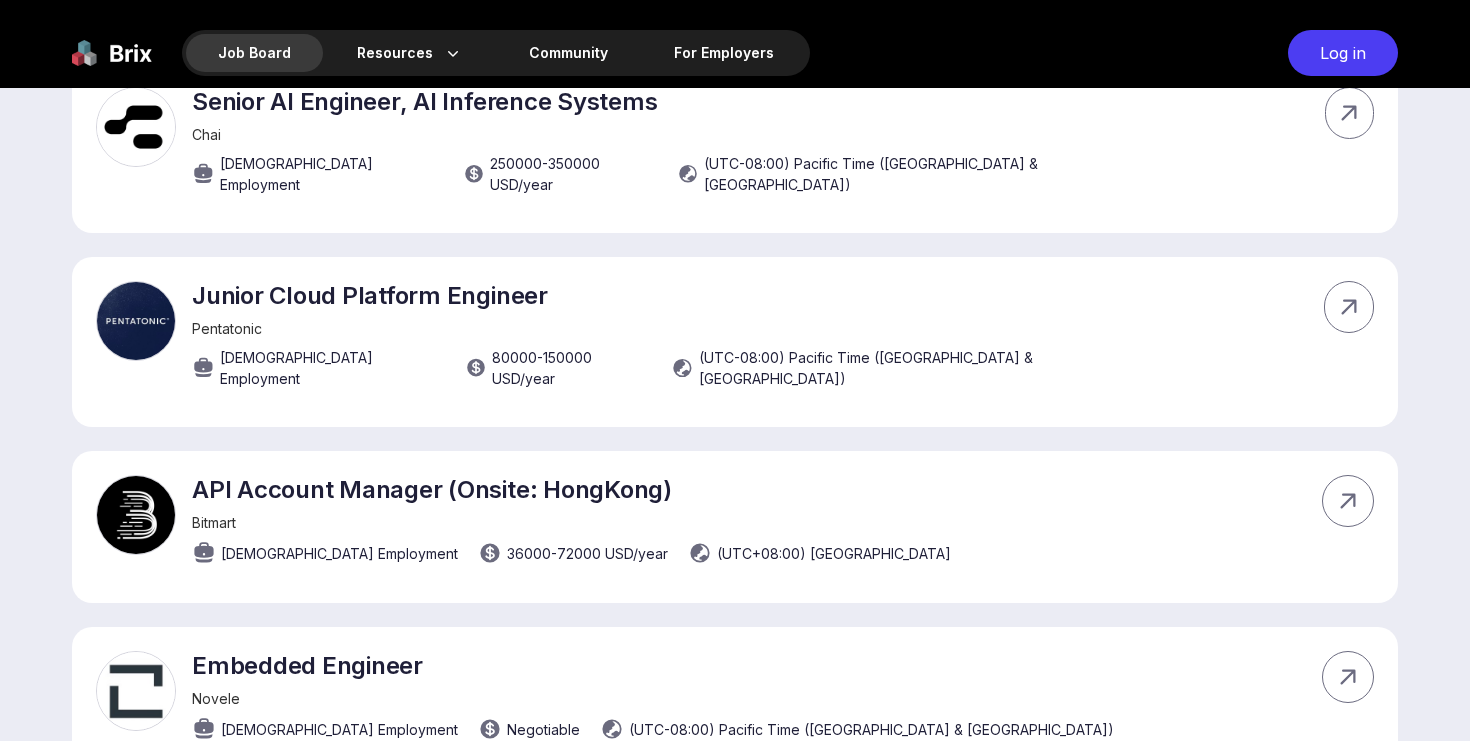 click on "Job Board" at bounding box center [254, 53] 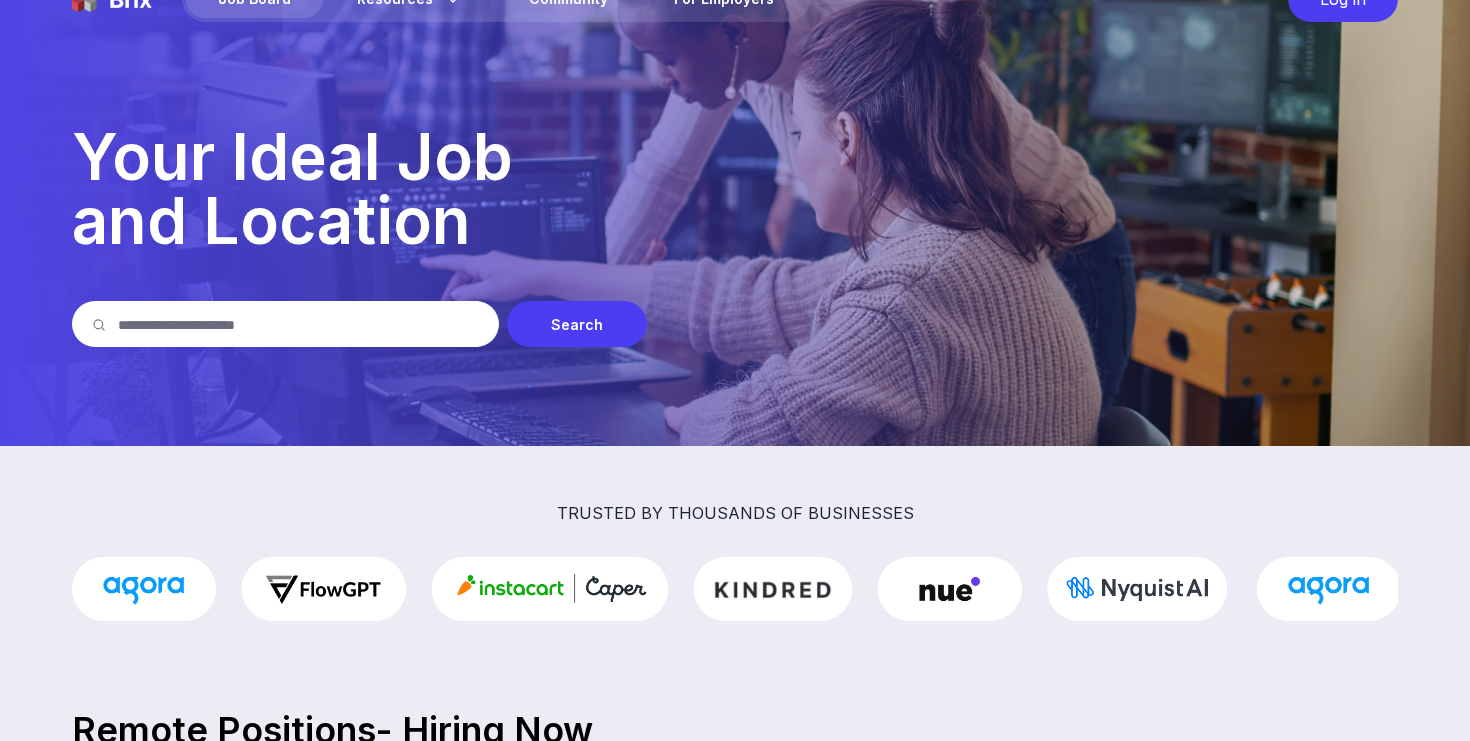 scroll, scrollTop: 0, scrollLeft: 0, axis: both 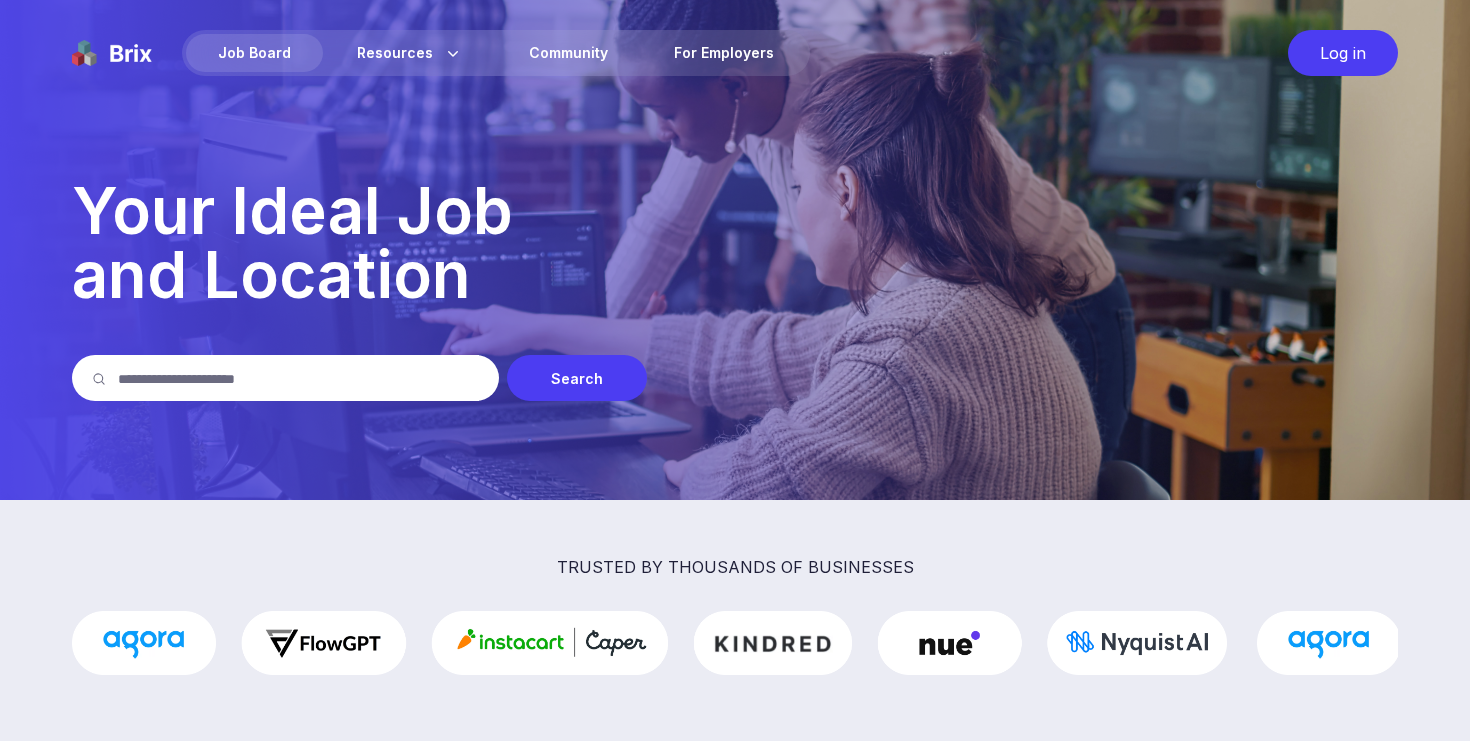 click on "Resources About Us Blog" at bounding box center (410, 53) 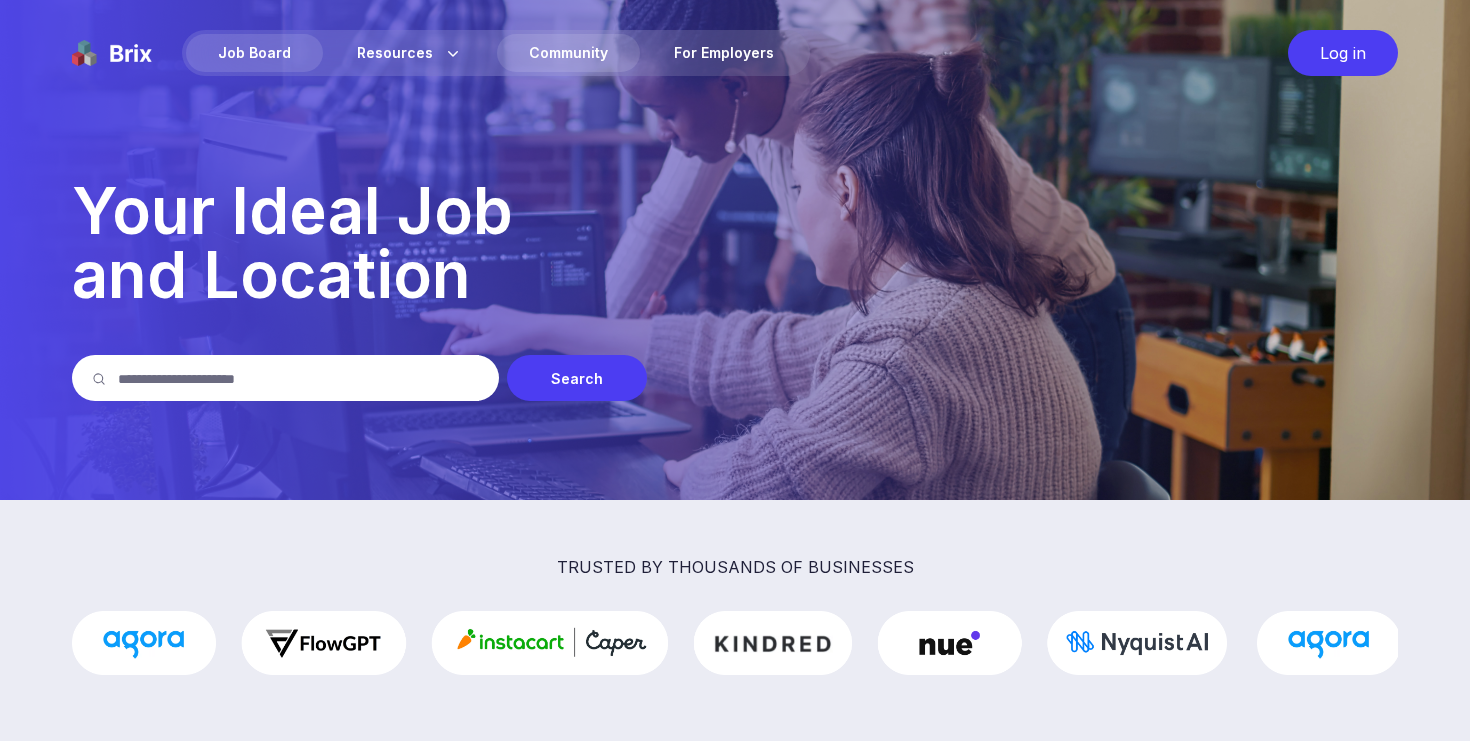 click on "Community" at bounding box center [568, 53] 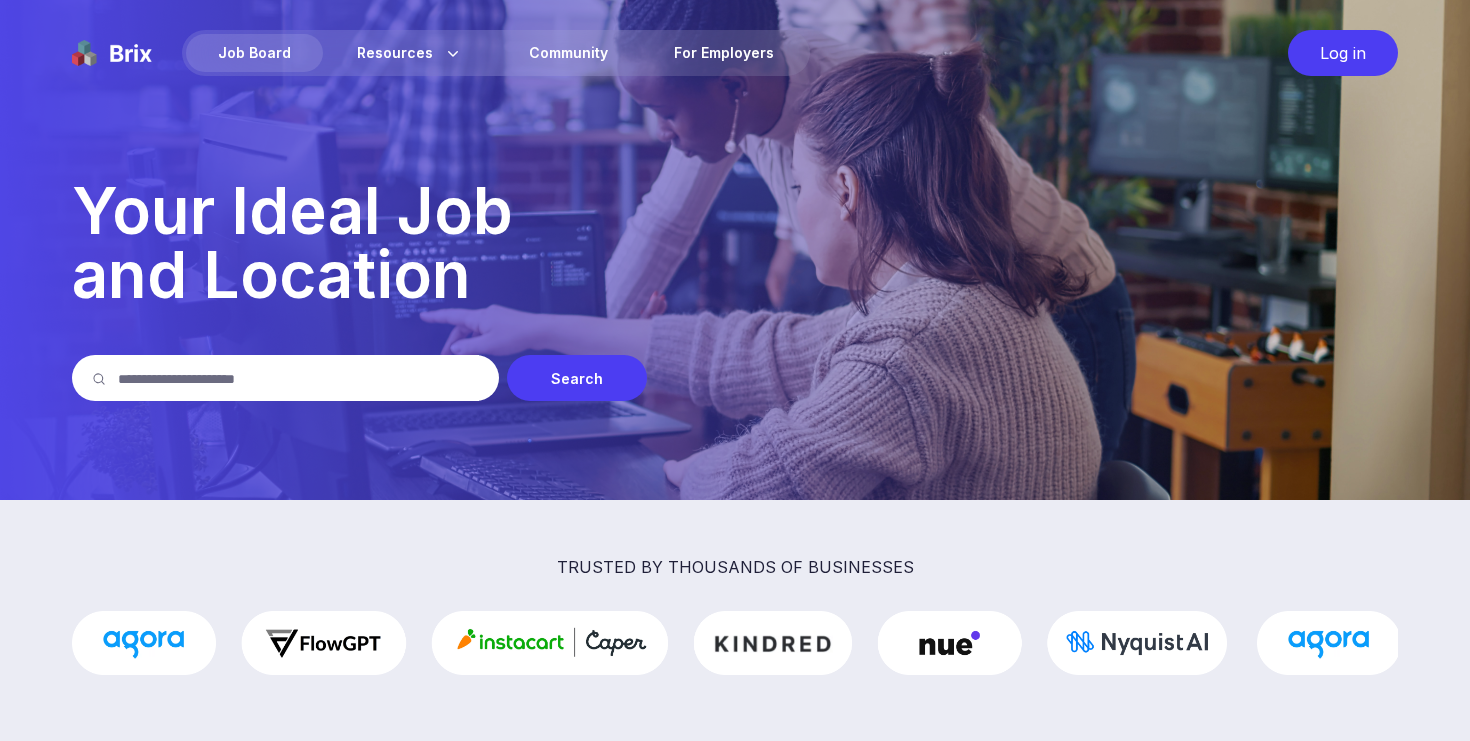 click on "Job Board" at bounding box center [254, 53] 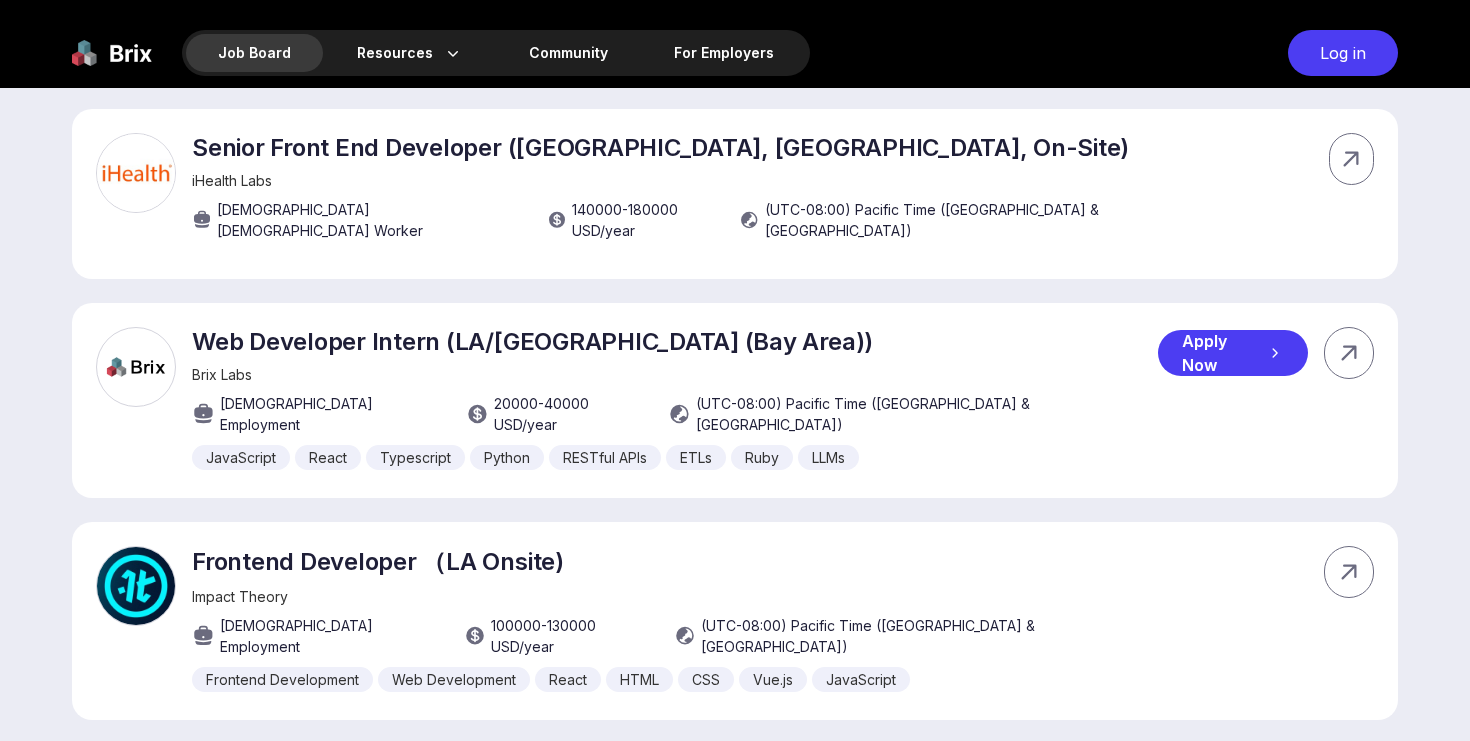 scroll, scrollTop: 3309, scrollLeft: 0, axis: vertical 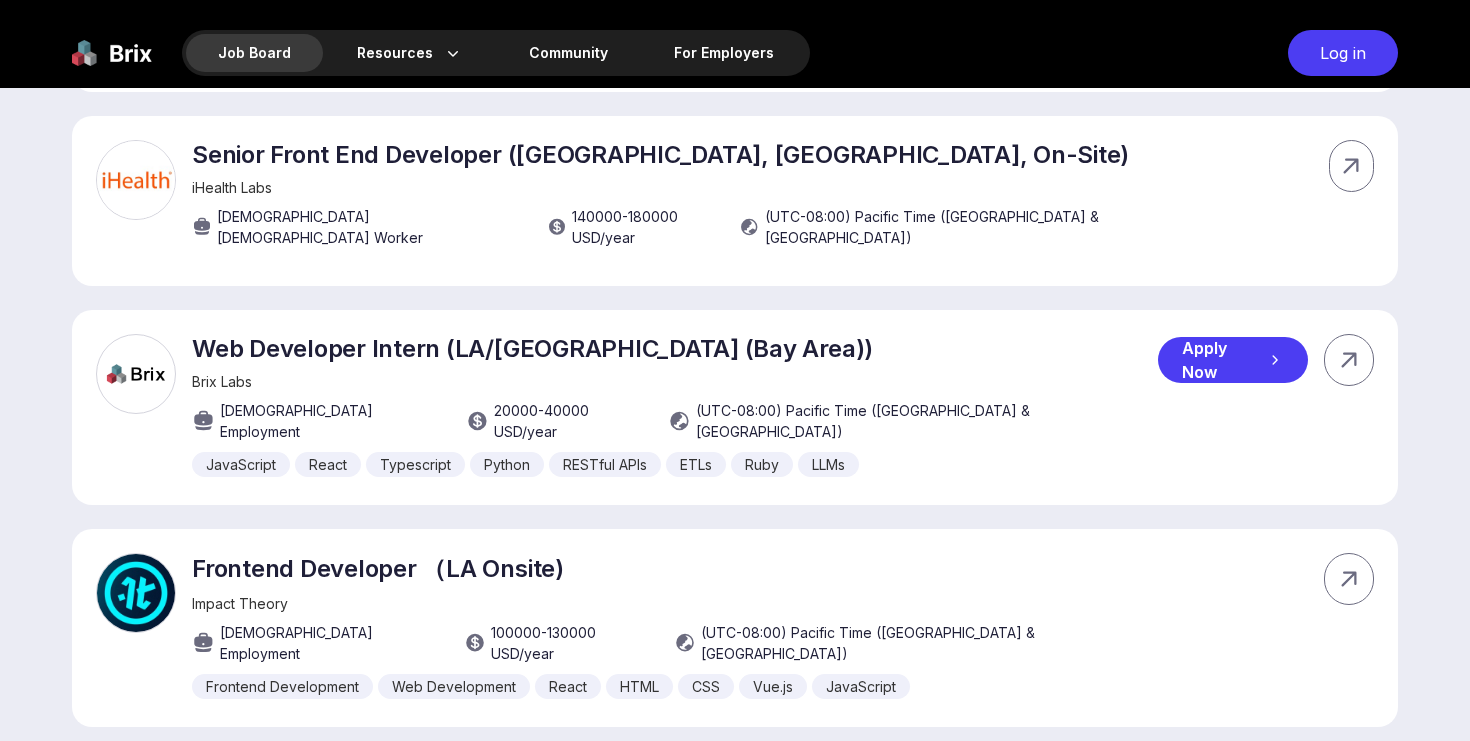 click on "Web Developer Intern (LA/[GEOGRAPHIC_DATA] (Bay Area))" at bounding box center [675, 348] 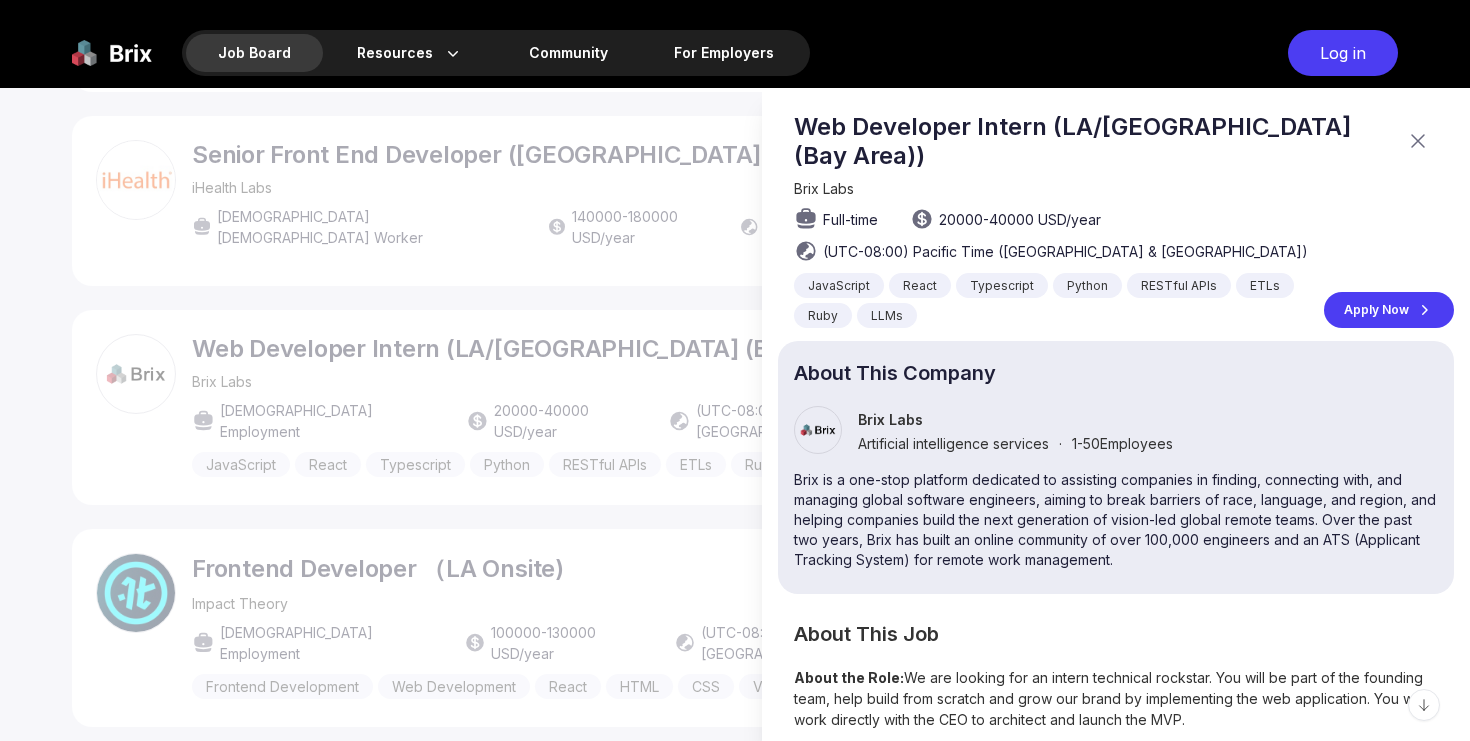 scroll, scrollTop: 0, scrollLeft: 0, axis: both 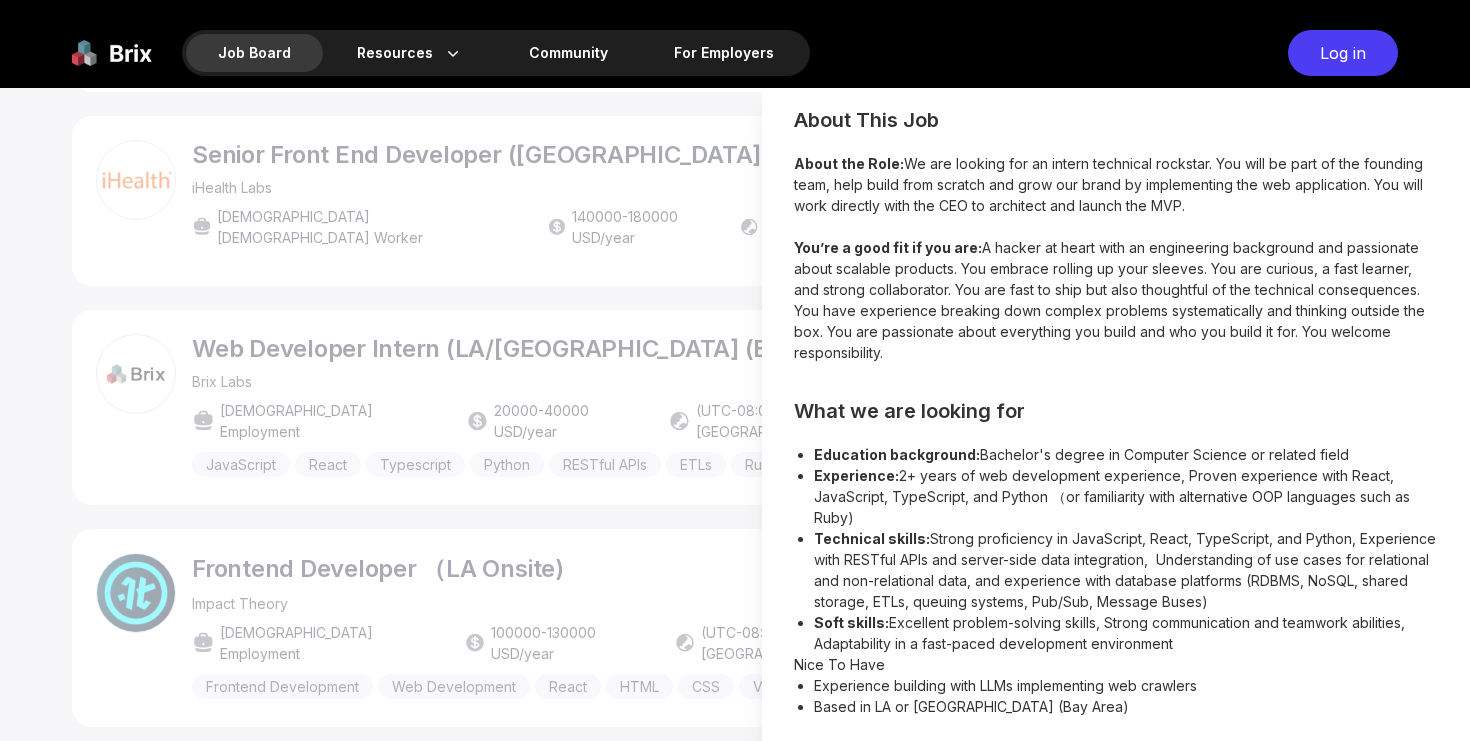 click at bounding box center (735, 414) 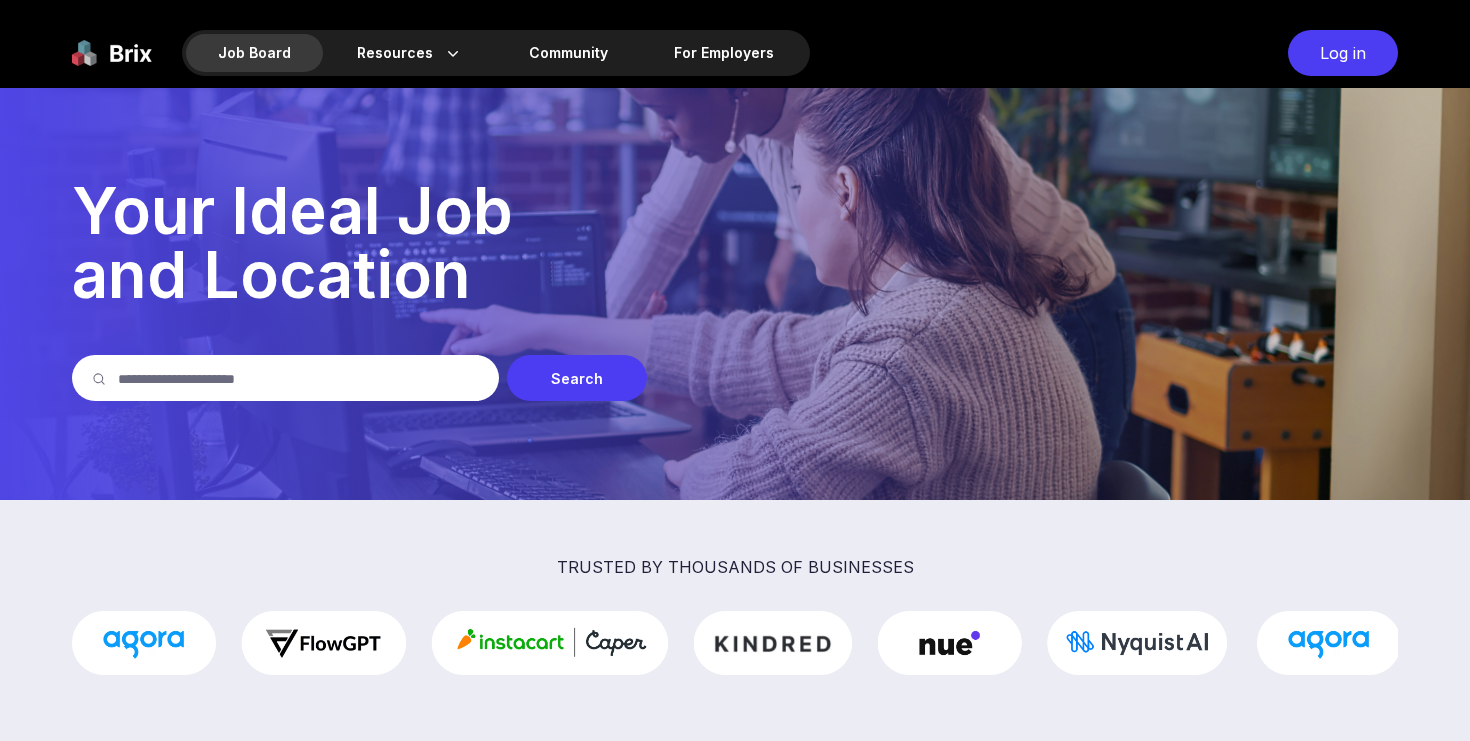 scroll, scrollTop: 3309, scrollLeft: 0, axis: vertical 